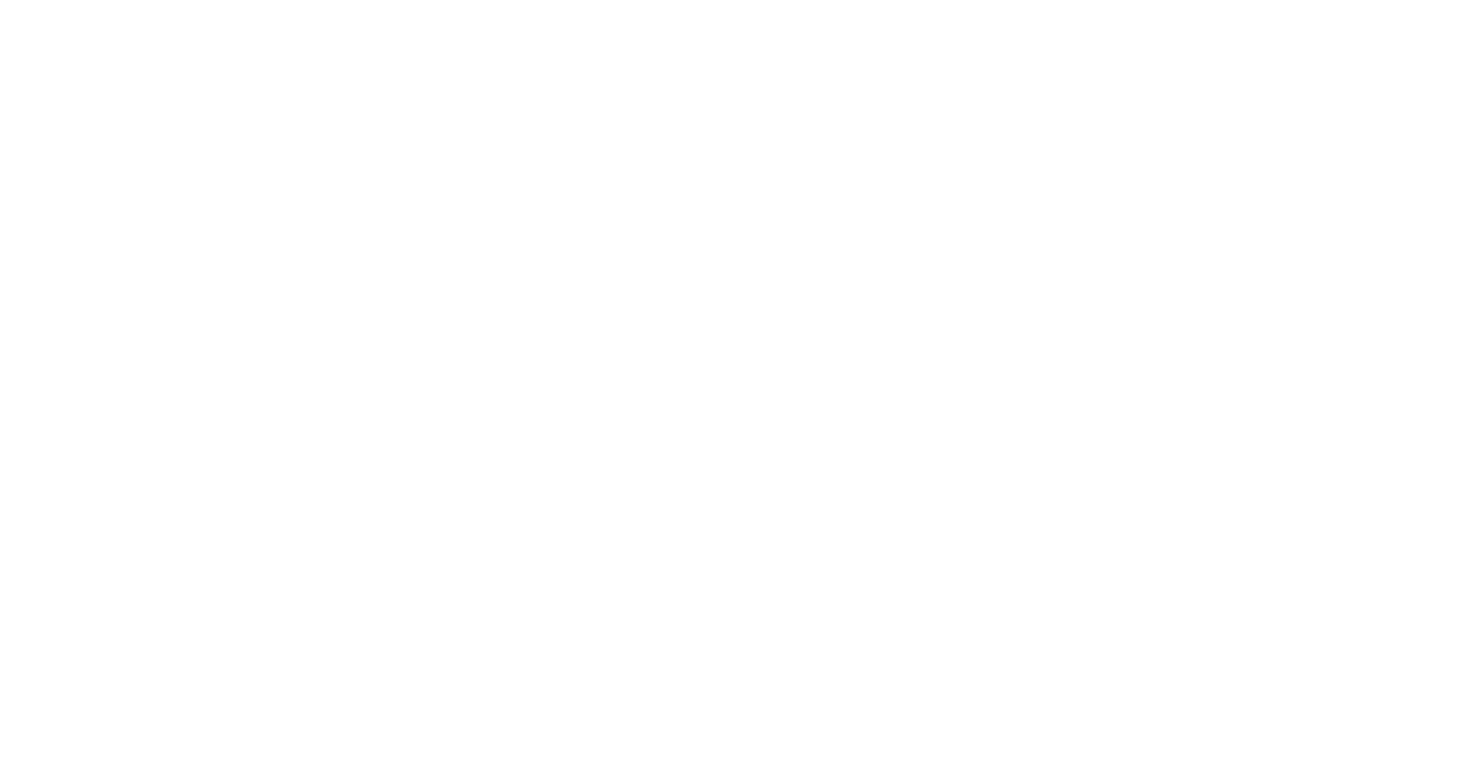 scroll, scrollTop: 0, scrollLeft: 0, axis: both 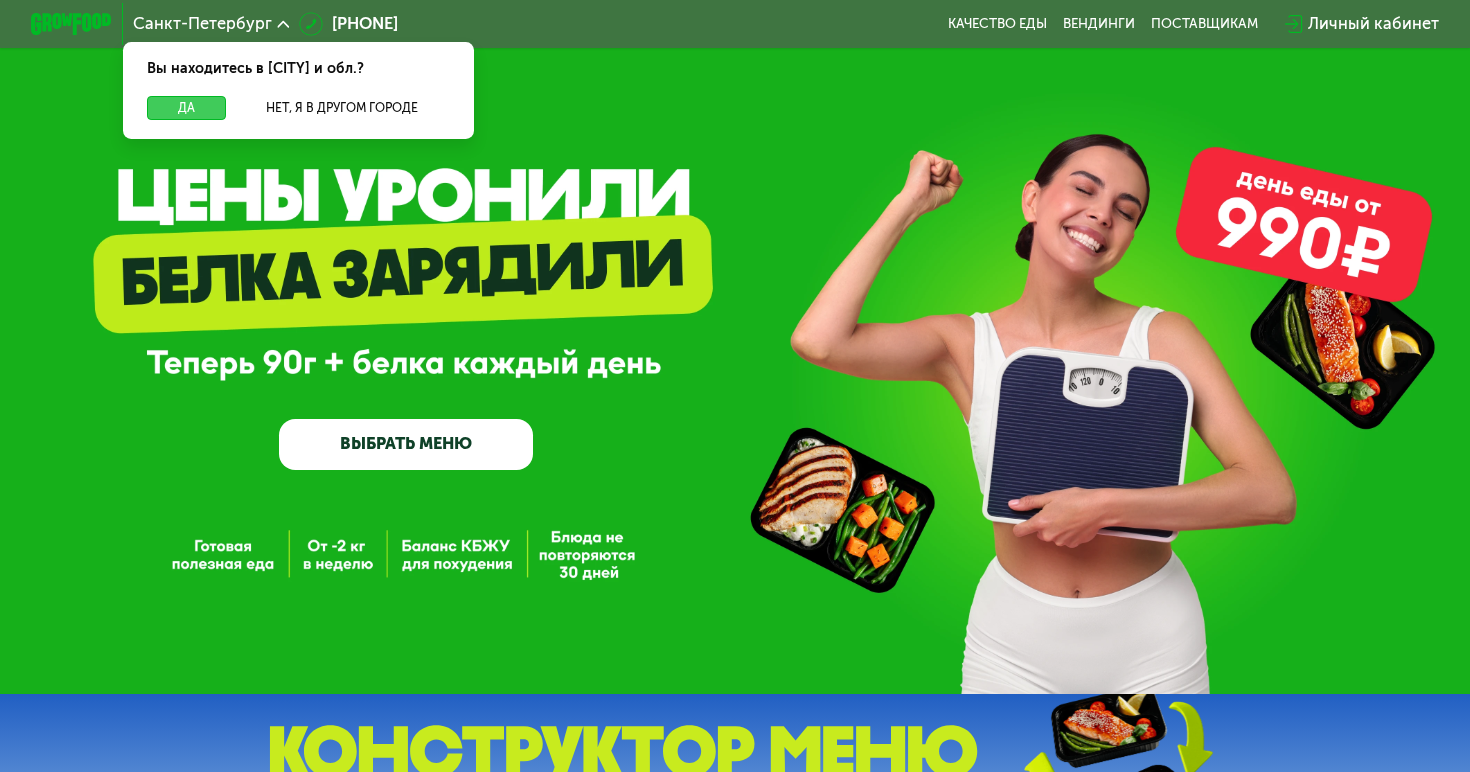 click on "Да" at bounding box center (186, 108) 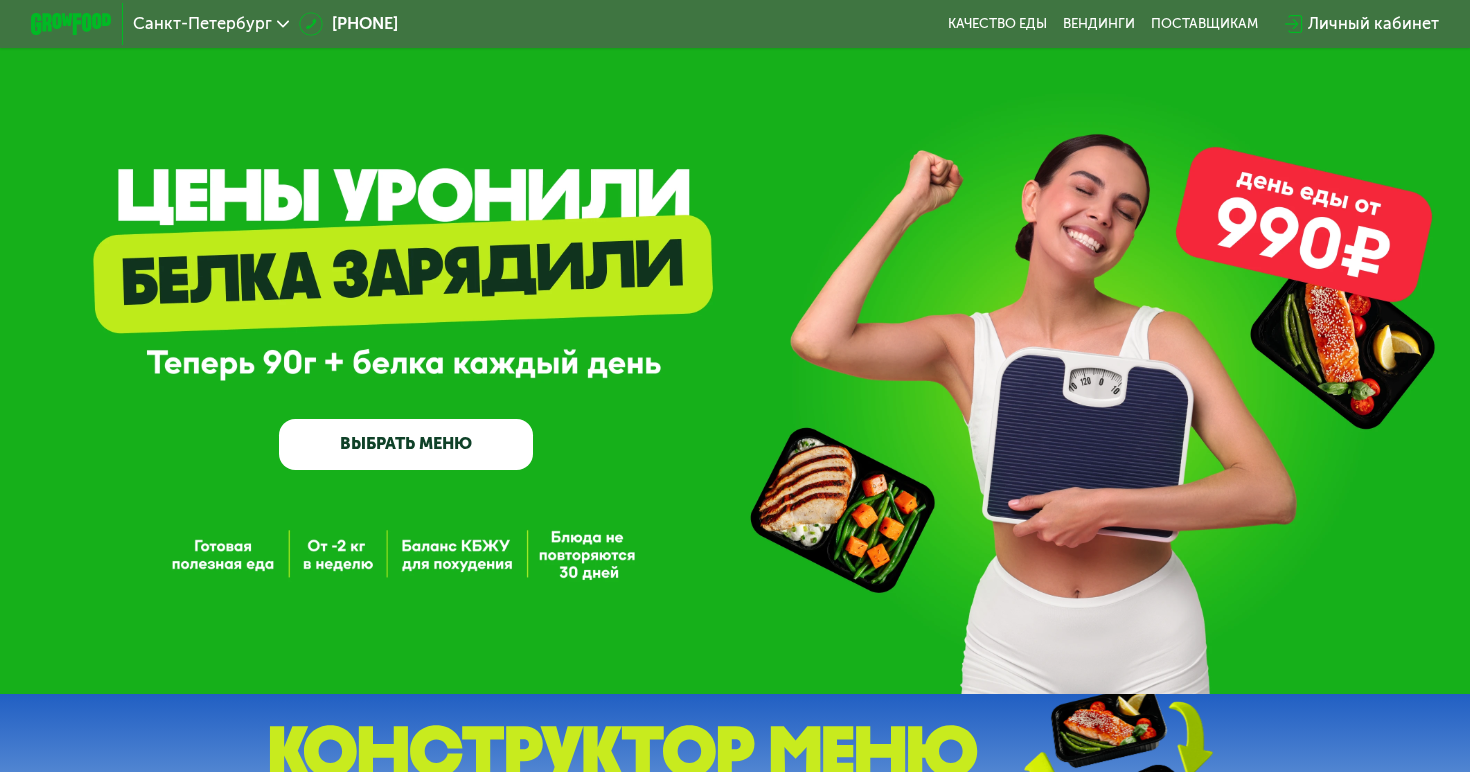 click on "Личный кабинет" at bounding box center [1373, 24] 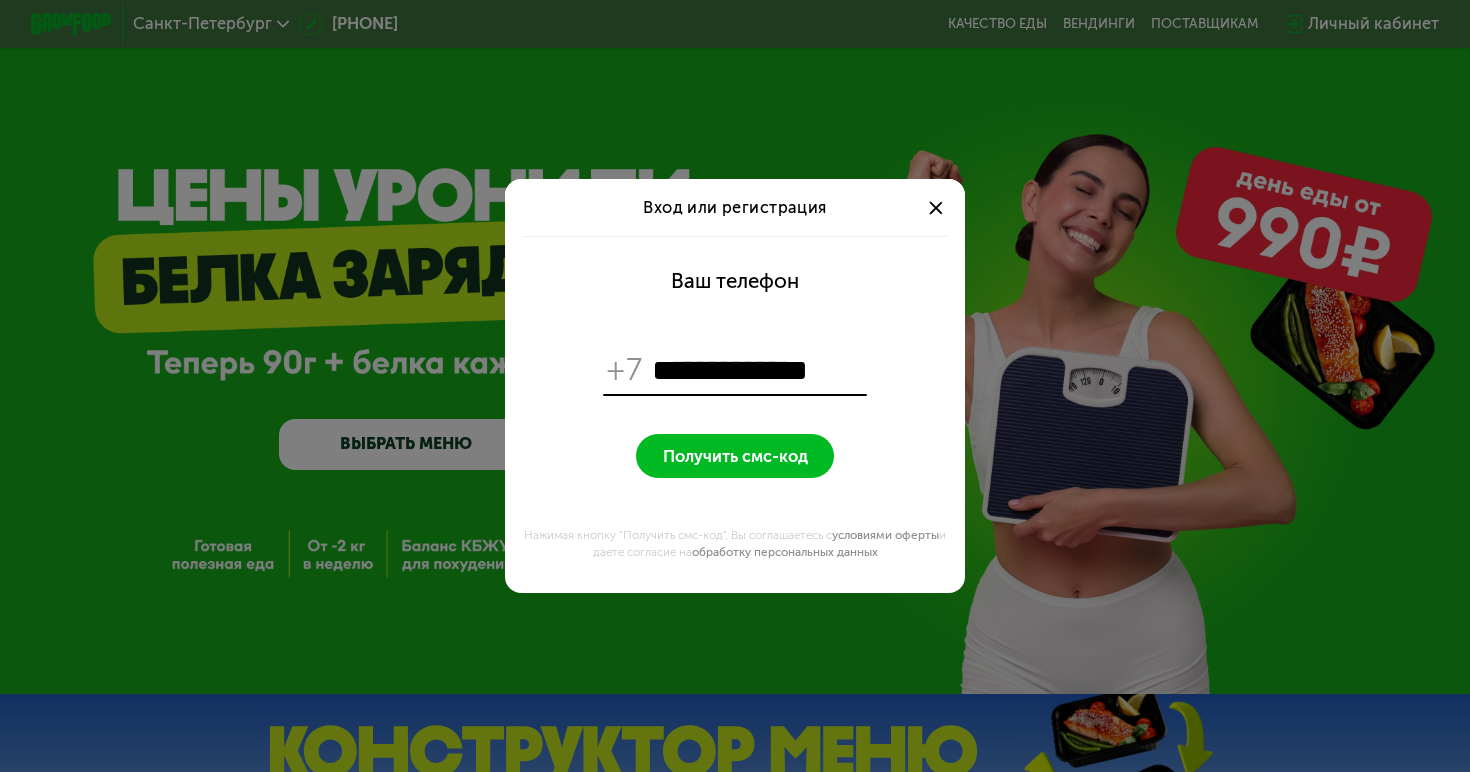type on "**********" 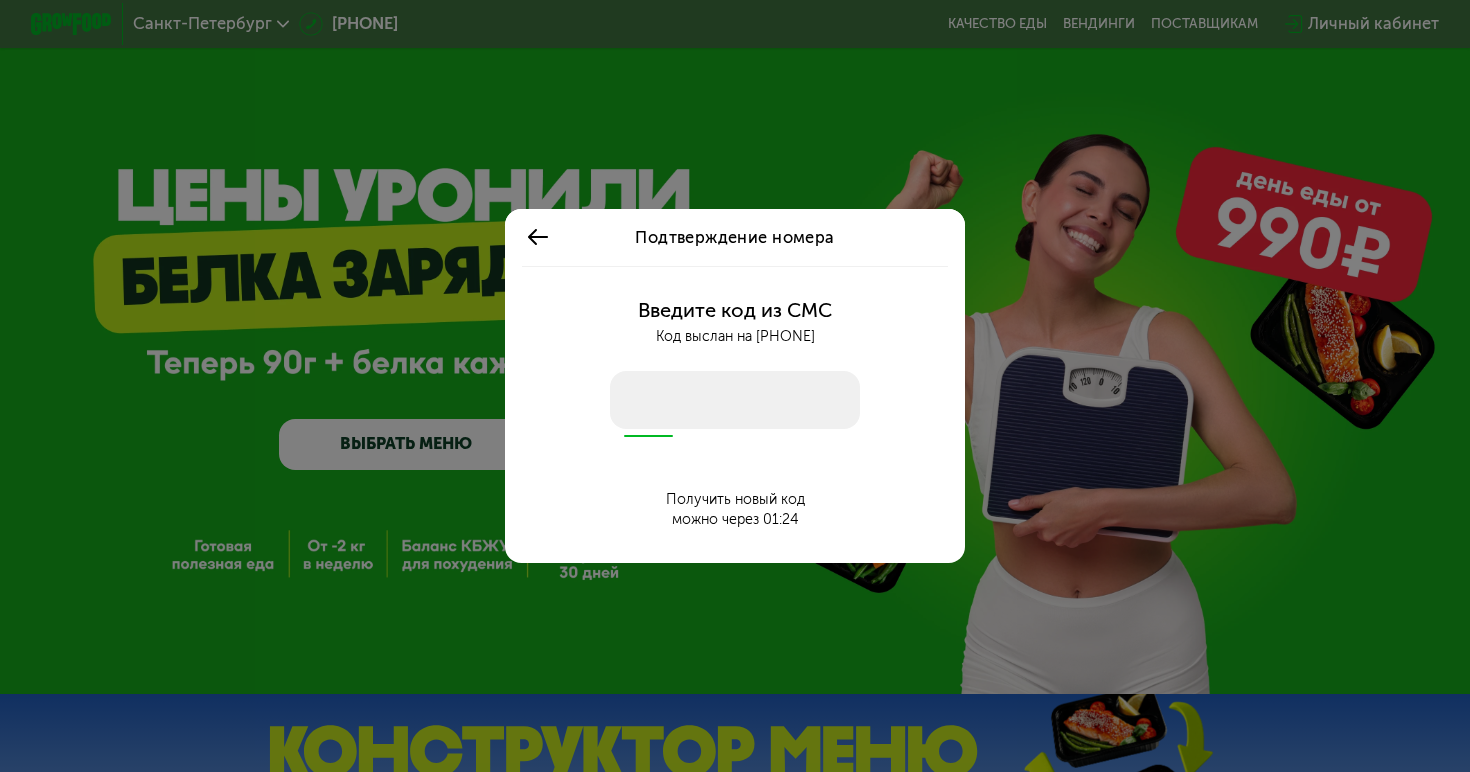 click at bounding box center [734, 399] 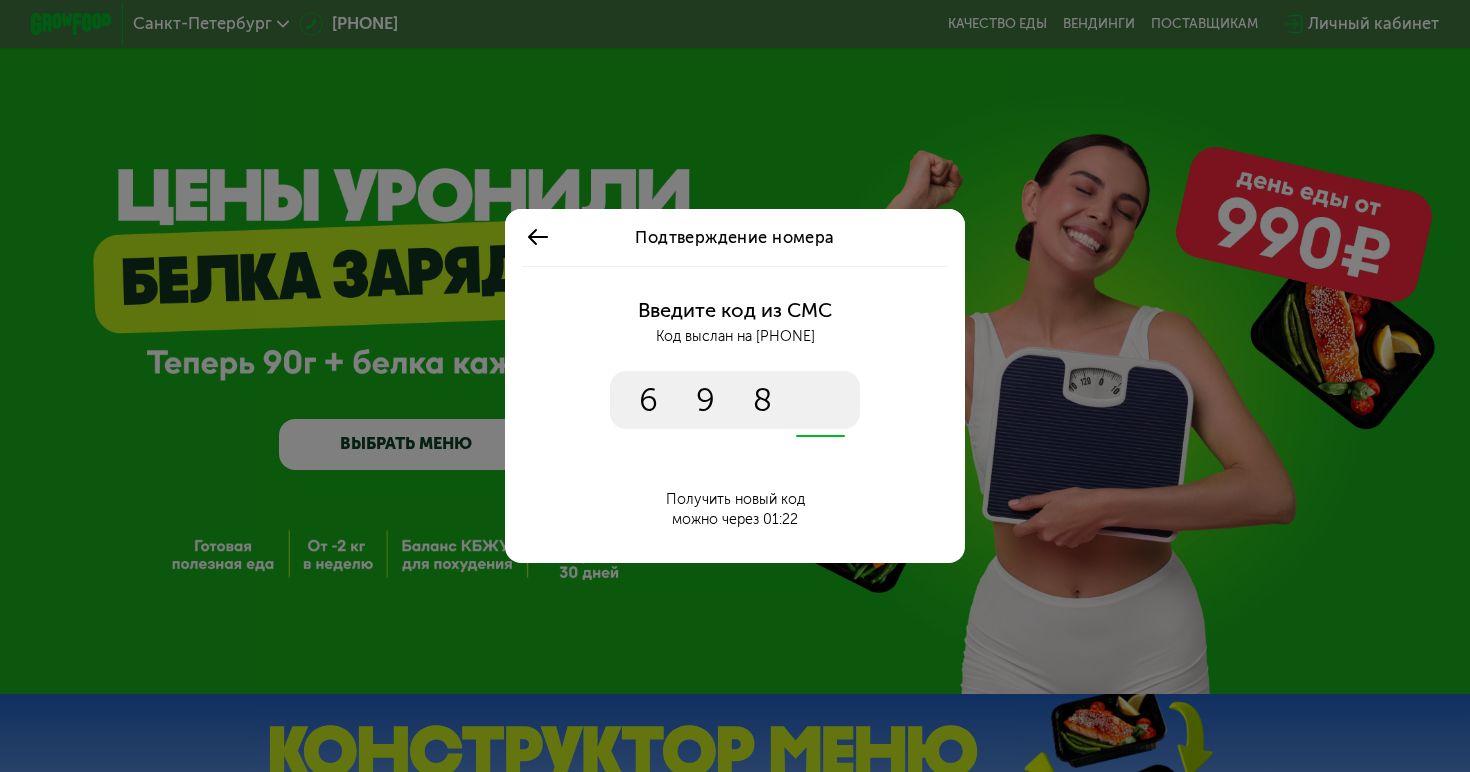type on "*****" 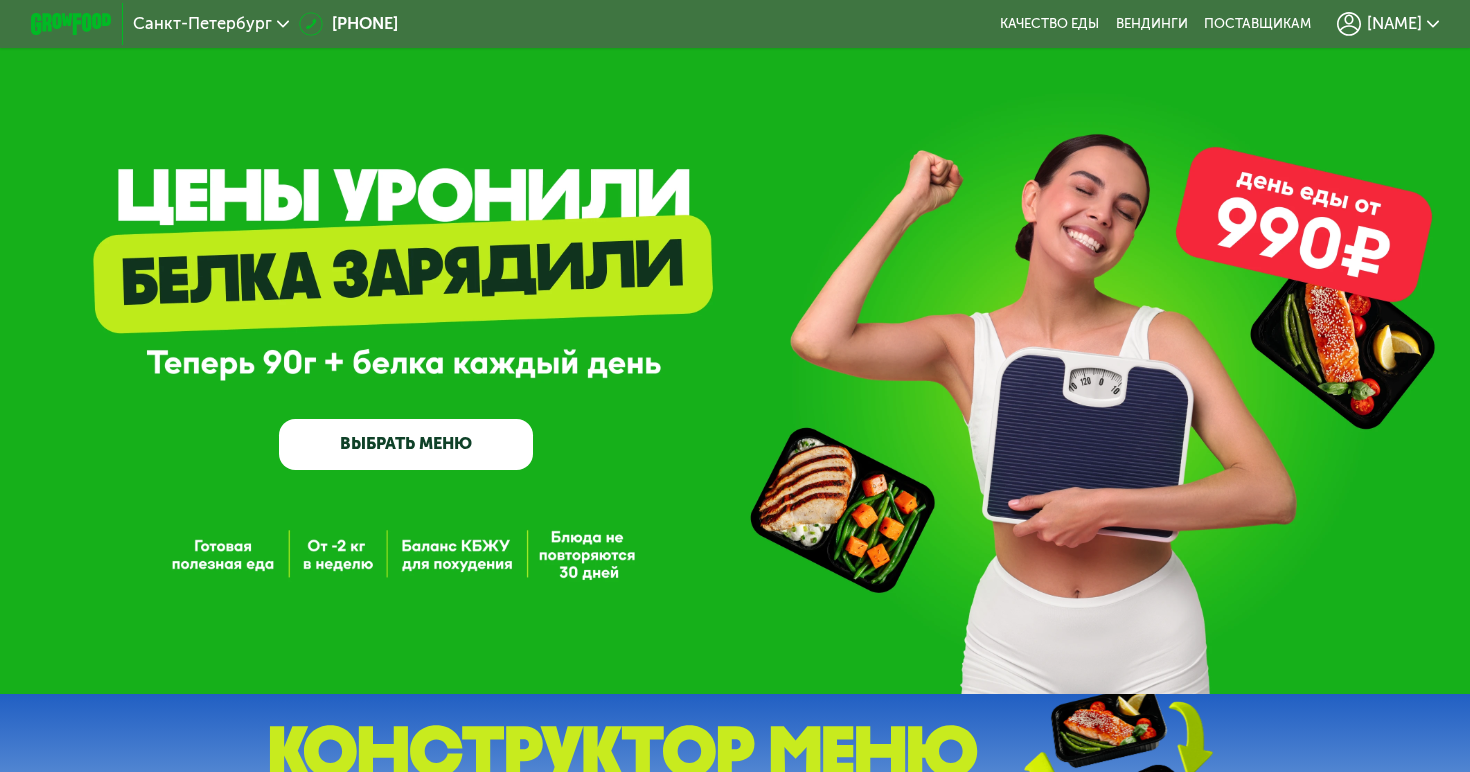 click on "ВЫБРАТЬ МЕНЮ" at bounding box center (406, 444) 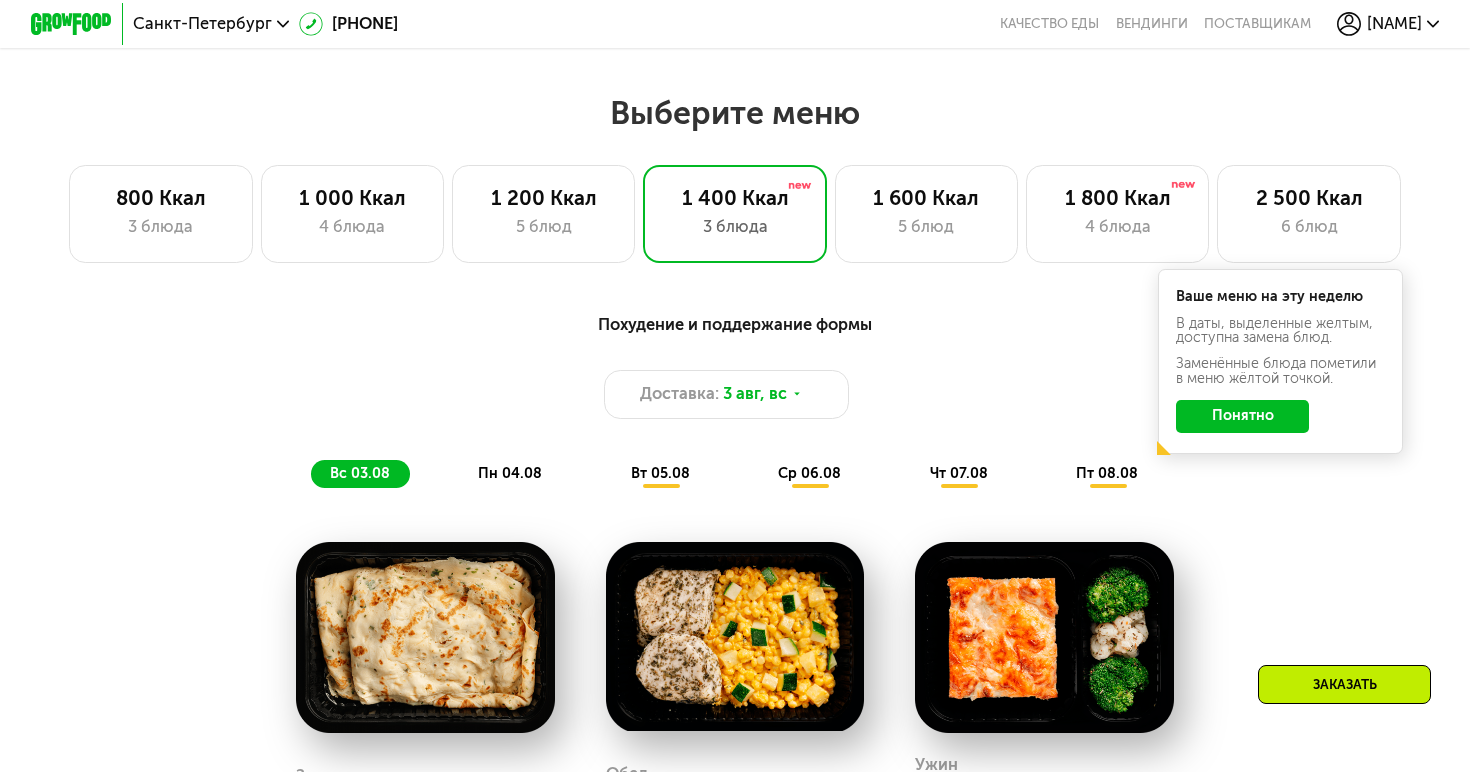 scroll, scrollTop: 867, scrollLeft: 0, axis: vertical 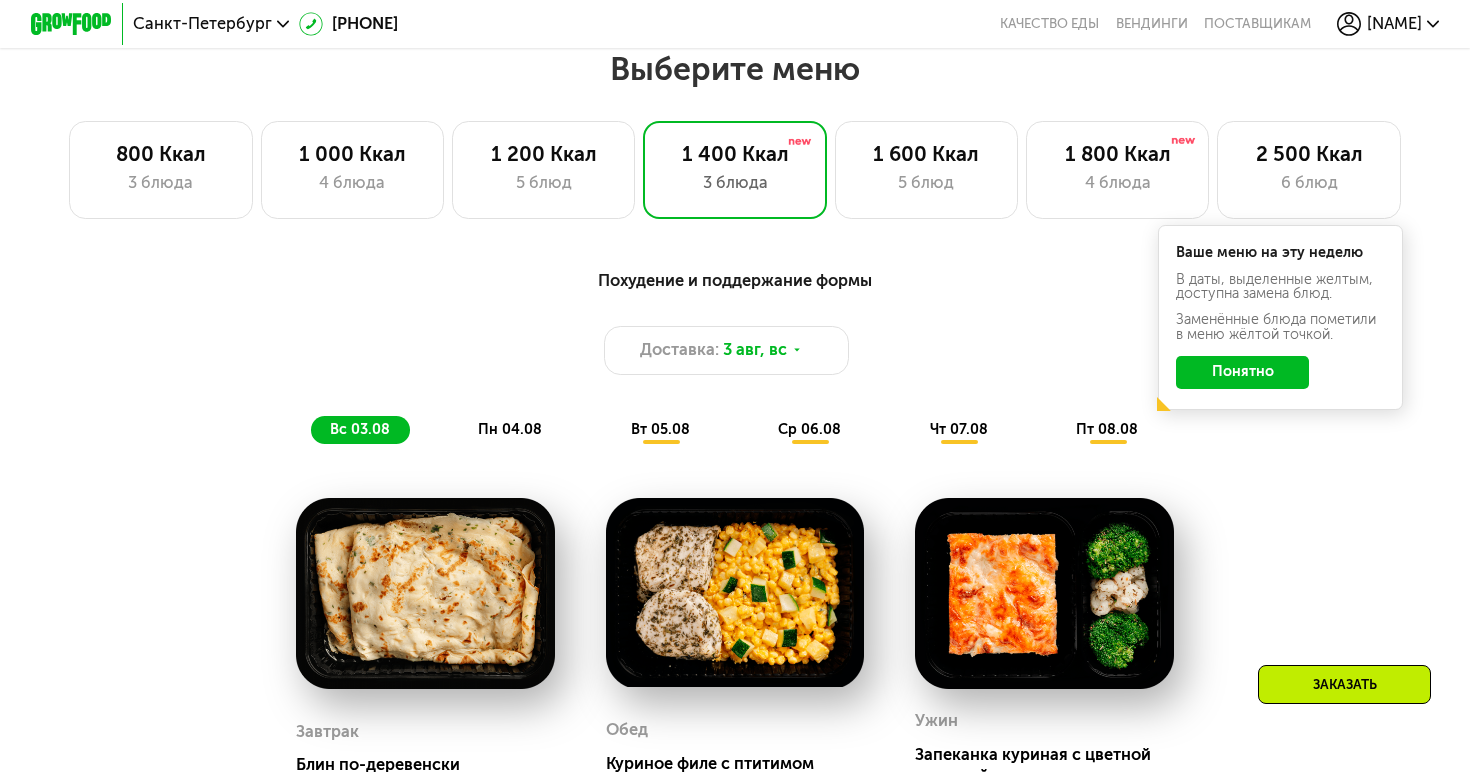 click on "Понятно" 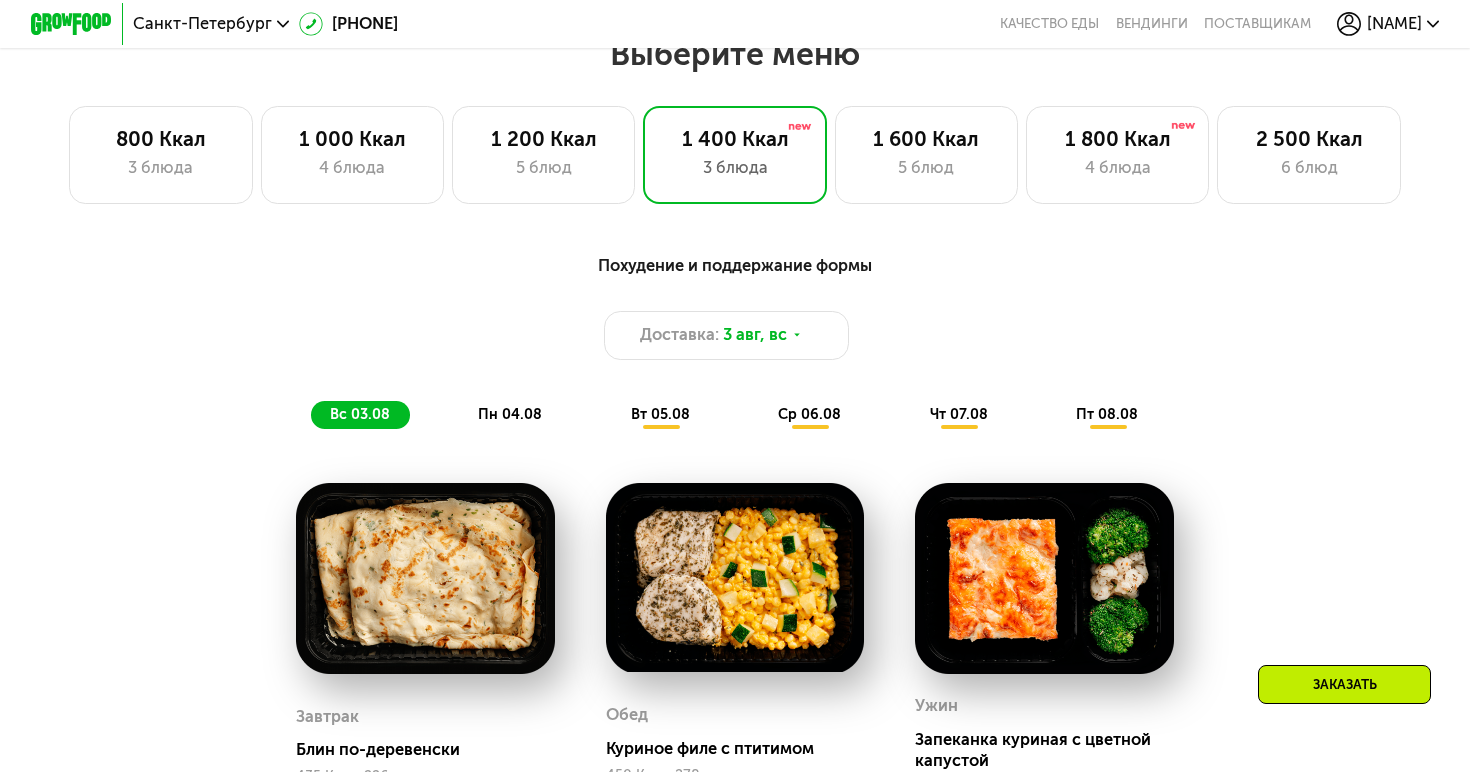 scroll, scrollTop: 821, scrollLeft: 0, axis: vertical 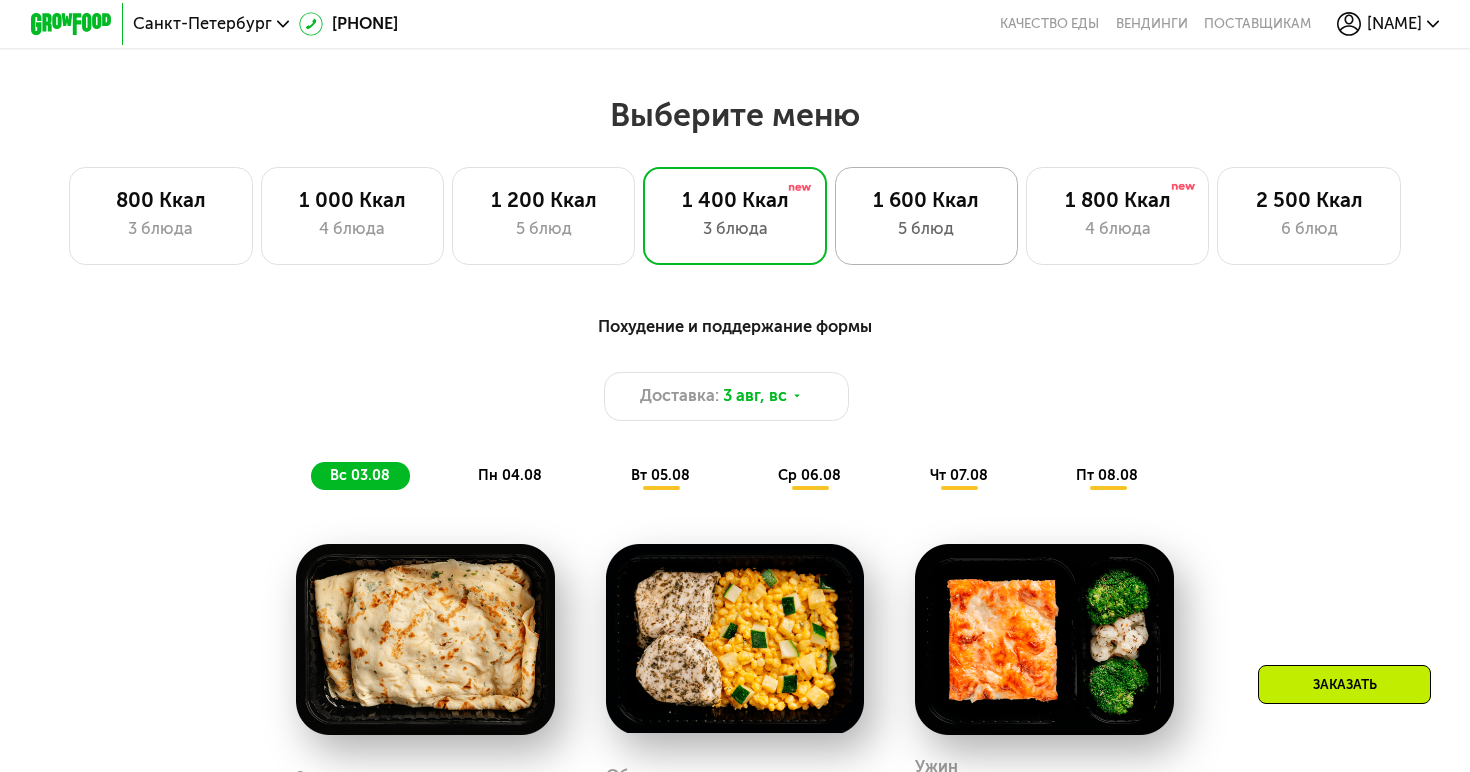 click on "5 блюд" at bounding box center (926, 229) 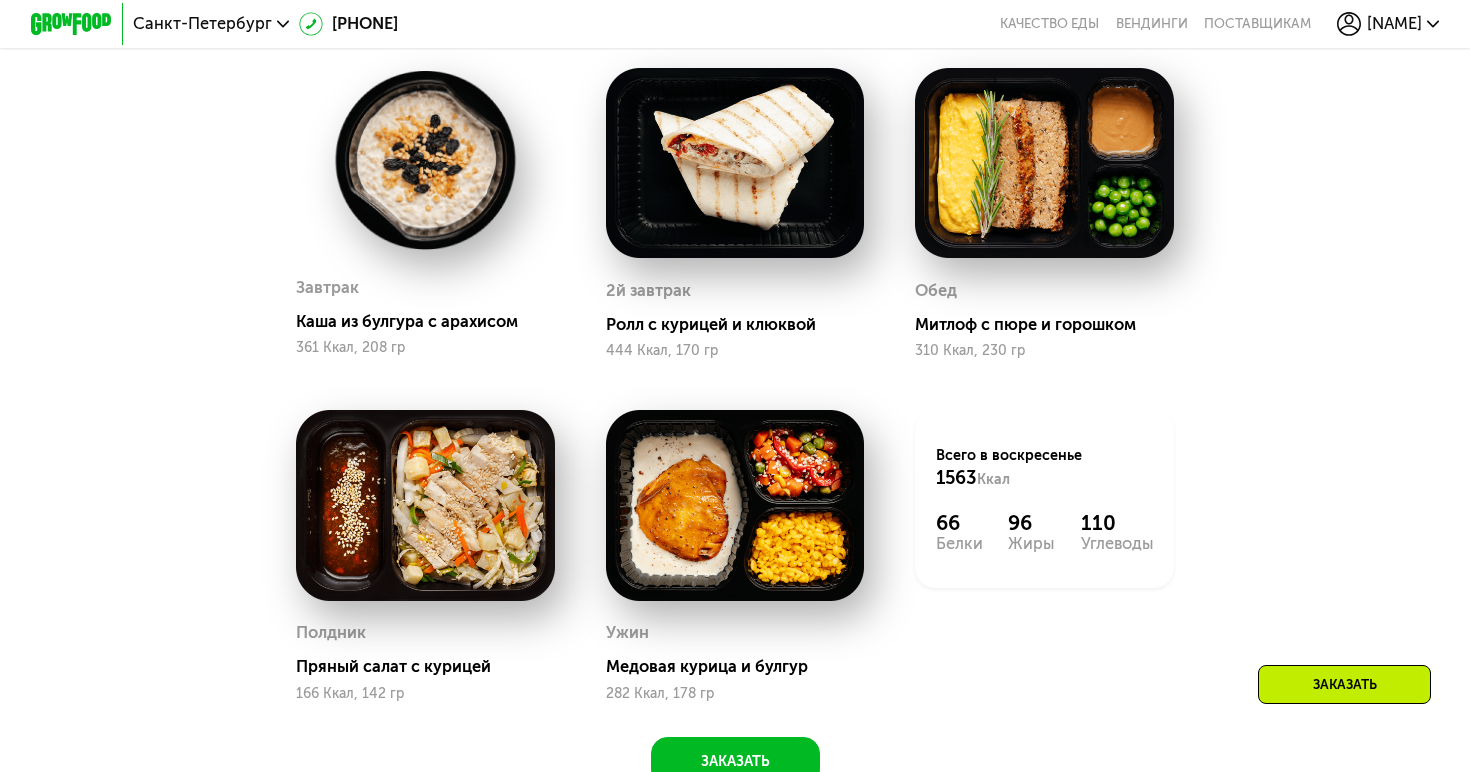 scroll, scrollTop: 971, scrollLeft: 0, axis: vertical 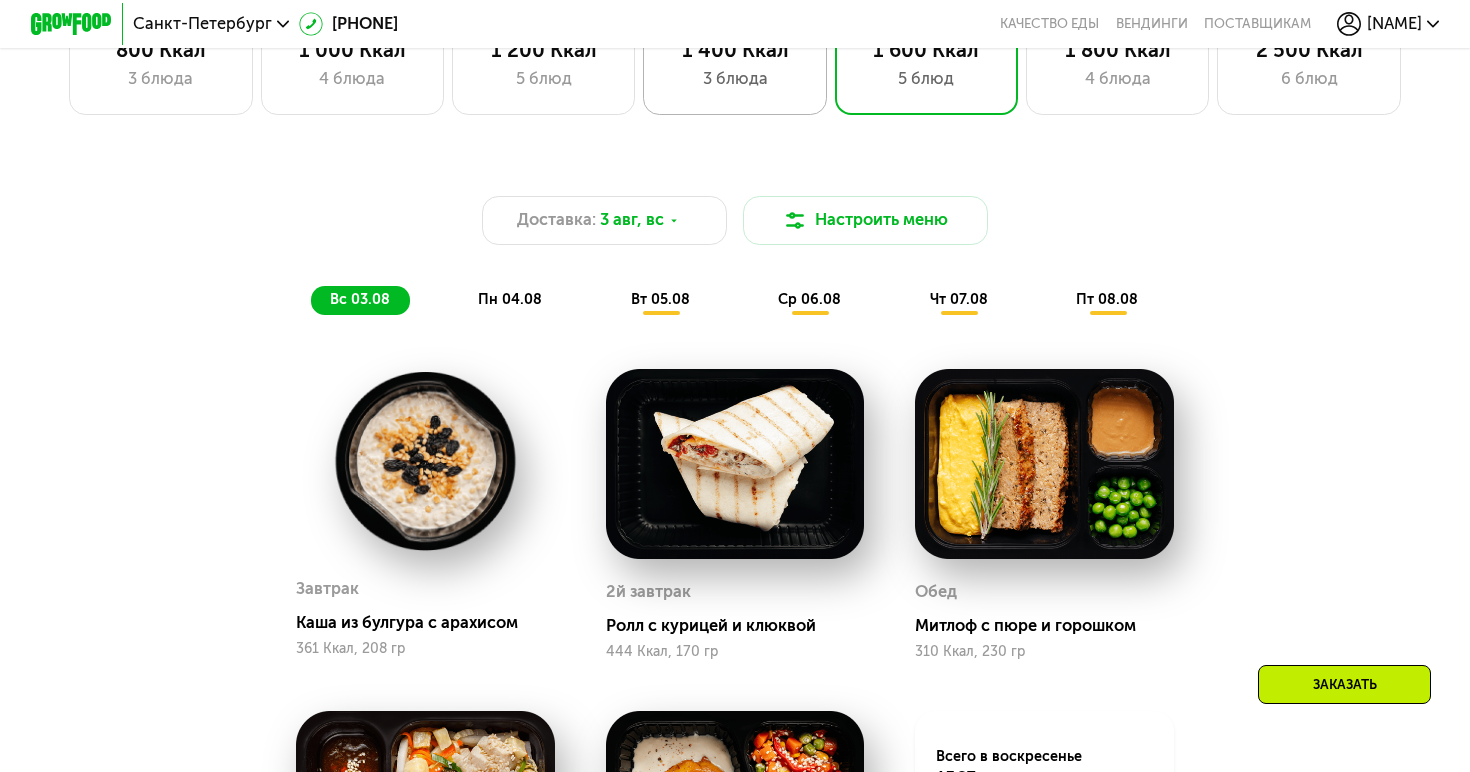 click on "1 400 Ккал 3 блюда" 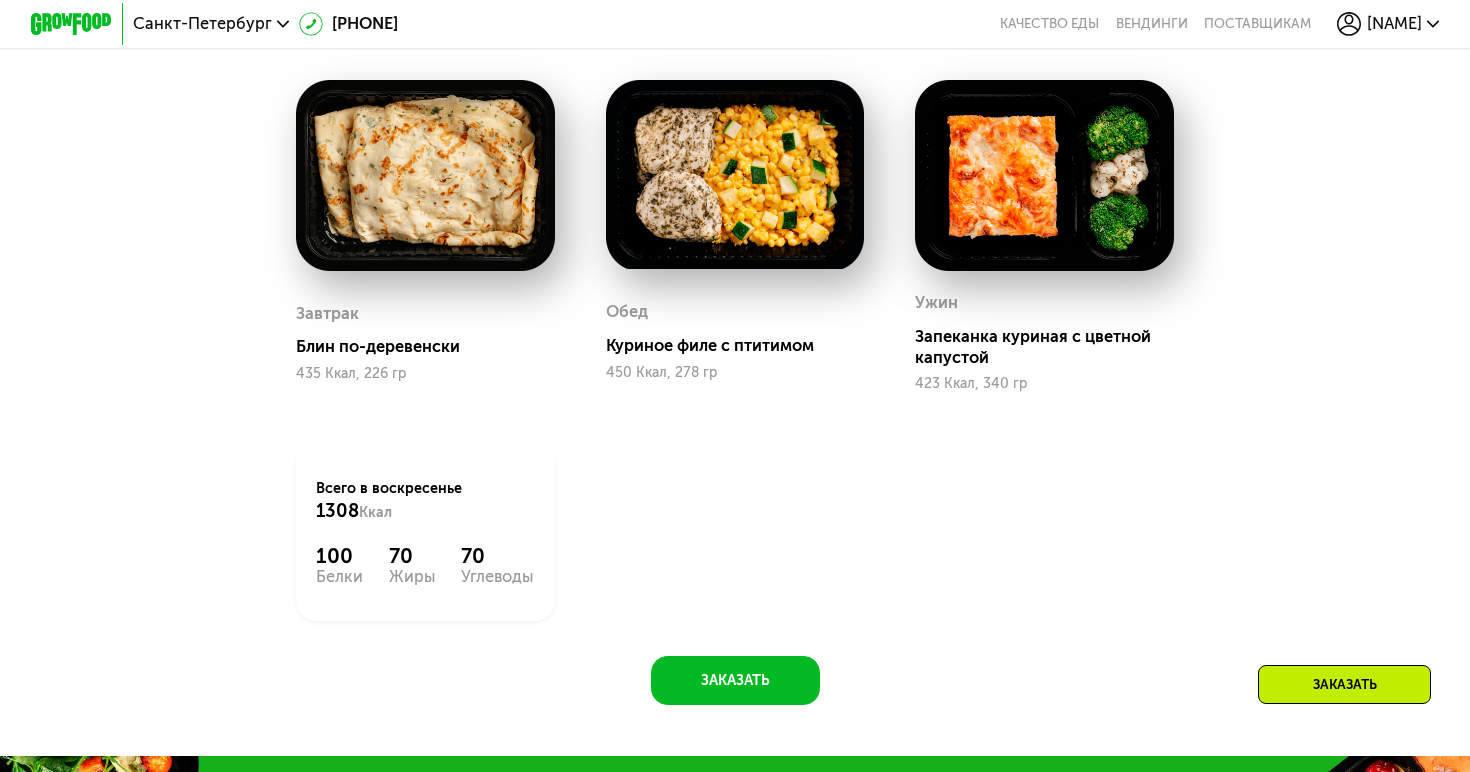 scroll, scrollTop: 1105, scrollLeft: 0, axis: vertical 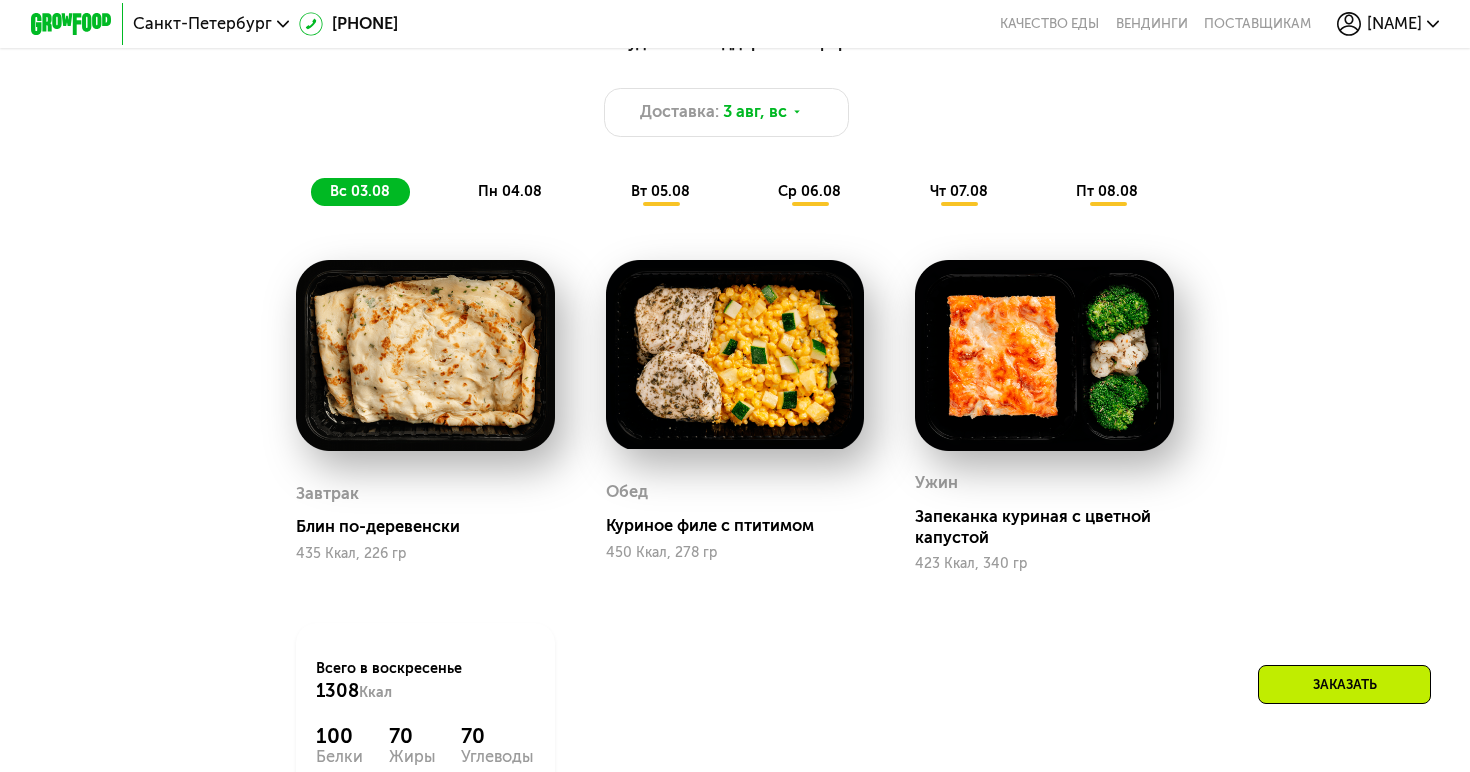 click on "пн 04.08" at bounding box center (510, 191) 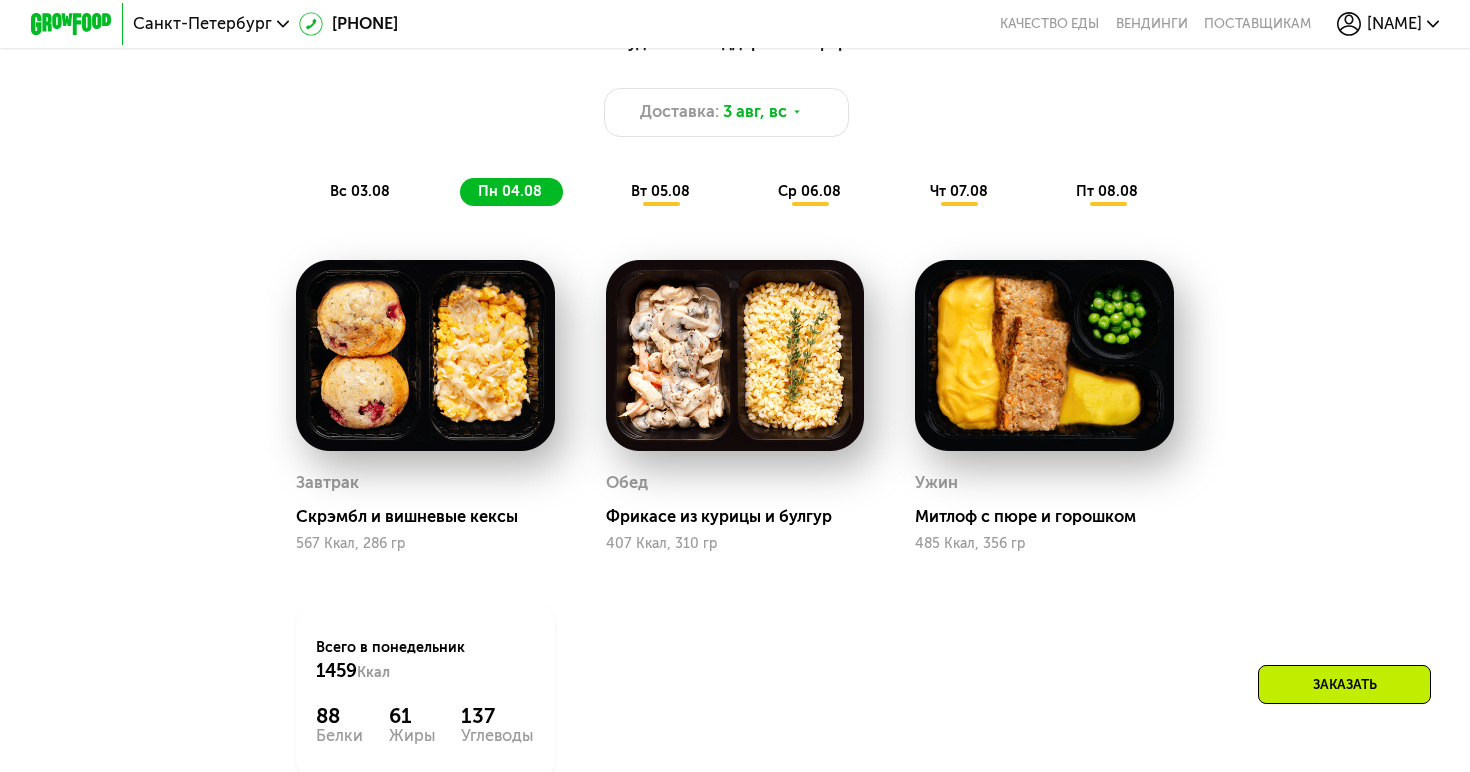 click on "Похудение и поддержание формы Доставка: 3 авг, вс вс 03.08 пн 04.08 вт 05.08 ср 06.08 чт 07.08 пт 08.08" at bounding box center [735, 118] 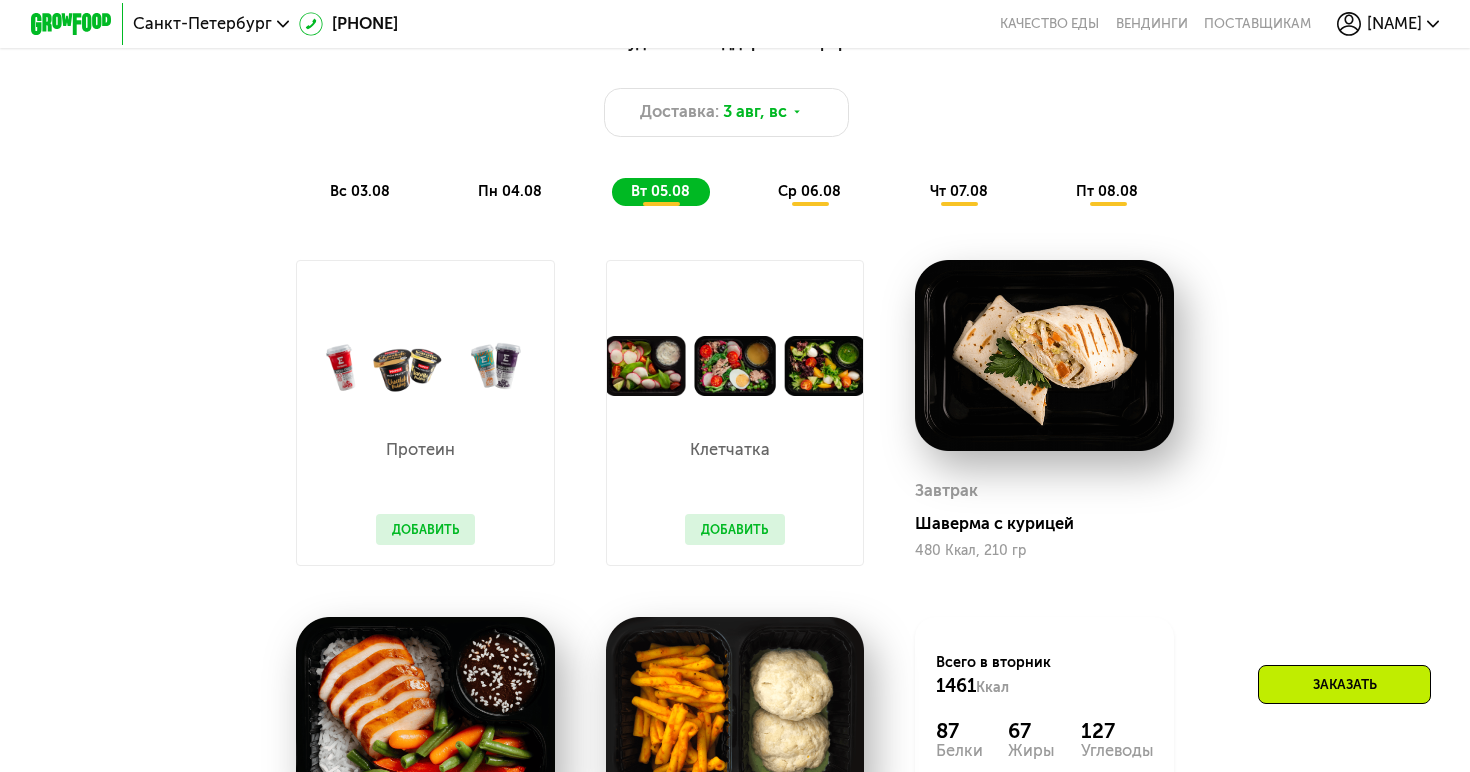 click on "вс 03.08" 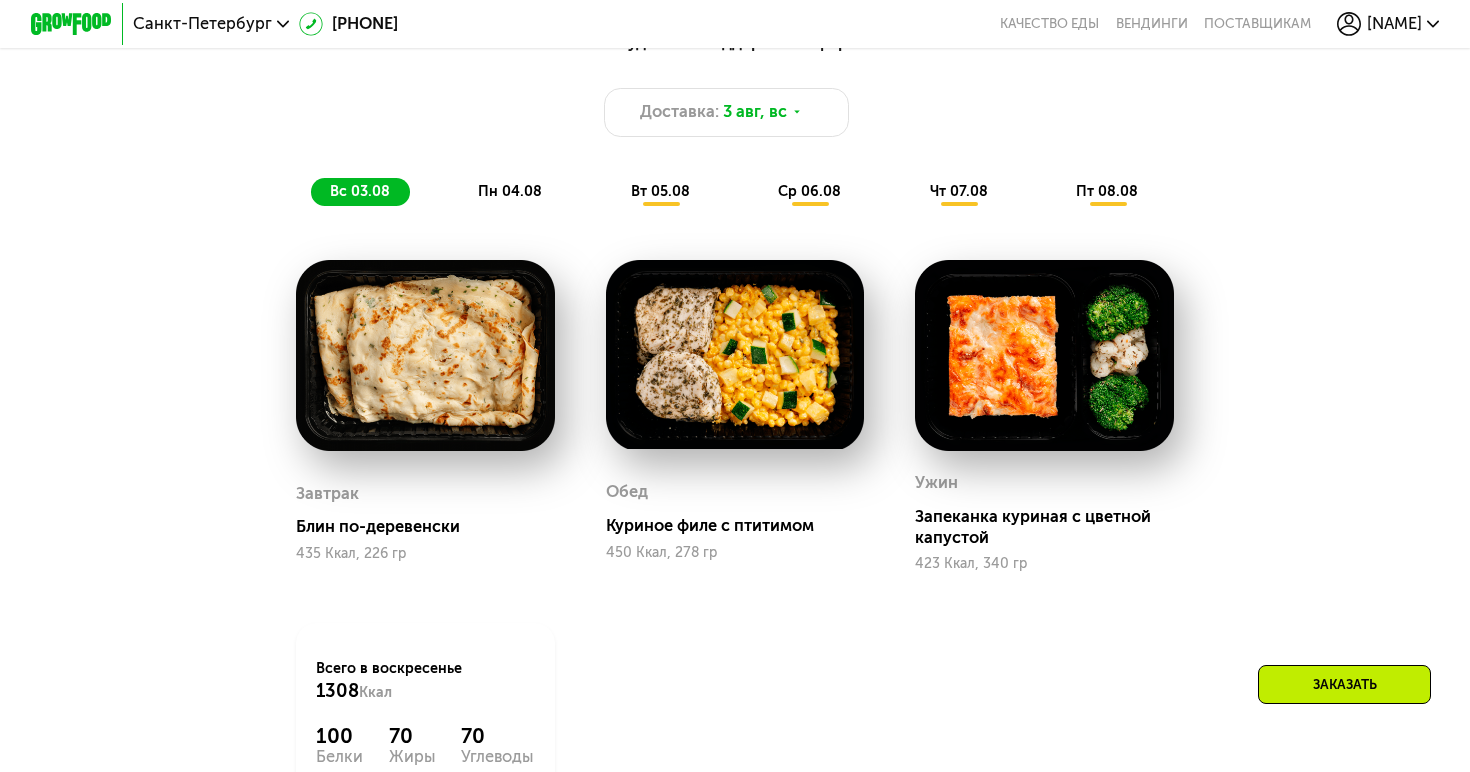 click on "вт 05.08" at bounding box center (660, 191) 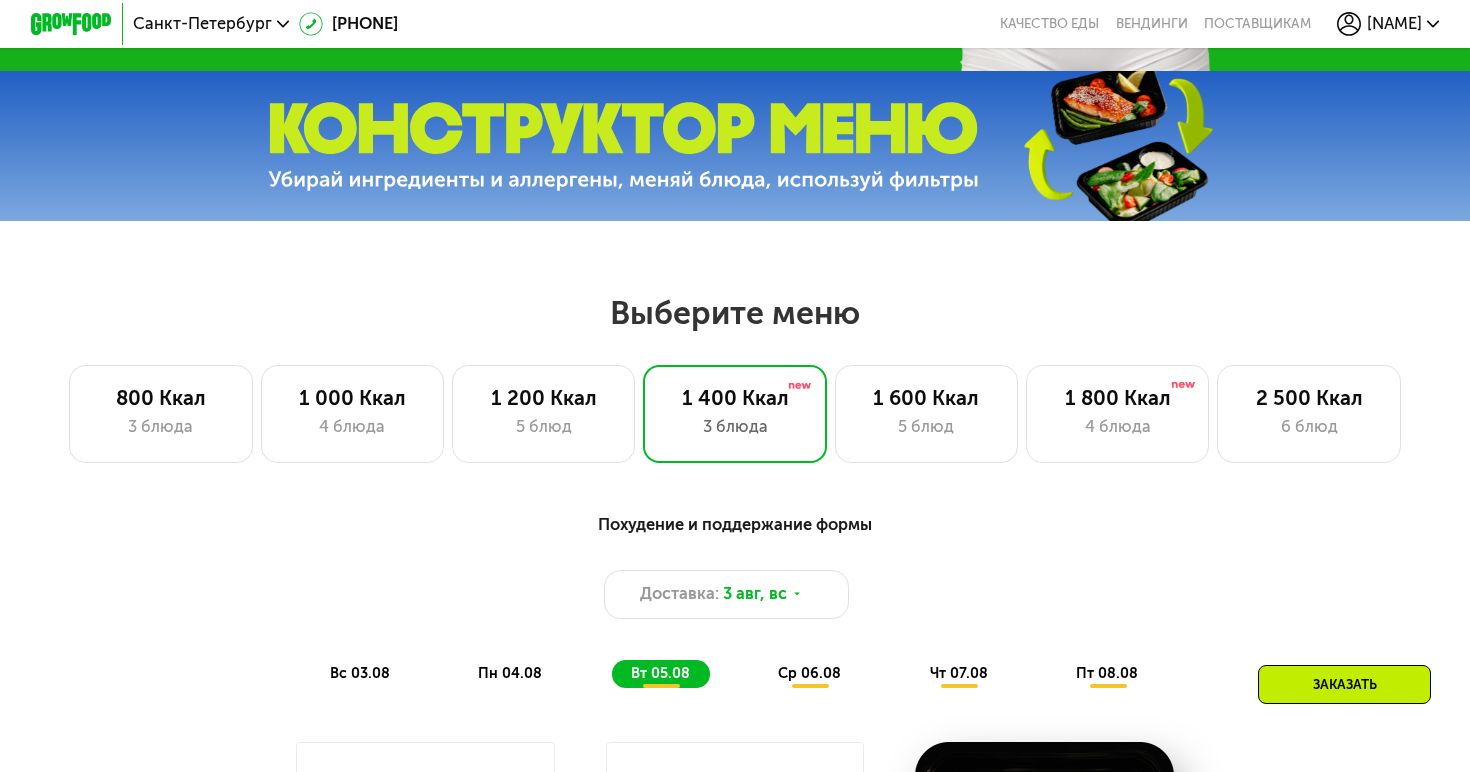 scroll, scrollTop: 929, scrollLeft: 0, axis: vertical 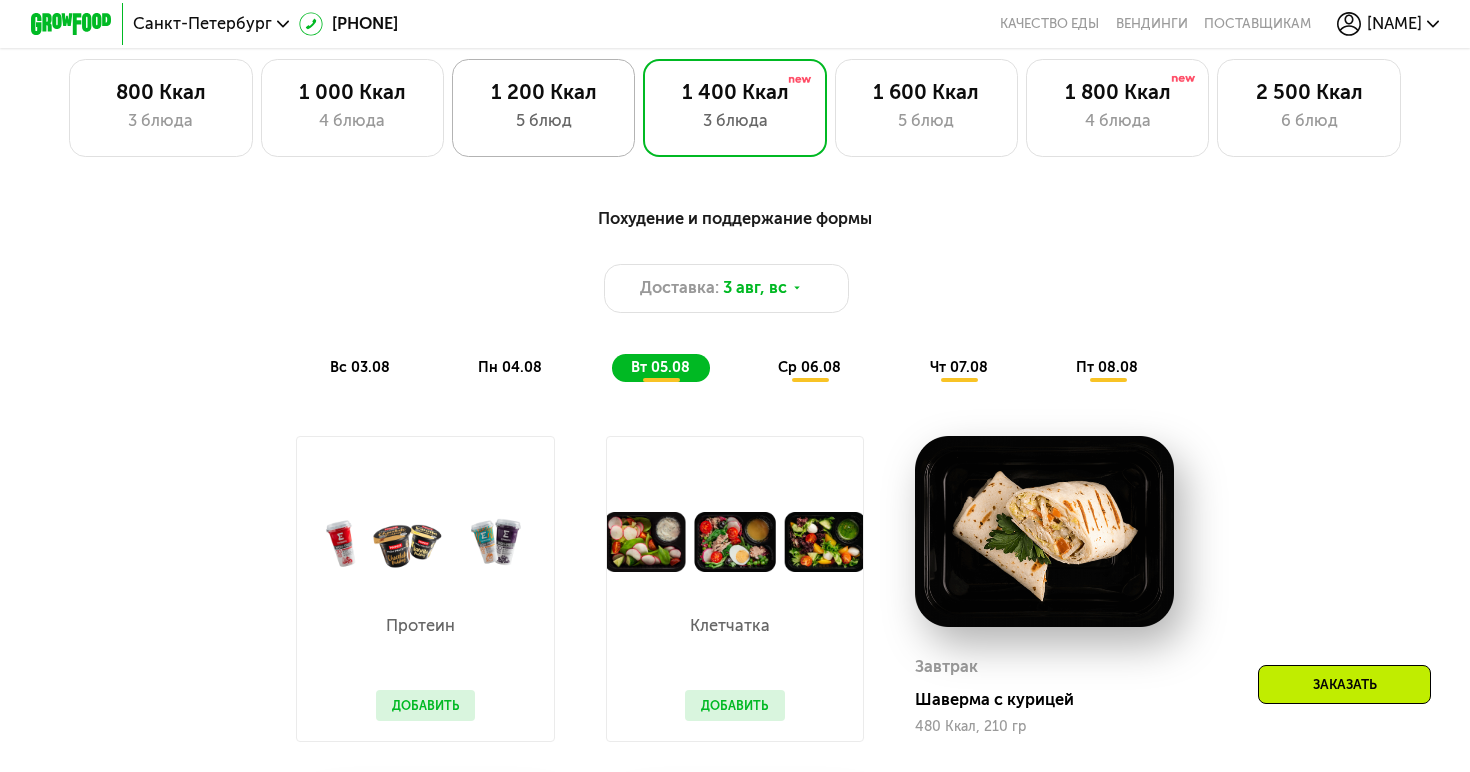 click on "5 блюд" at bounding box center [543, 121] 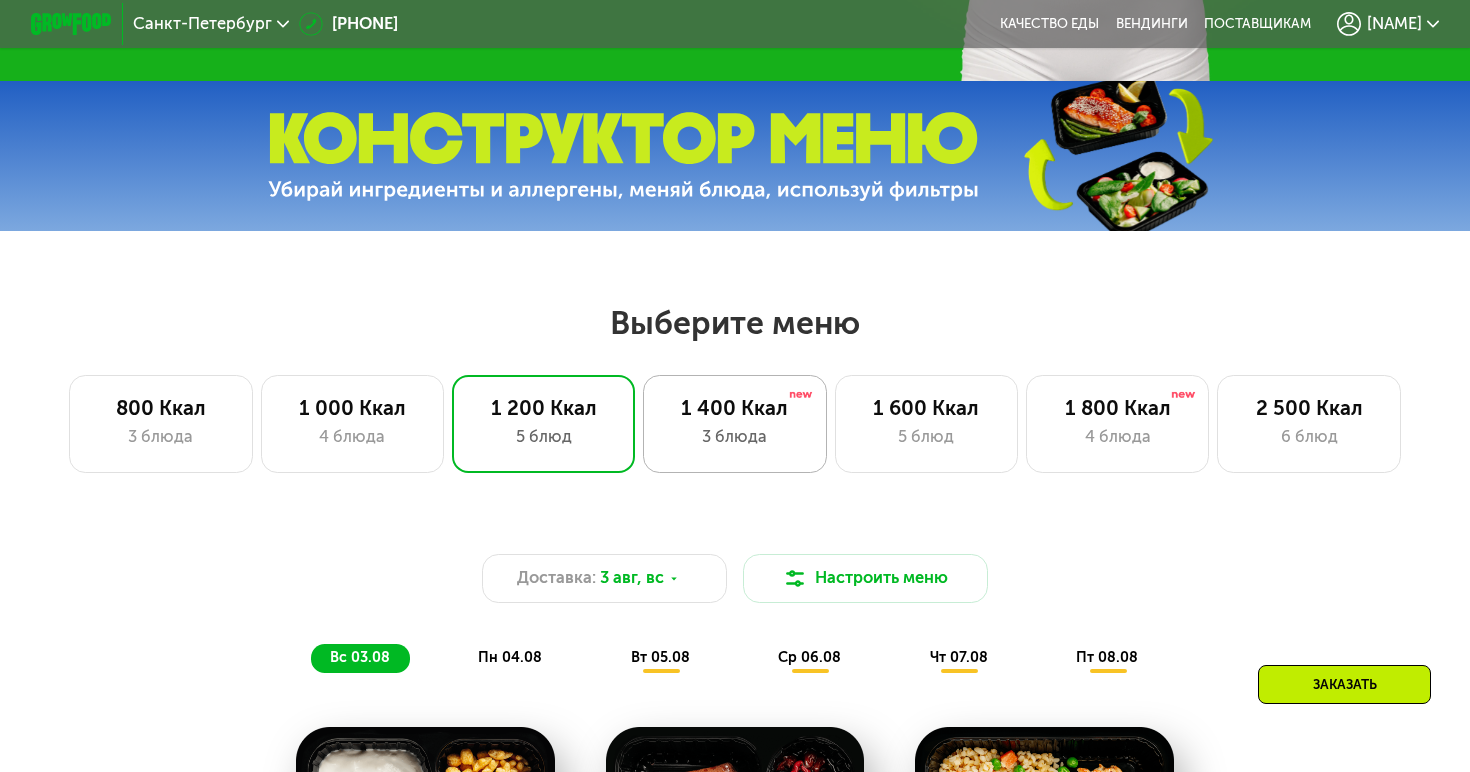 scroll, scrollTop: 652, scrollLeft: 0, axis: vertical 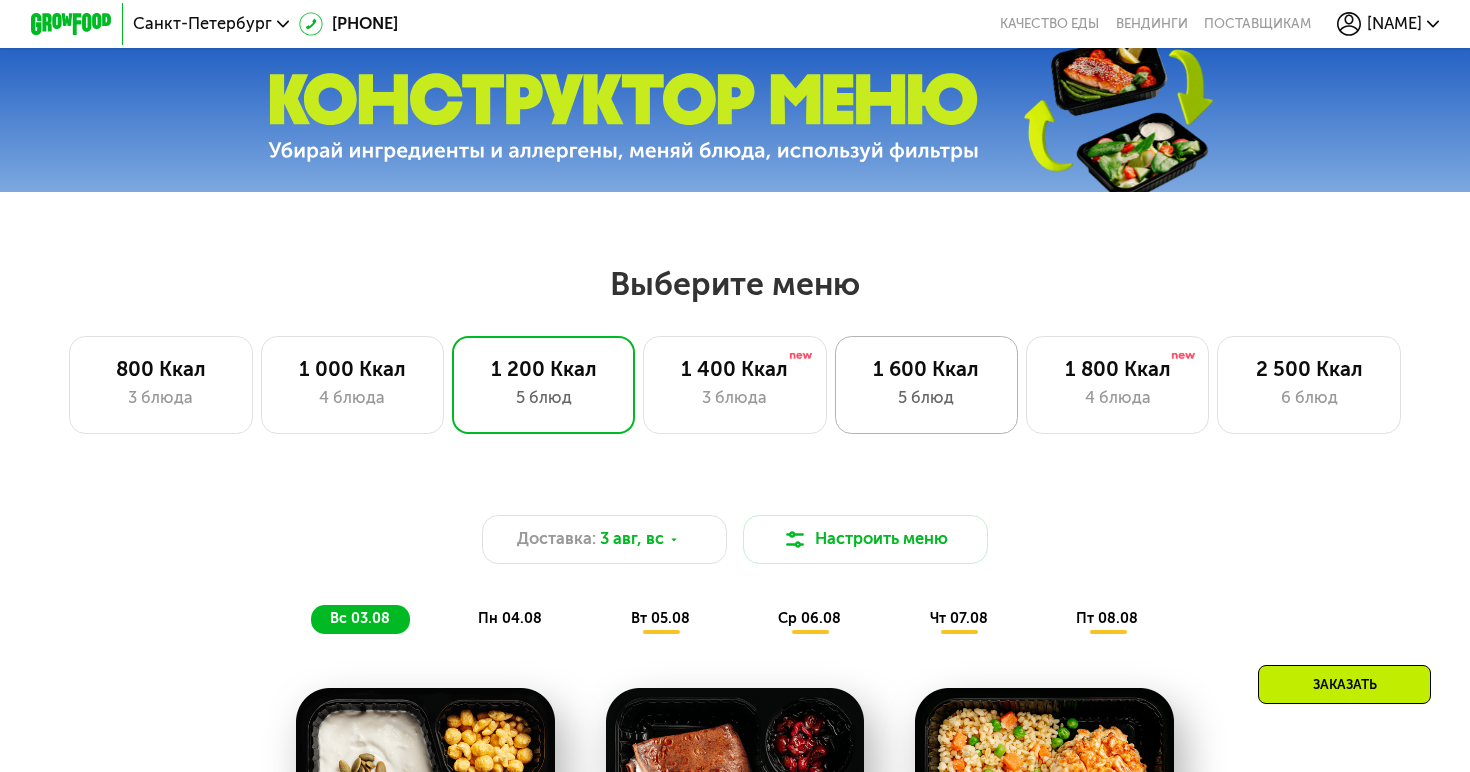 click on "5 блюд" at bounding box center [926, 398] 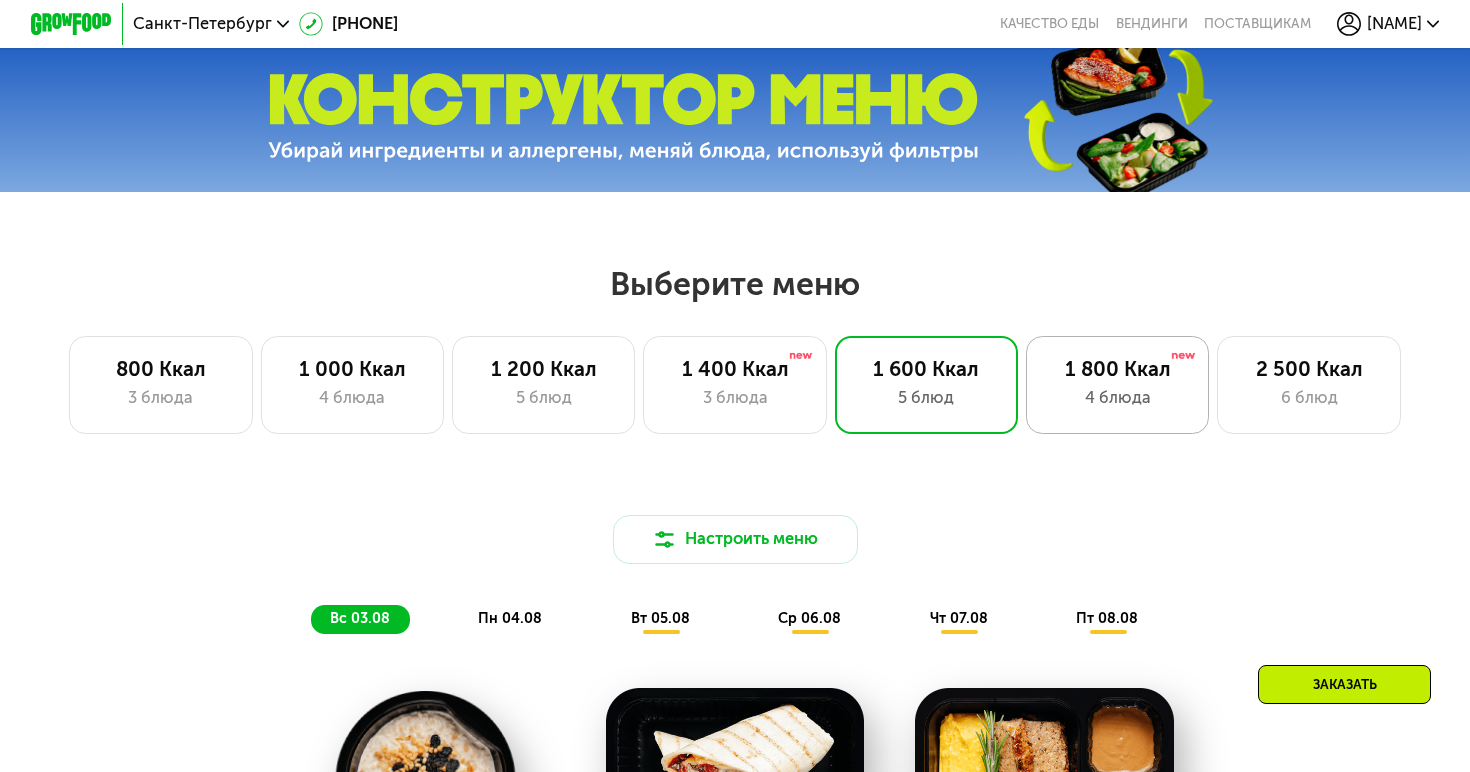 click on "4 блюда" at bounding box center [1117, 398] 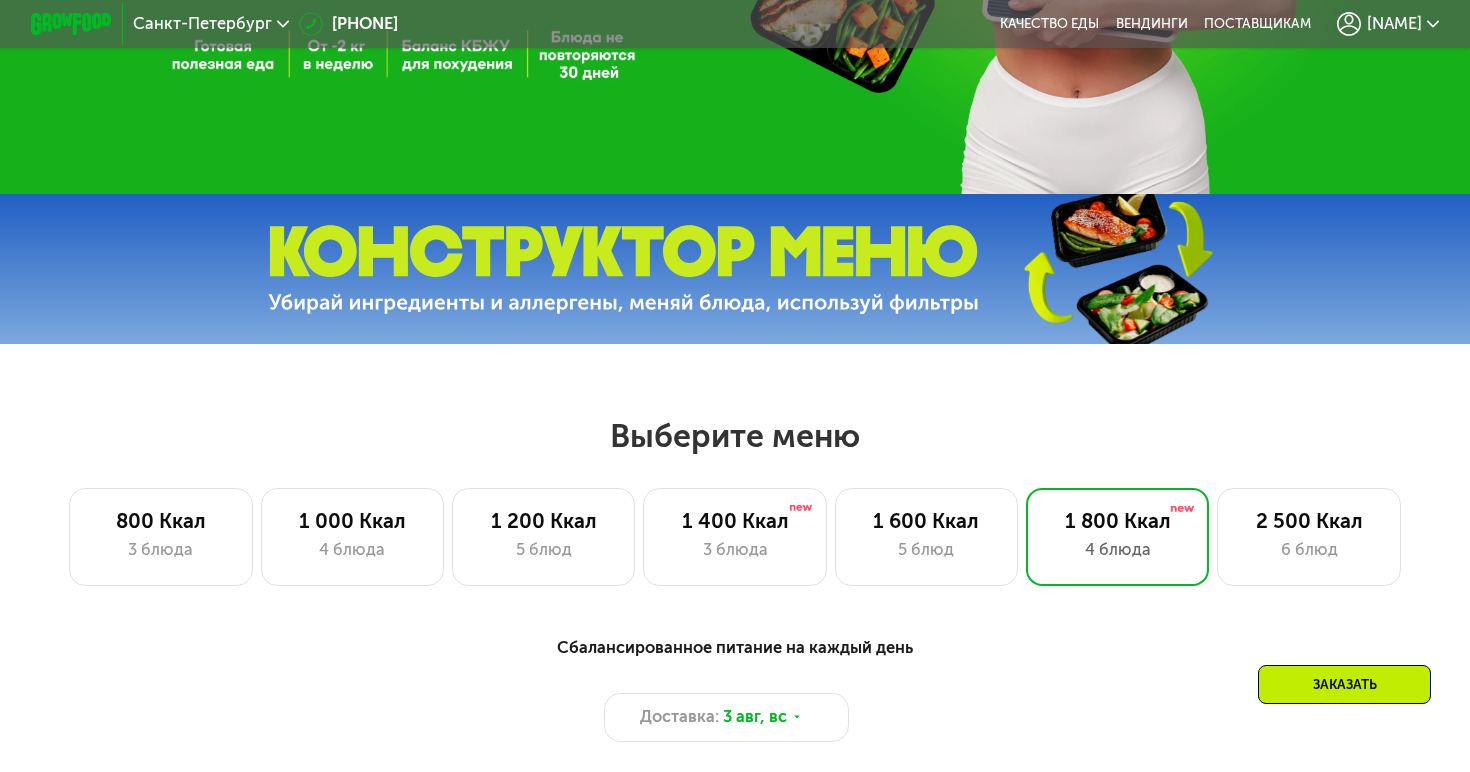 scroll, scrollTop: 498, scrollLeft: 0, axis: vertical 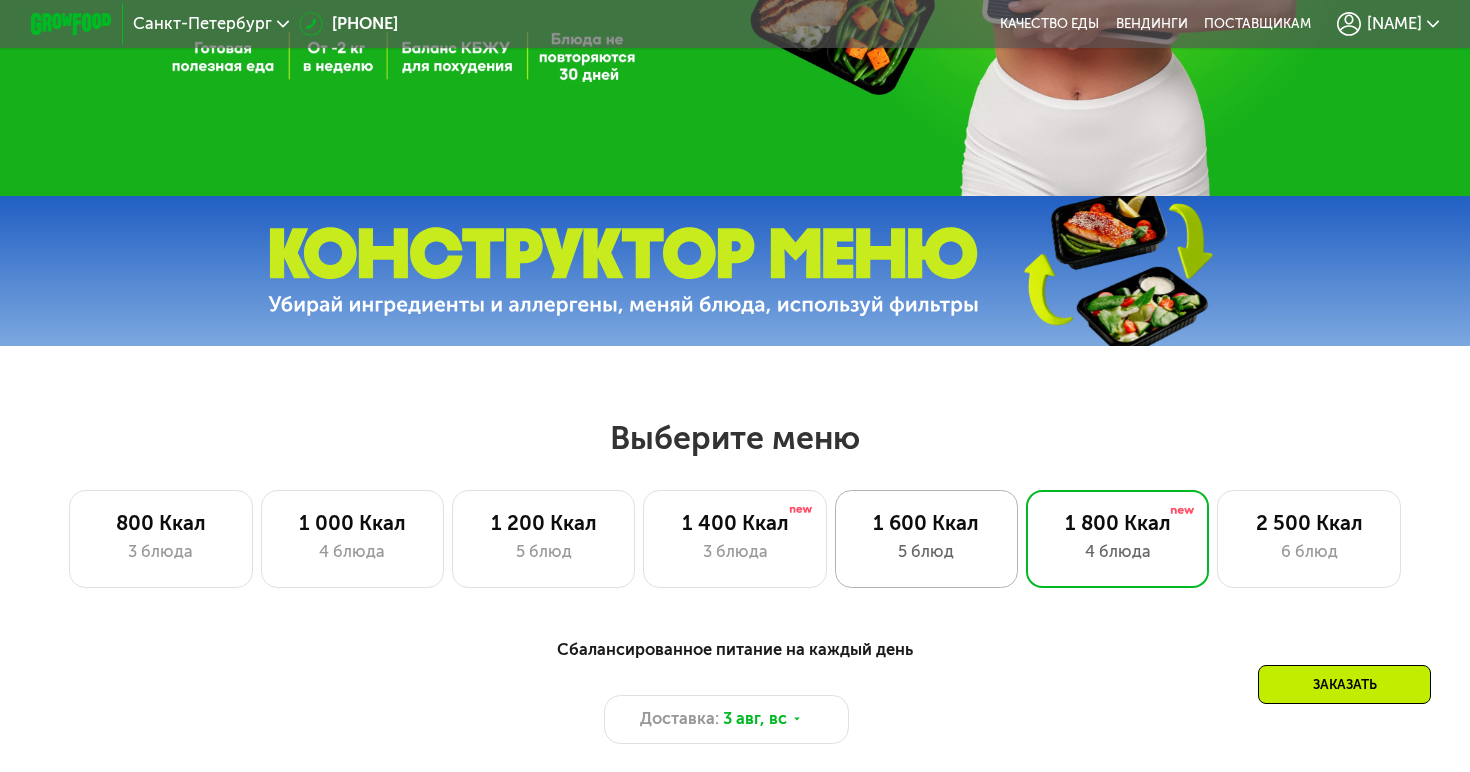click on "1 600 Ккал 5 блюд" 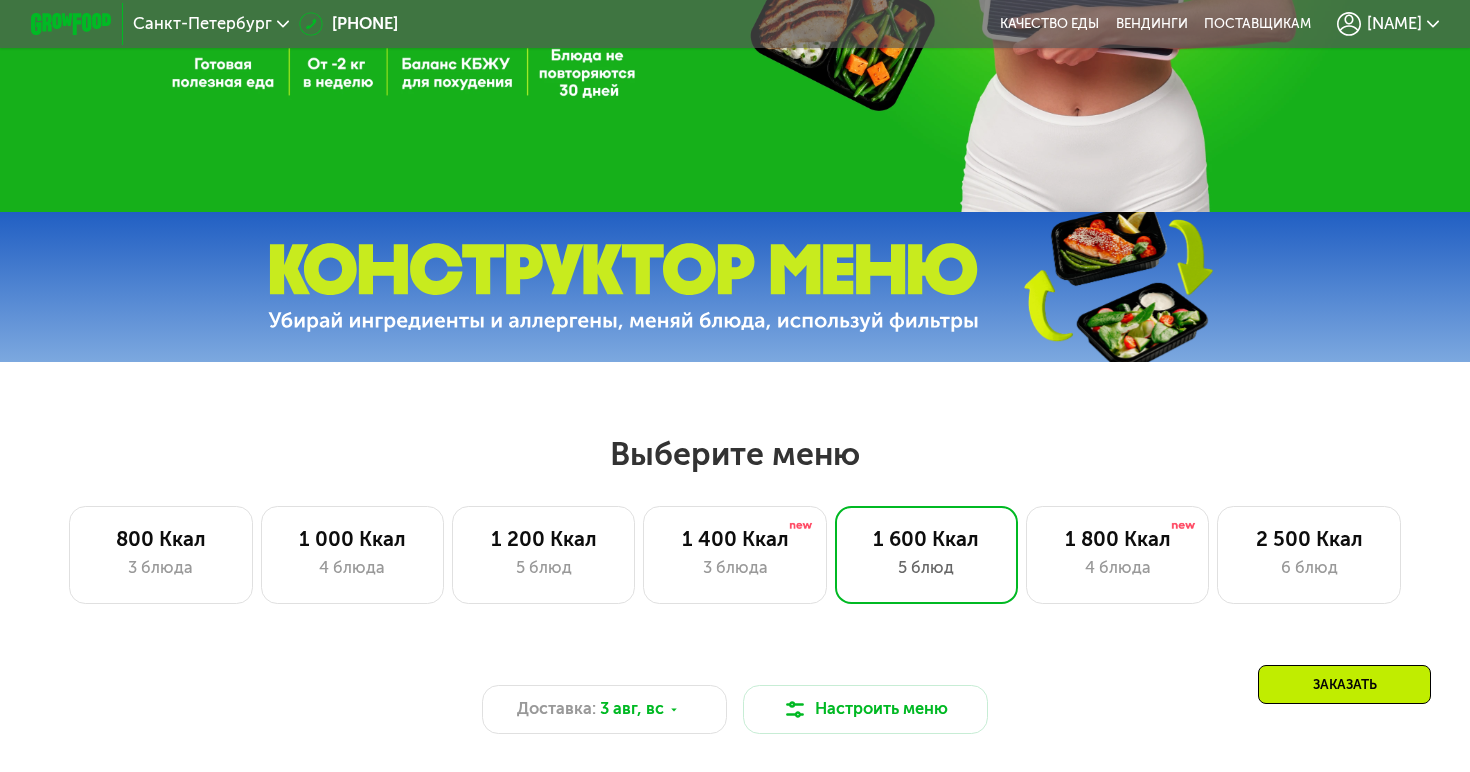 scroll, scrollTop: 480, scrollLeft: 0, axis: vertical 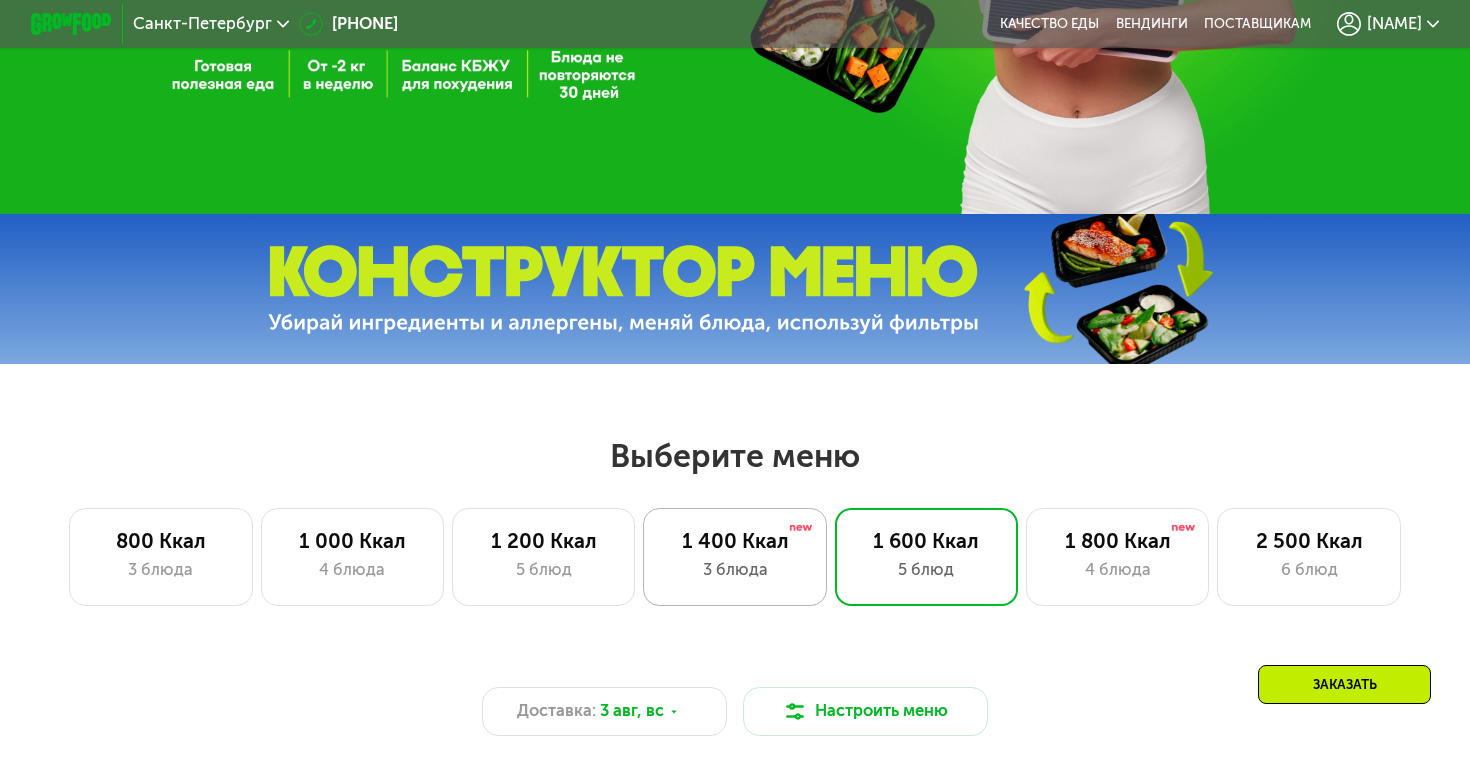 click on "1 400 Ккал" at bounding box center (735, 541) 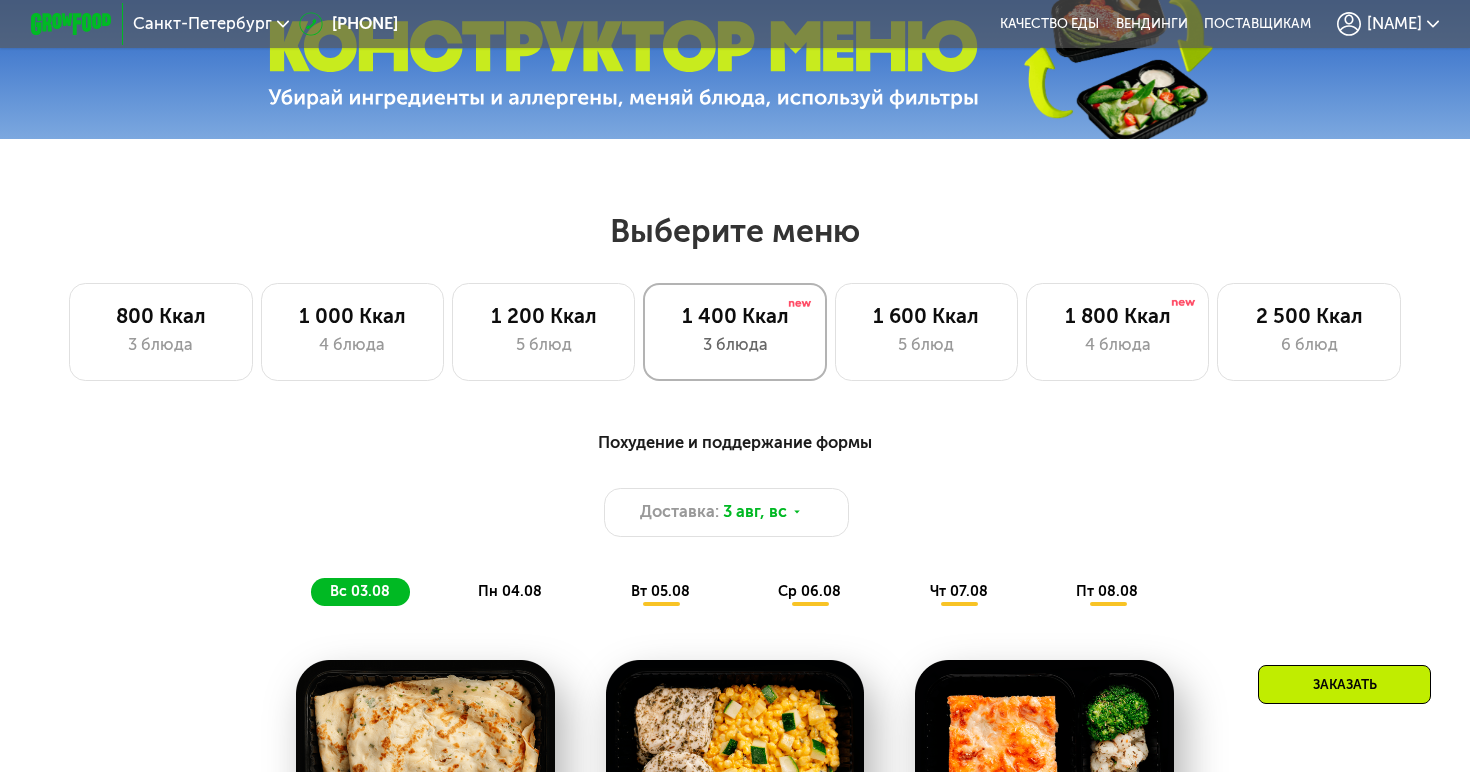scroll, scrollTop: 758, scrollLeft: 0, axis: vertical 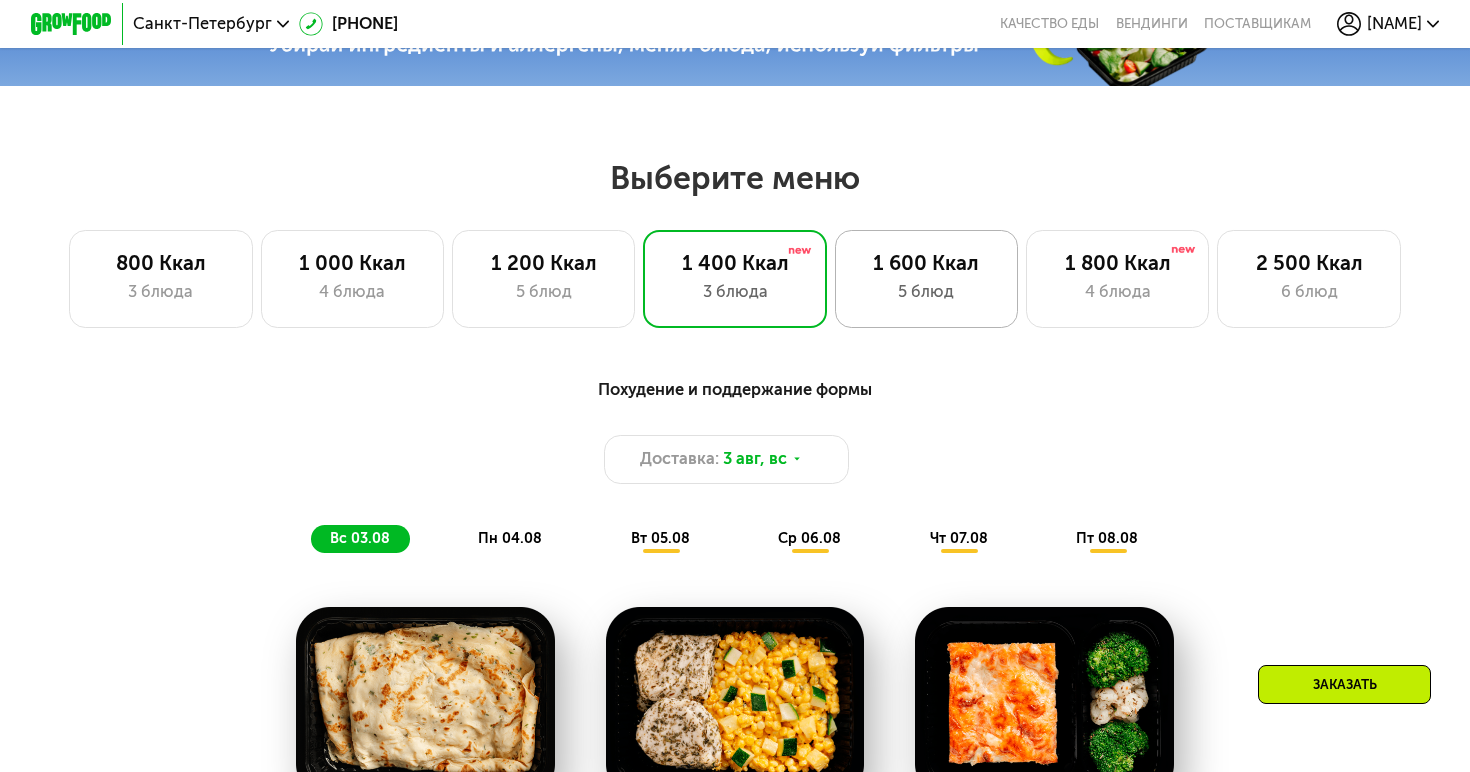 click on "5 блюд" at bounding box center (926, 292) 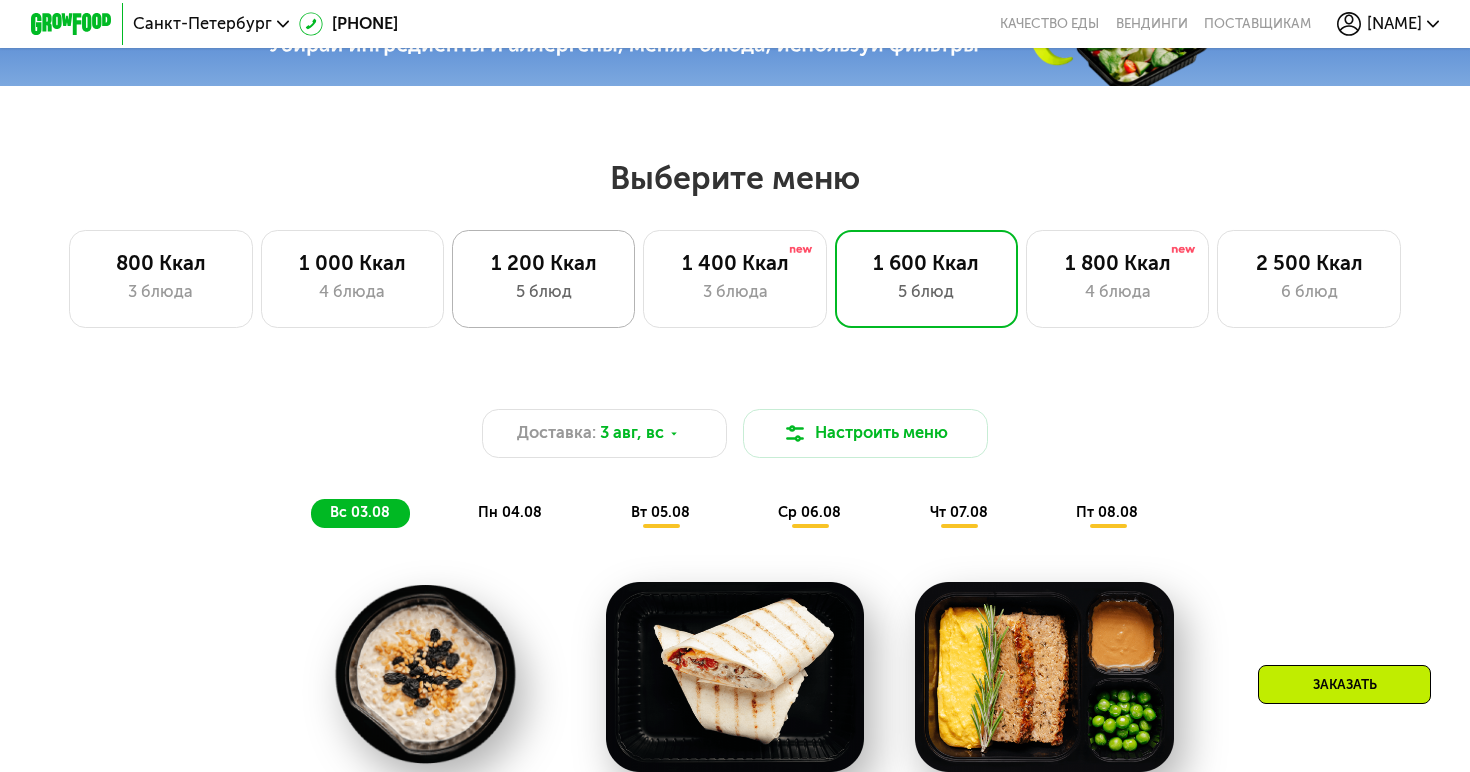 click on "1 200 Ккал" at bounding box center [543, 263] 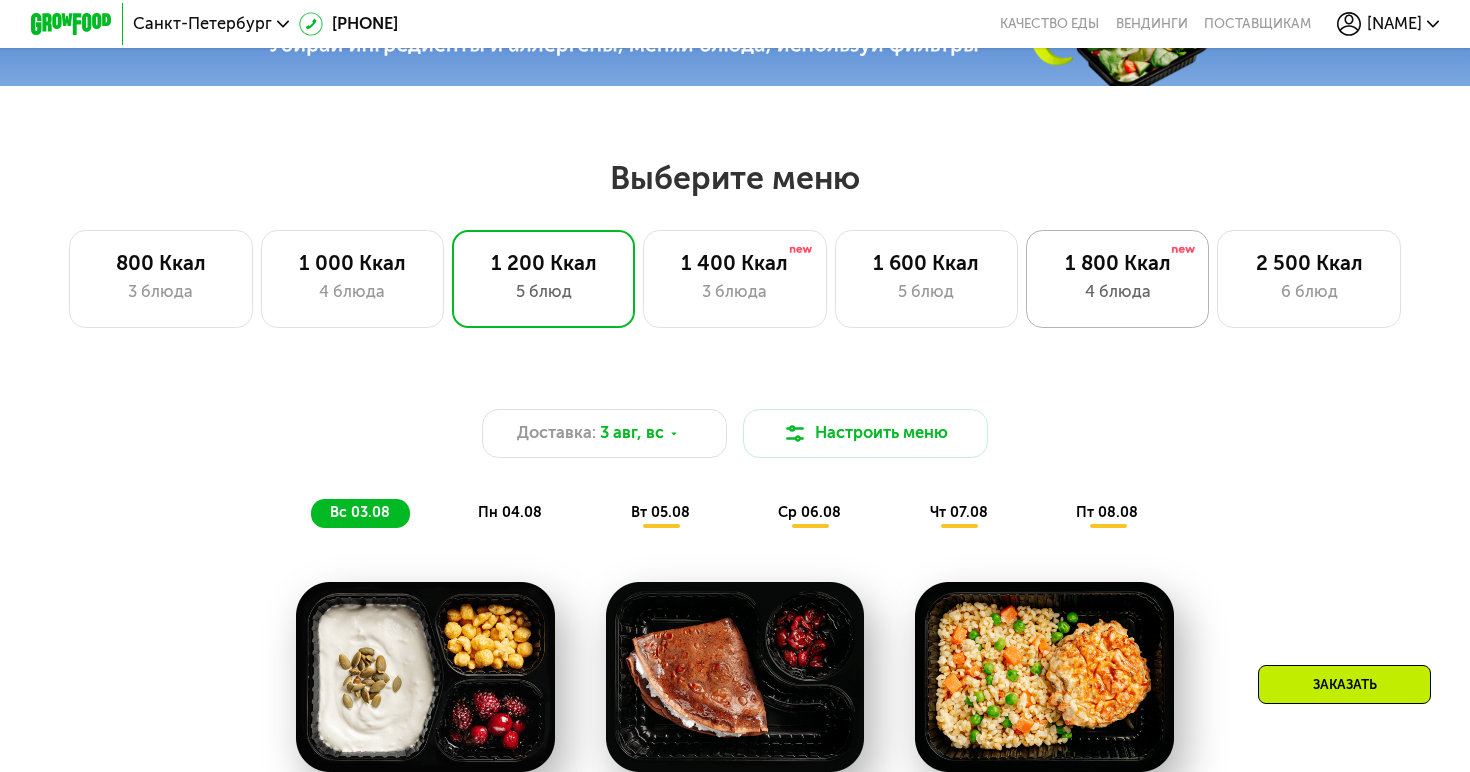 click on "1 800 Ккал" at bounding box center [1117, 263] 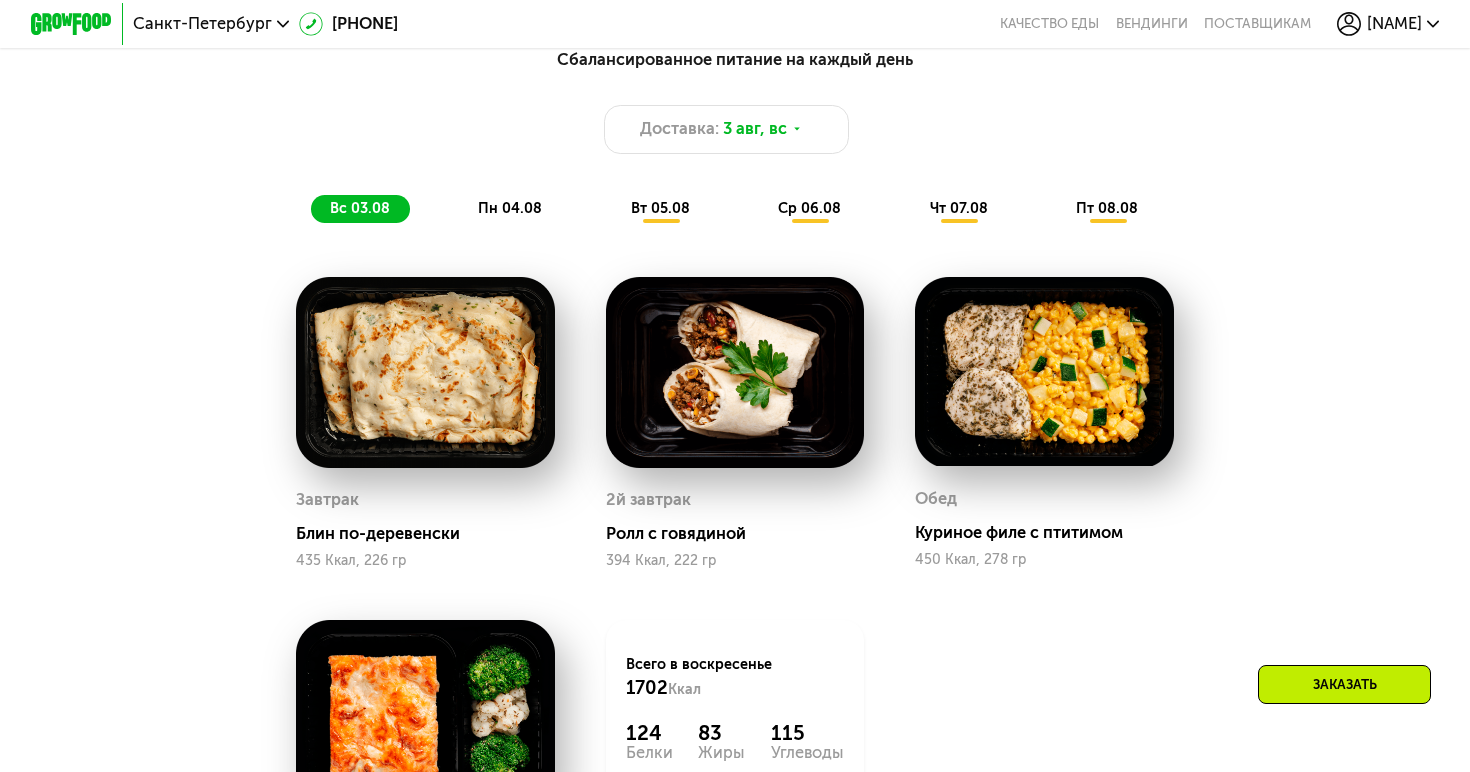 scroll, scrollTop: 845, scrollLeft: 0, axis: vertical 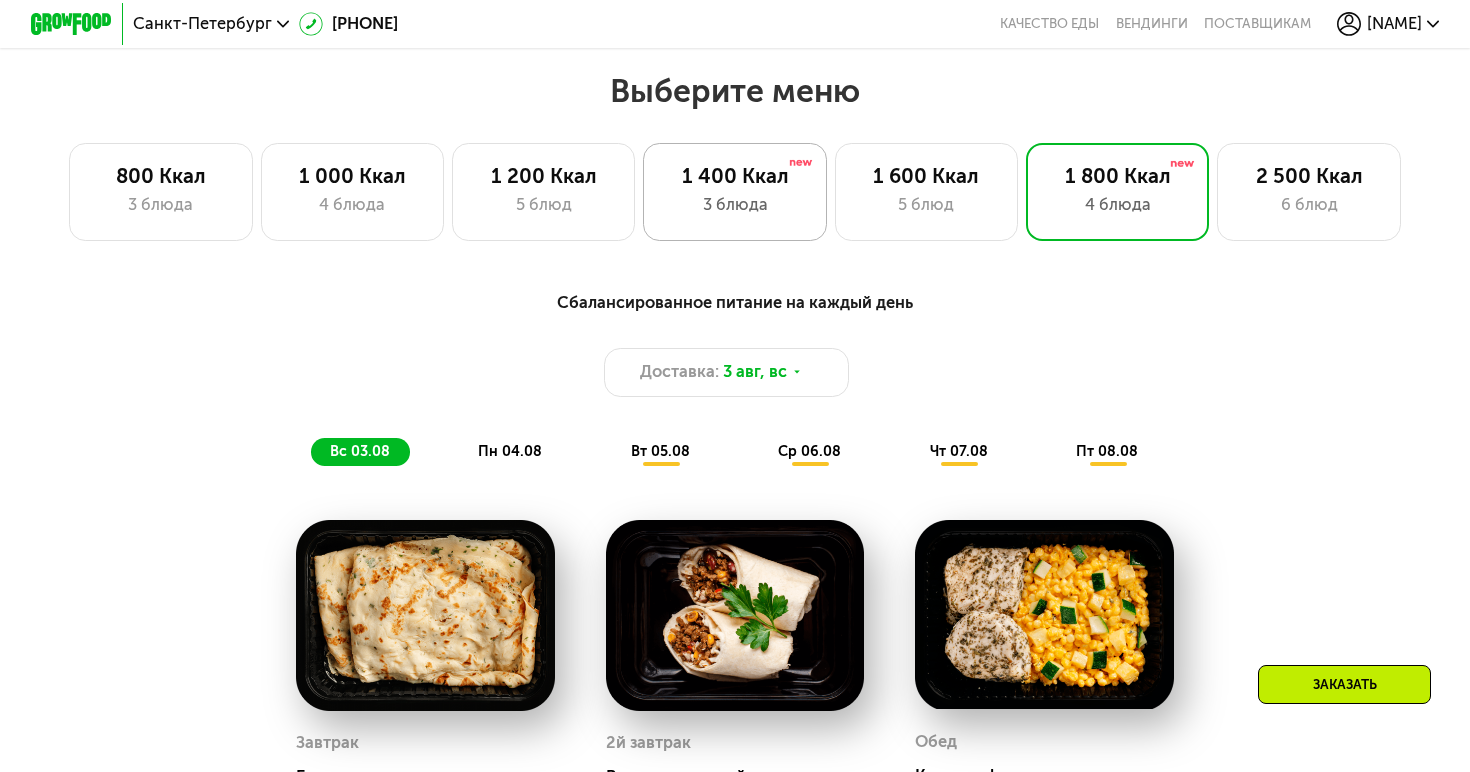 click on "1 400 Ккал" at bounding box center [735, 176] 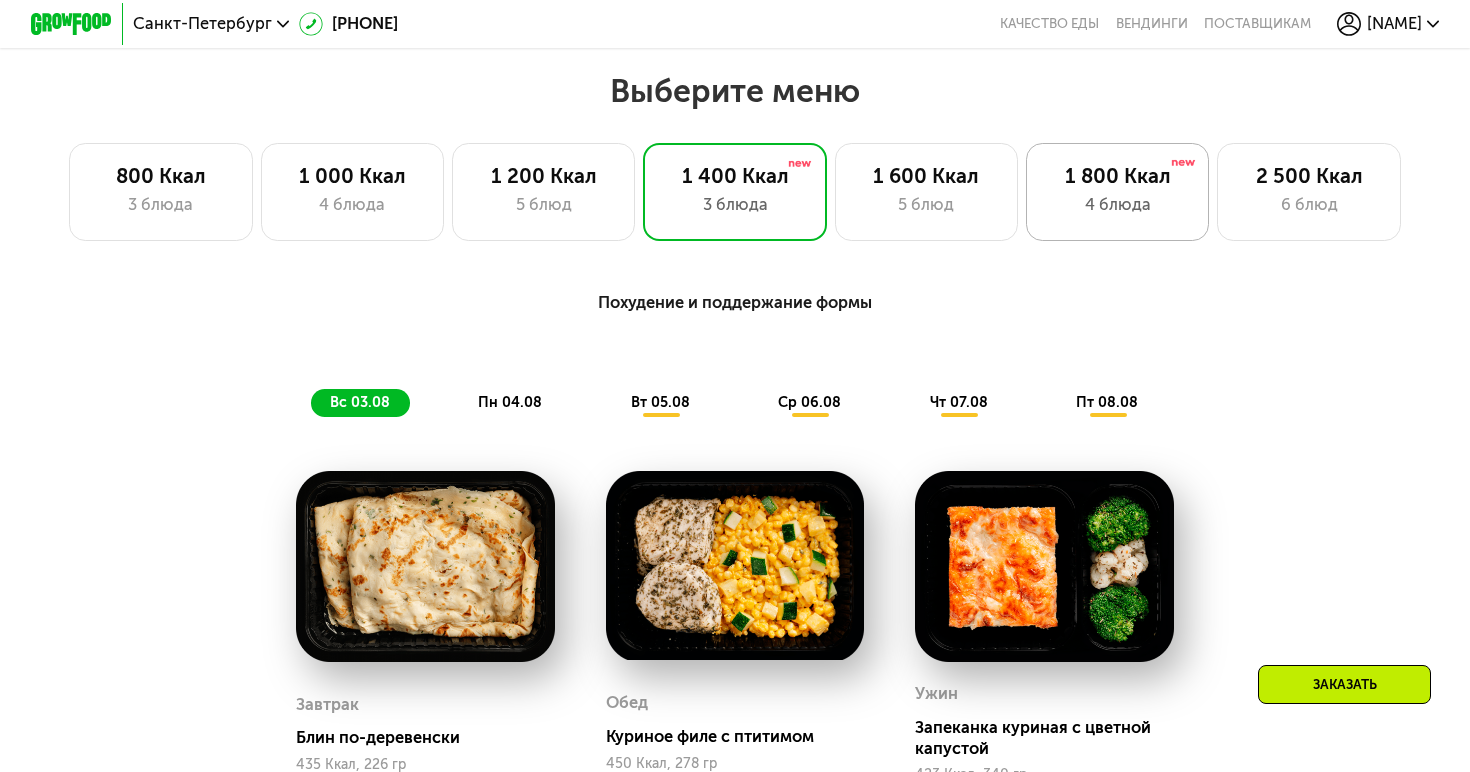 click on "4 блюда" at bounding box center [1117, 205] 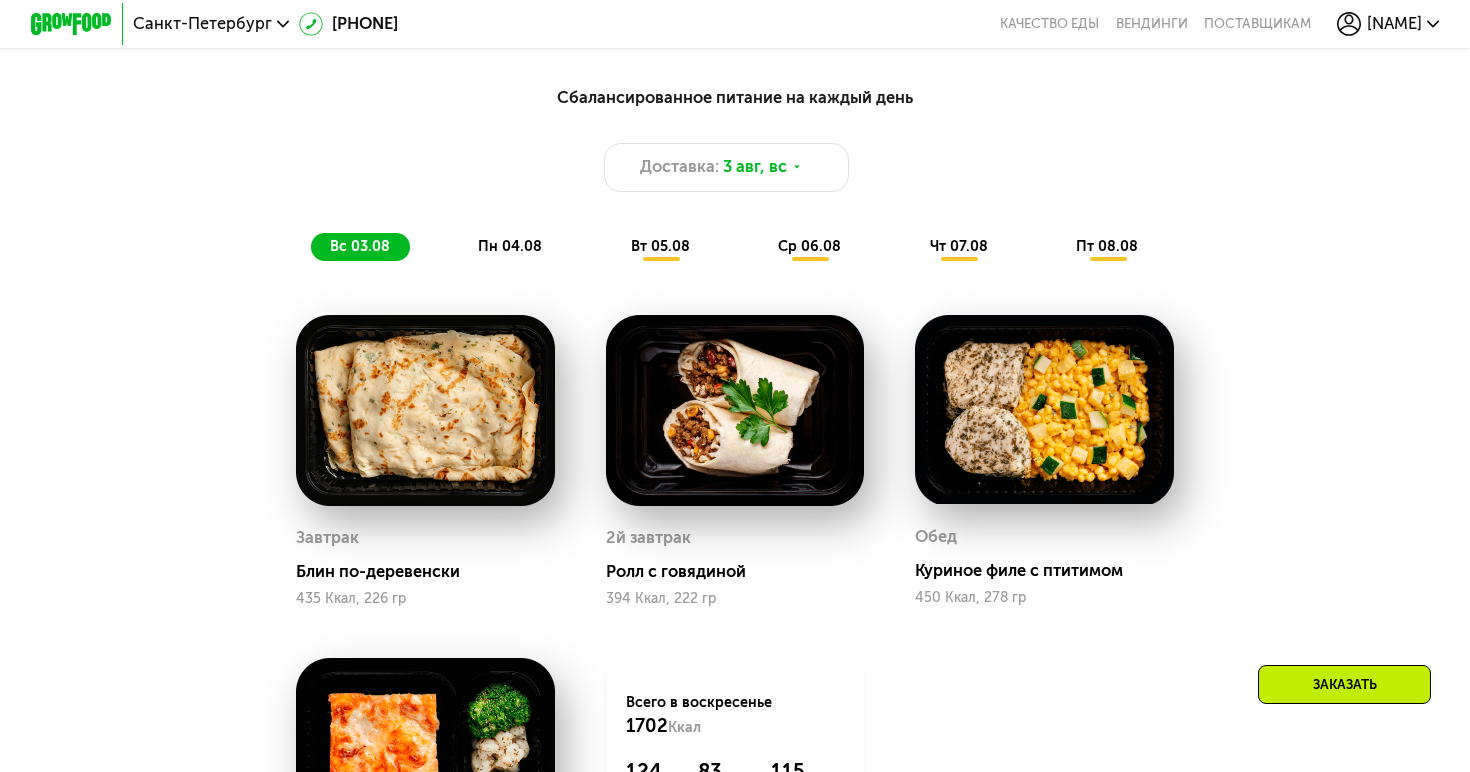 scroll, scrollTop: 785, scrollLeft: 0, axis: vertical 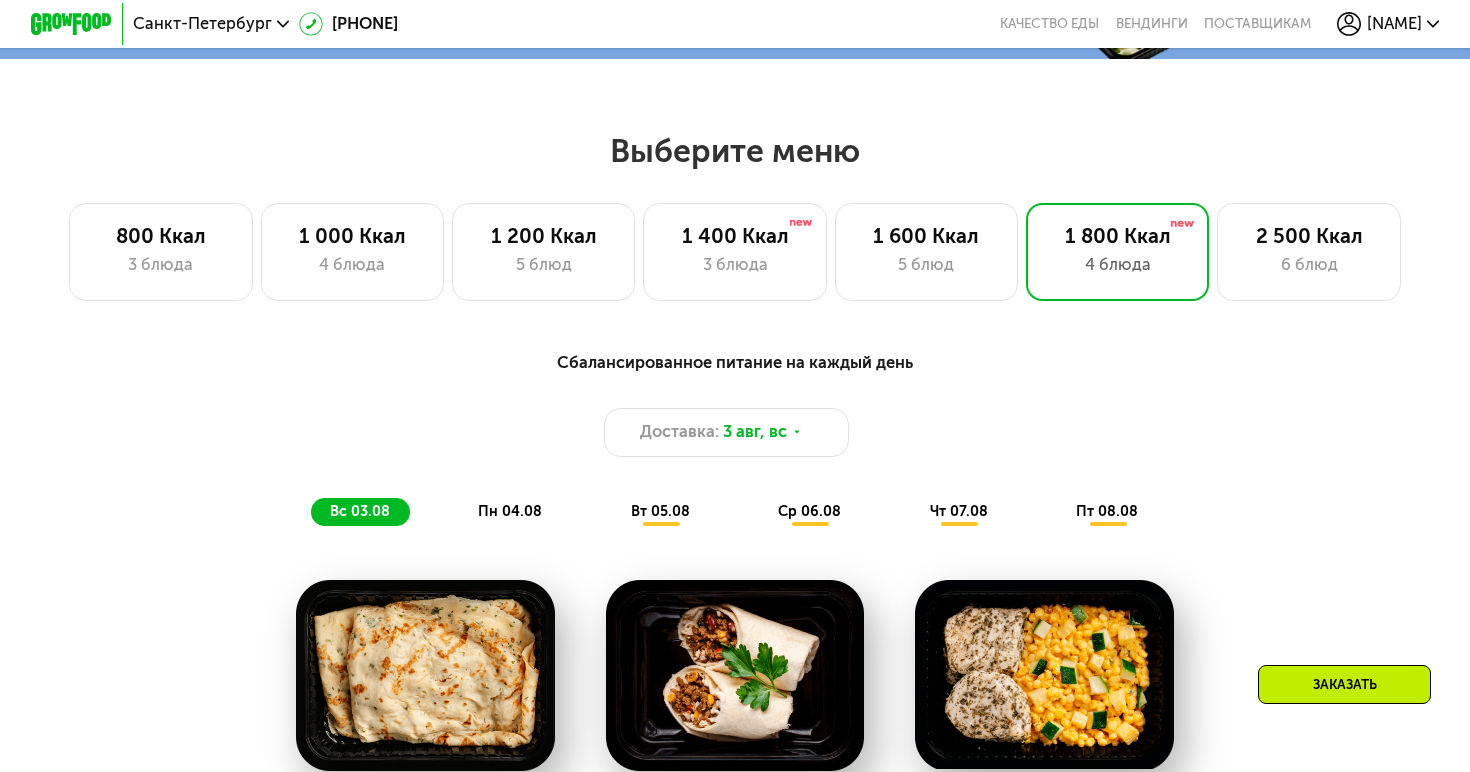 click on "пн 04.08" 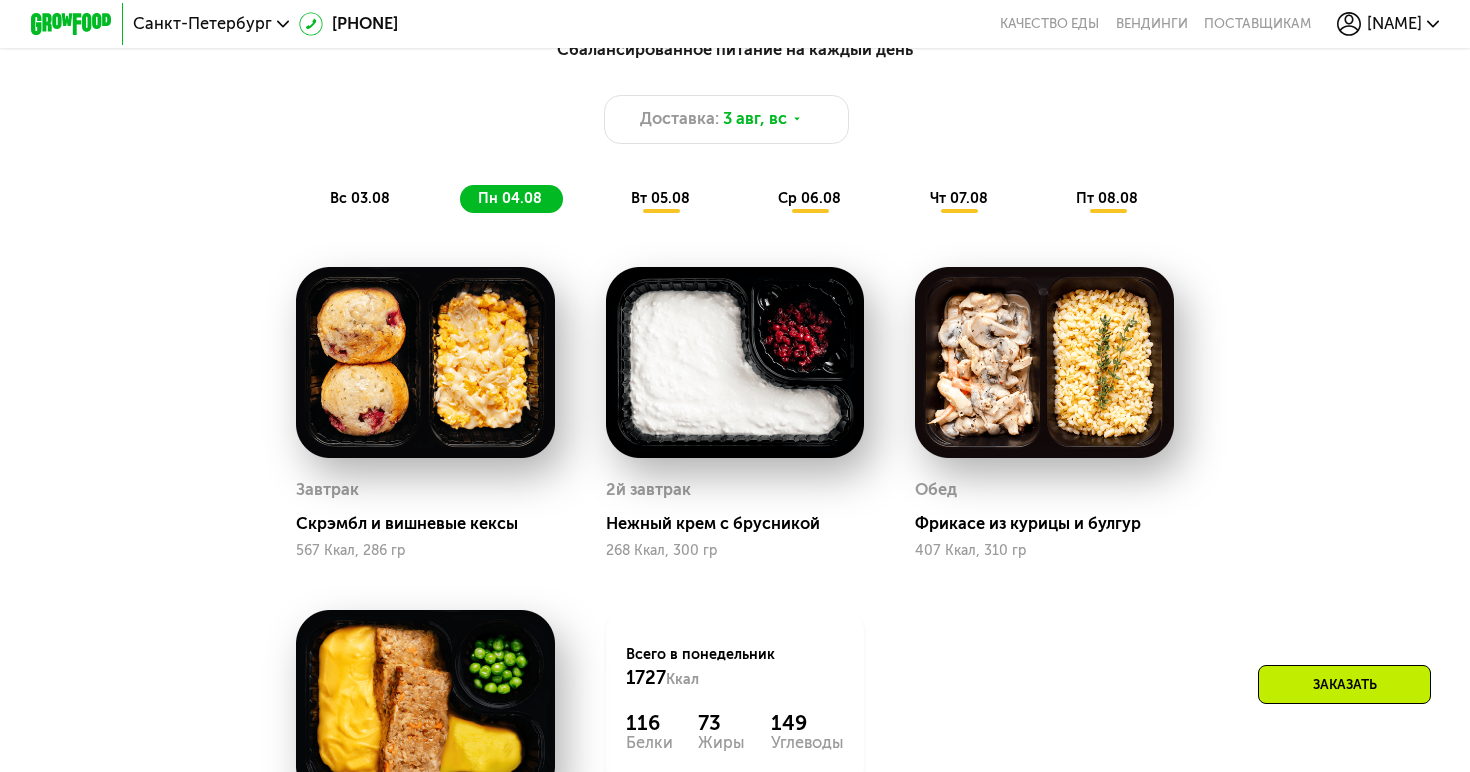 scroll, scrollTop: 1136, scrollLeft: 0, axis: vertical 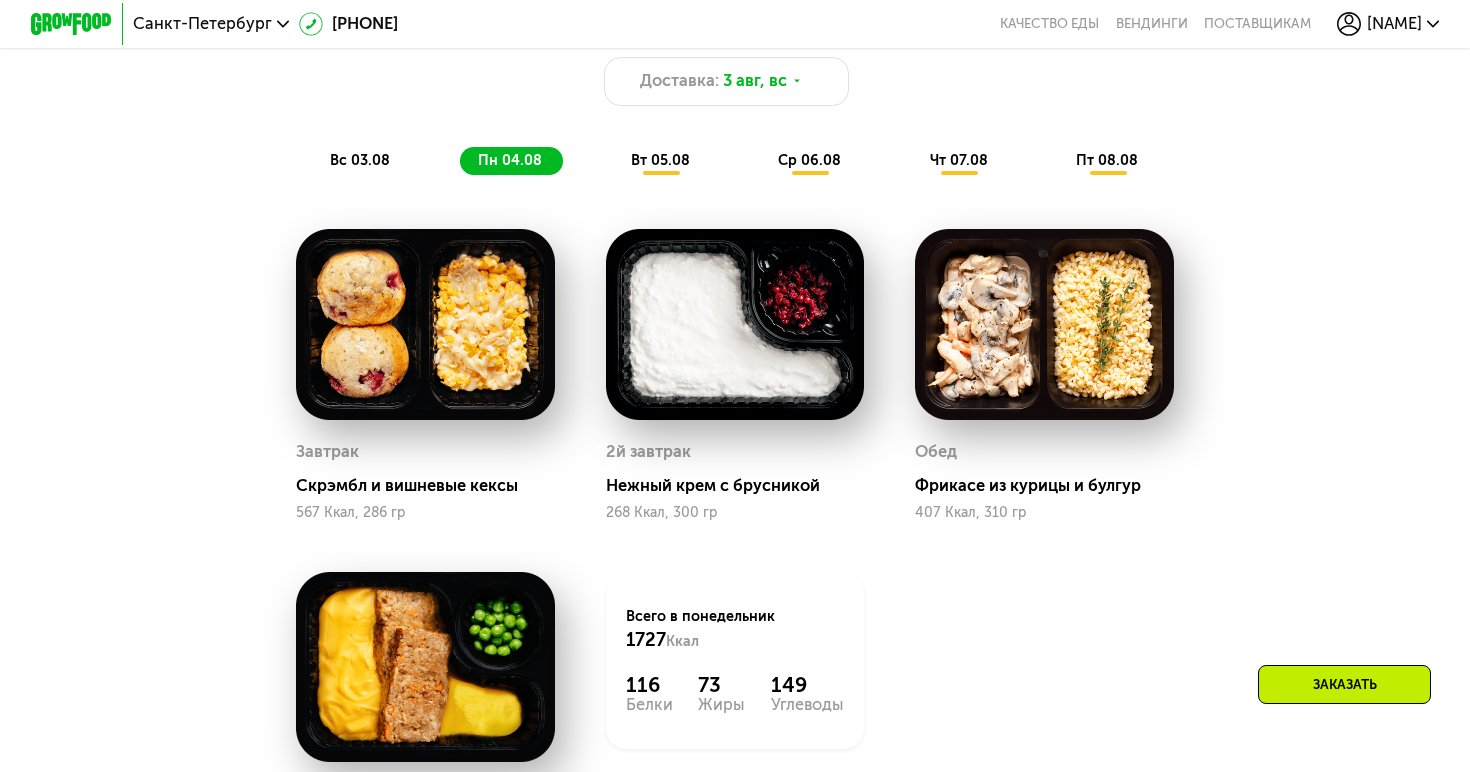 click on "вт 05.08" 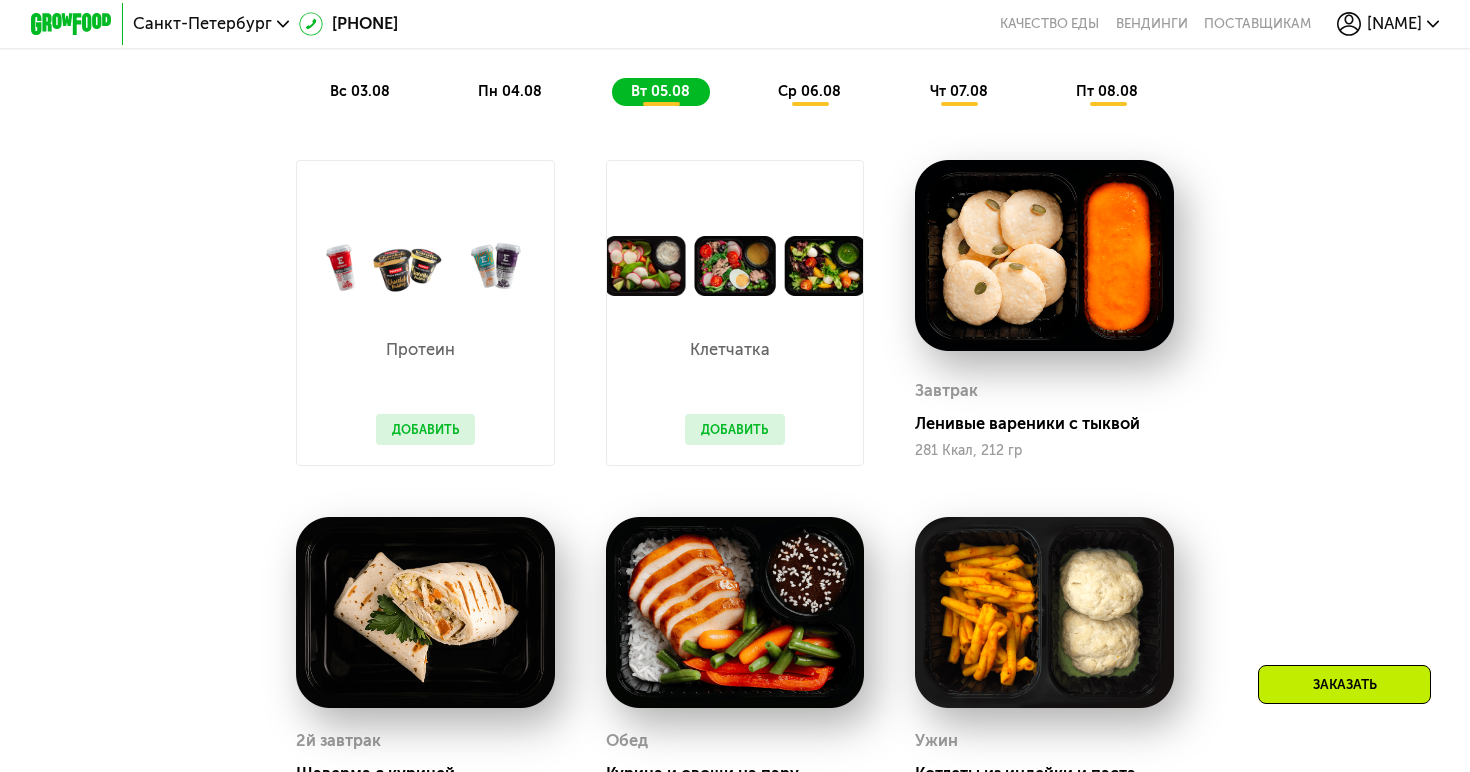 scroll, scrollTop: 1165, scrollLeft: 0, axis: vertical 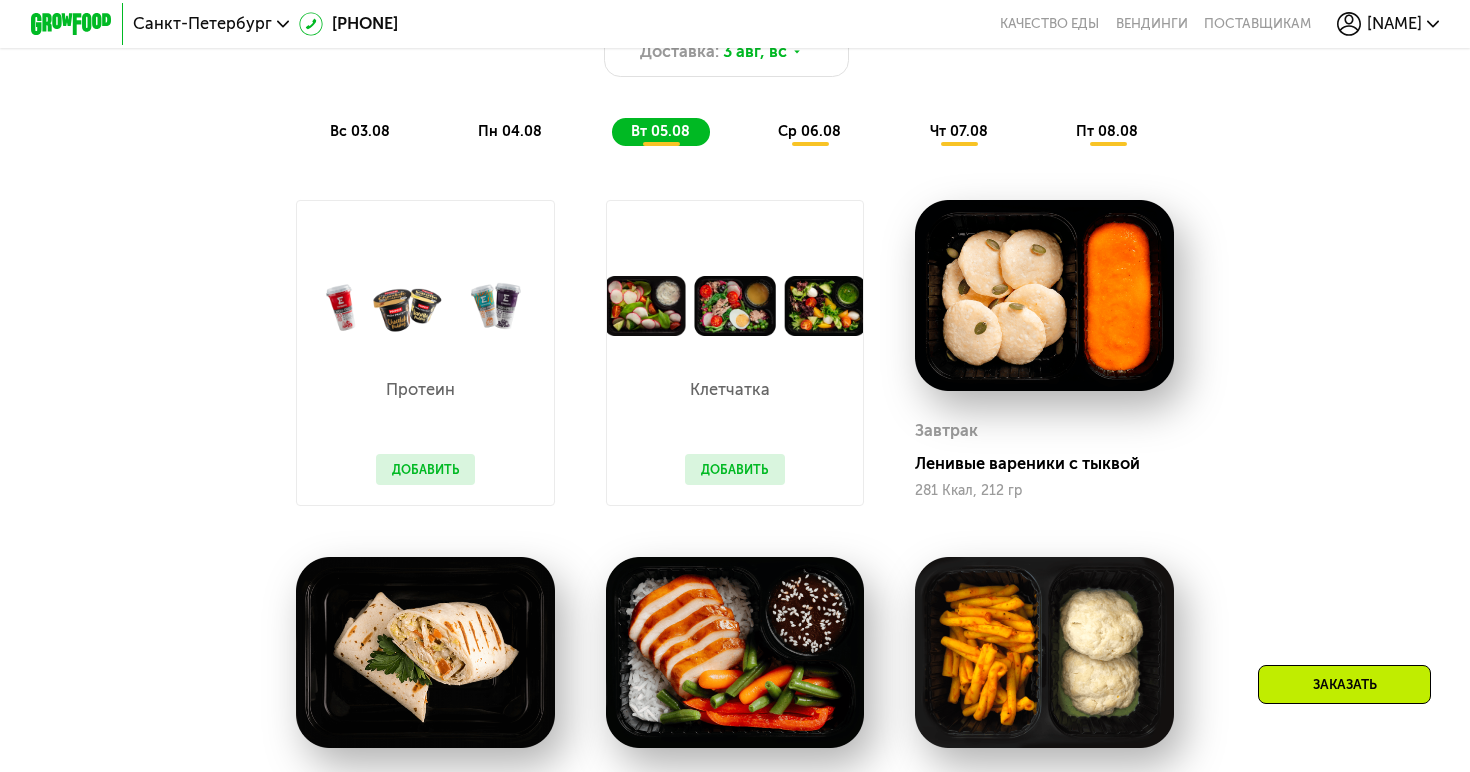 click on "ср 06.08" at bounding box center (809, 131) 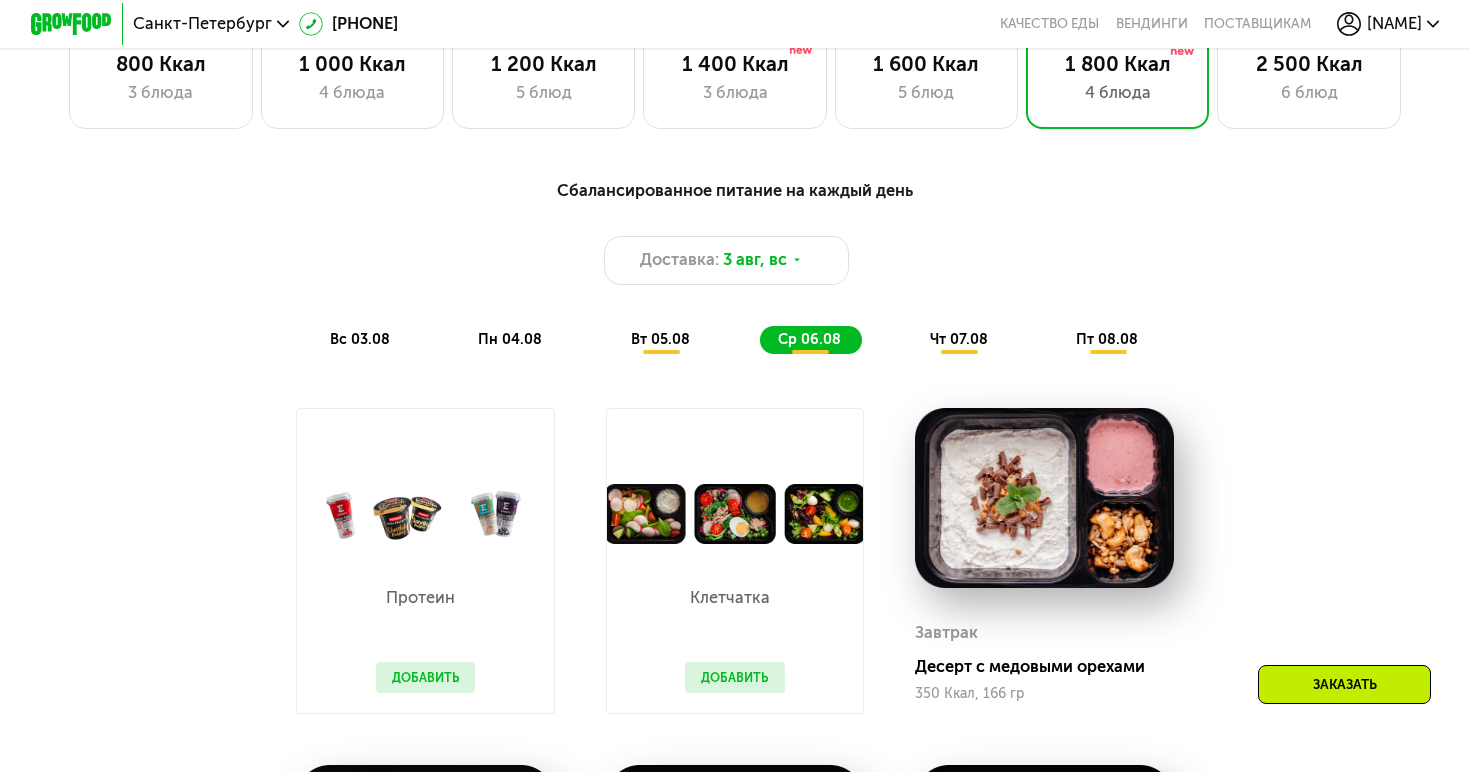 scroll, scrollTop: 1077, scrollLeft: 0, axis: vertical 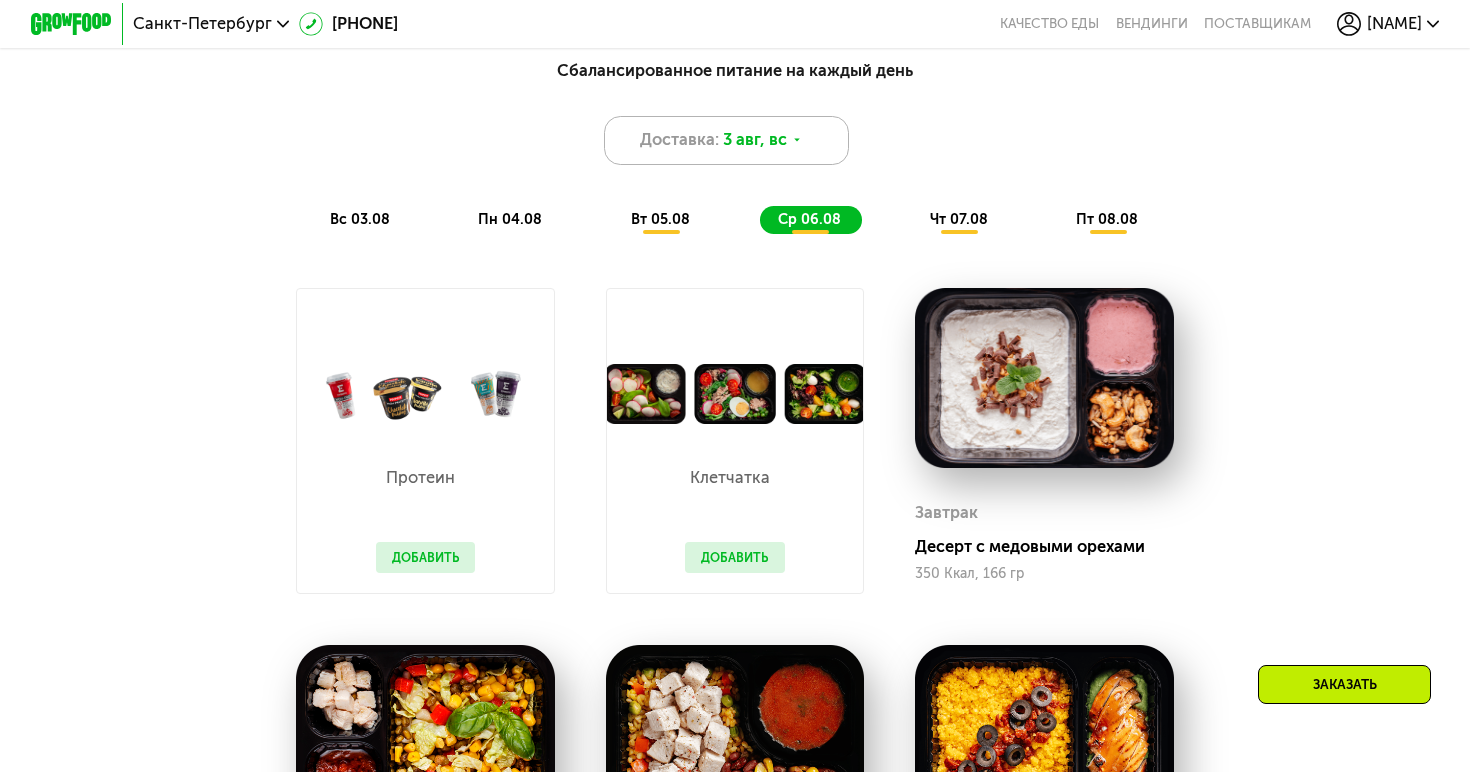 click on "3 авг, вс" at bounding box center [755, 140] 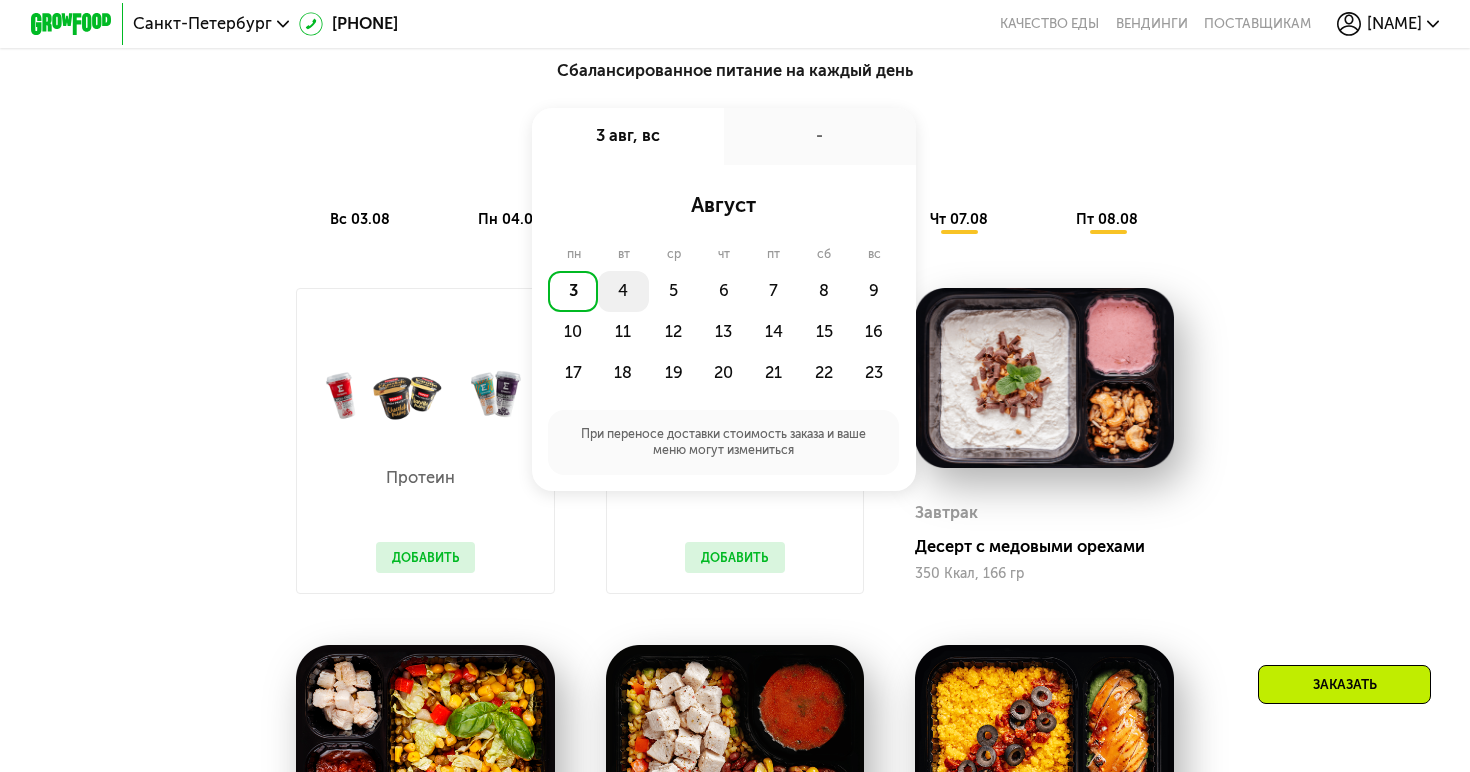 click on "4" 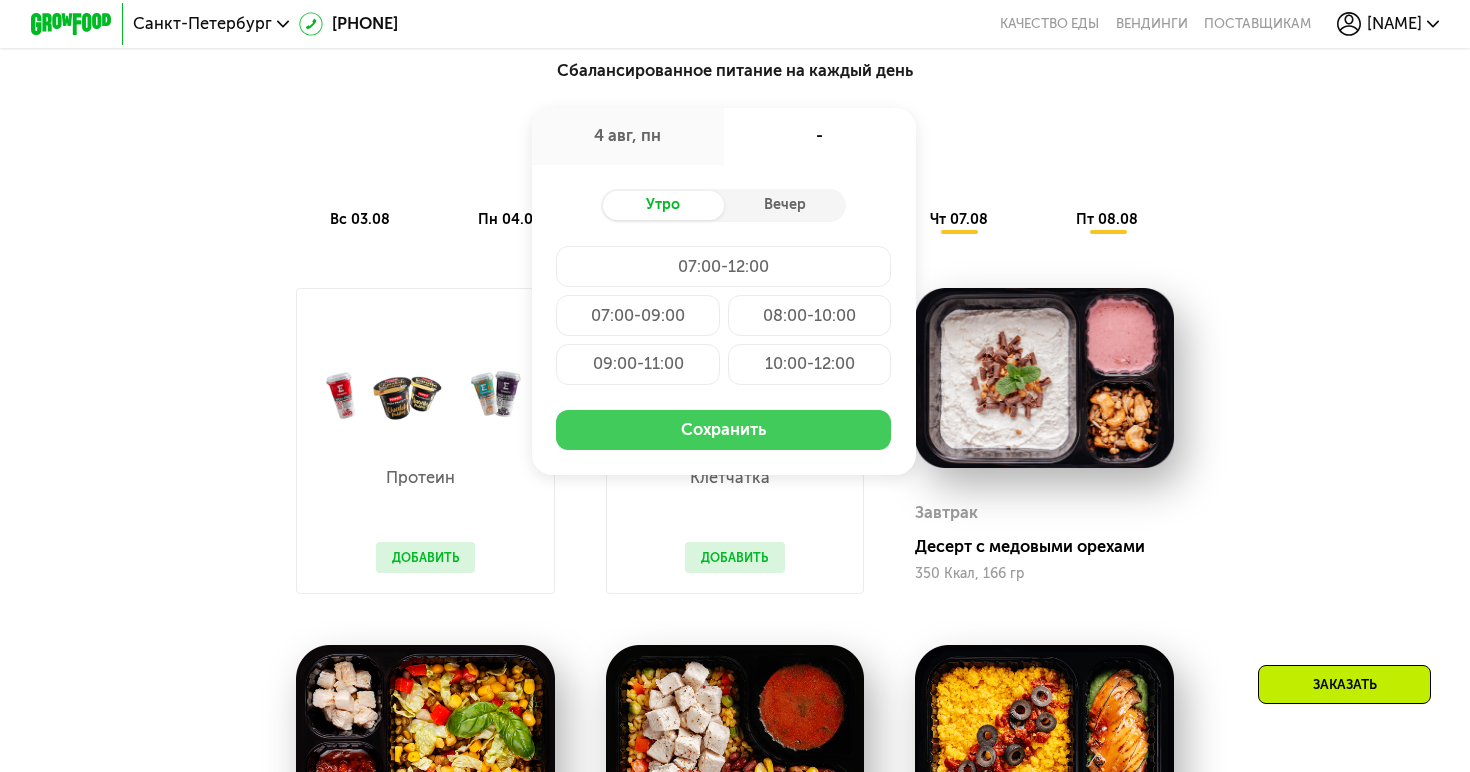 click on "Сохранить" at bounding box center [723, 430] 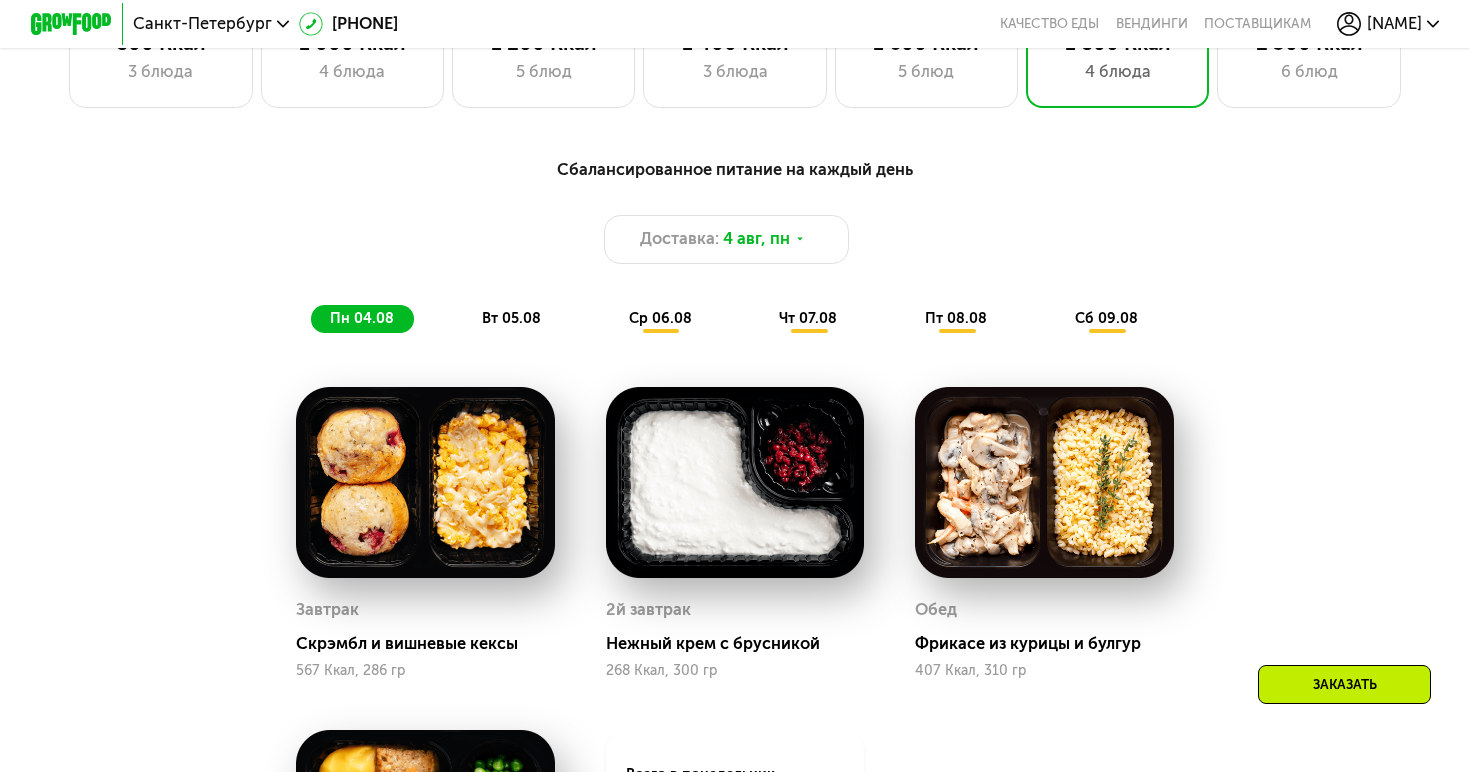 scroll, scrollTop: 1050, scrollLeft: 0, axis: vertical 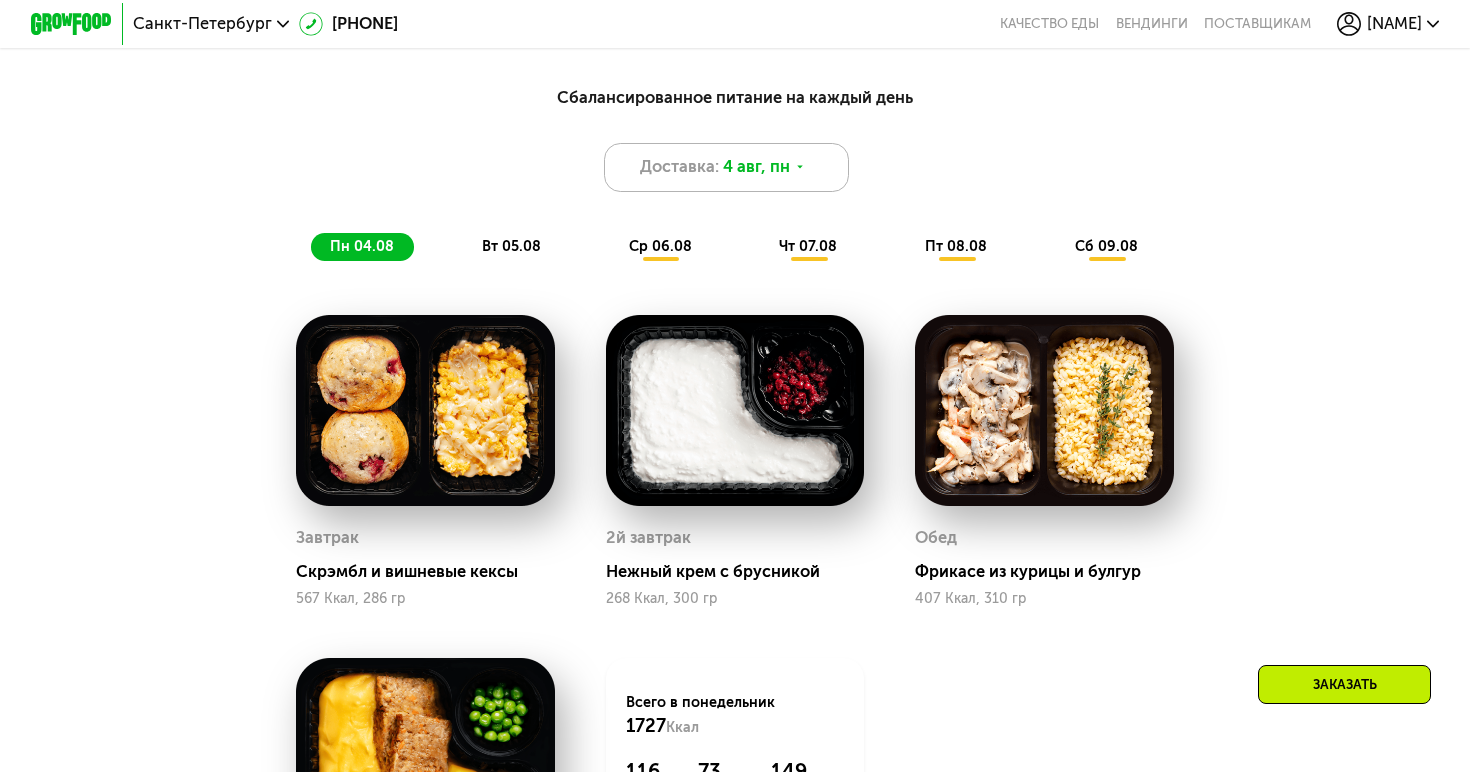 click on "4 авг, пн" at bounding box center [756, 167] 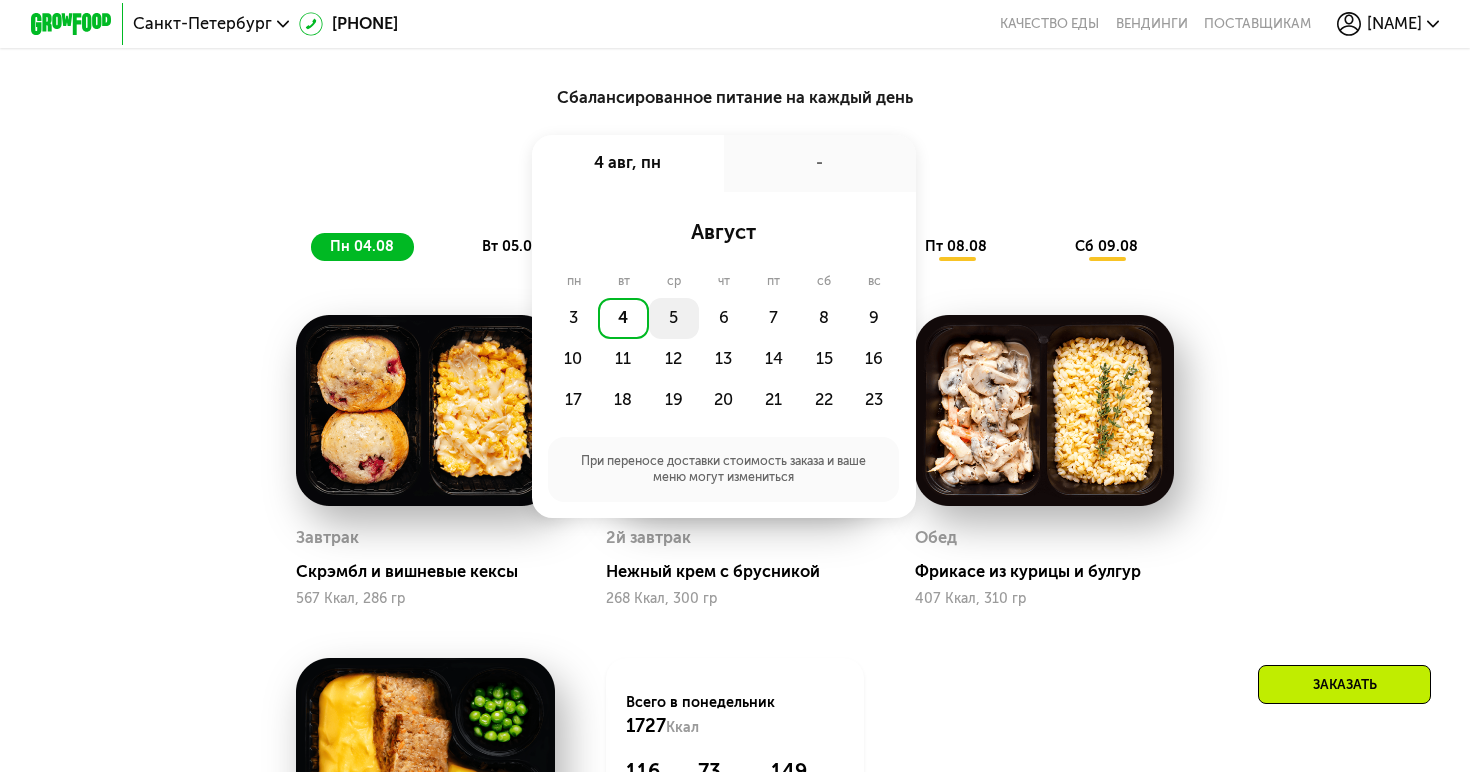 click on "5" 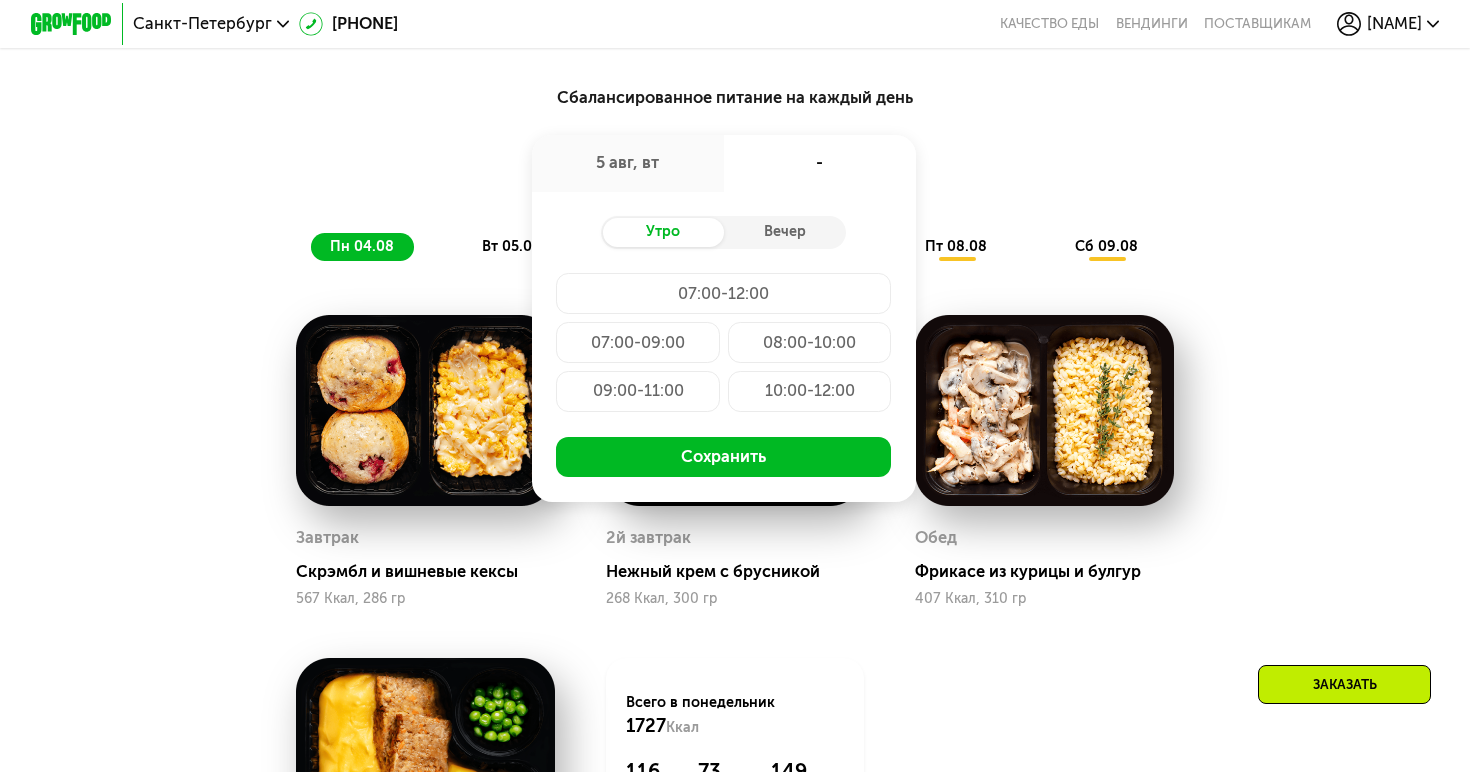 click on "07:00-09:00" 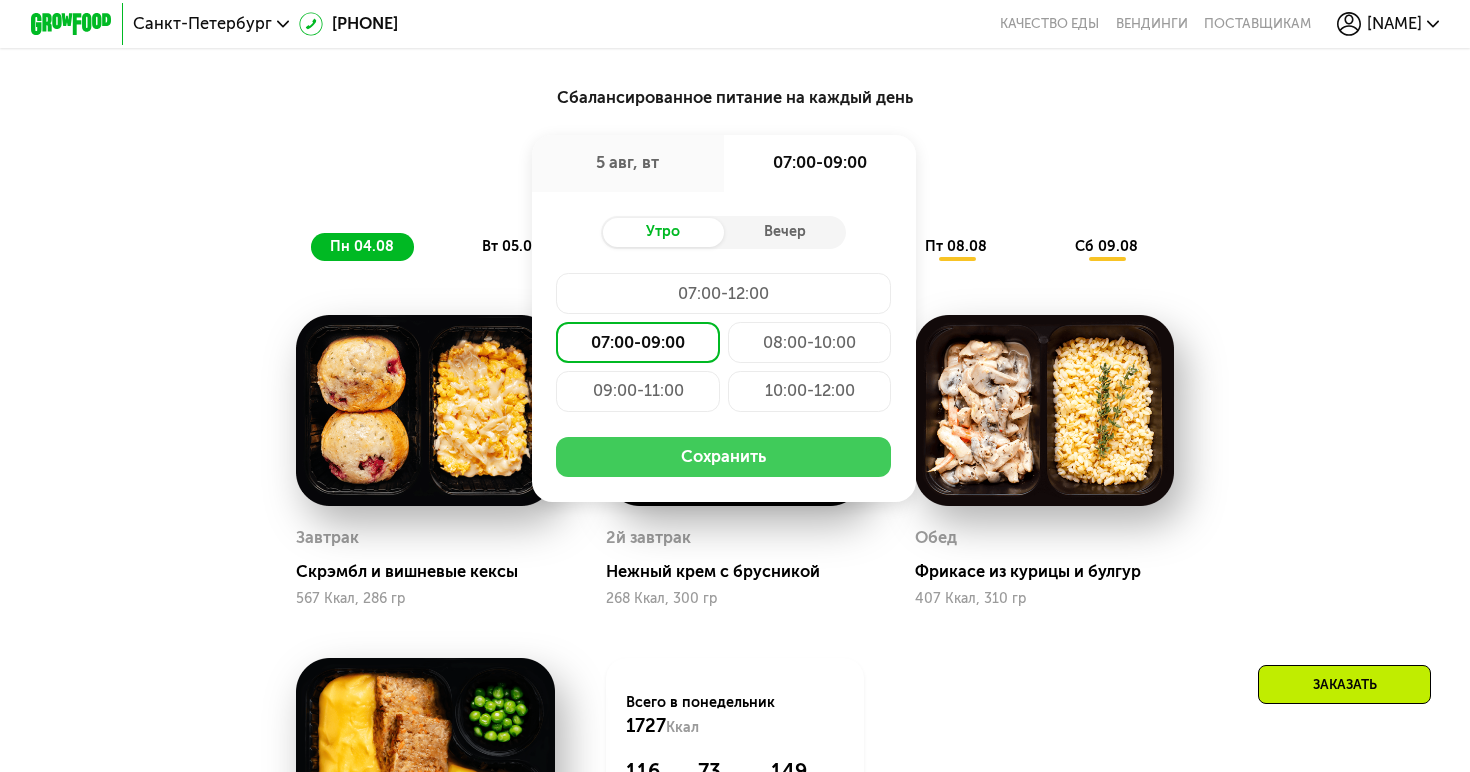 click on "Сохранить" at bounding box center [723, 457] 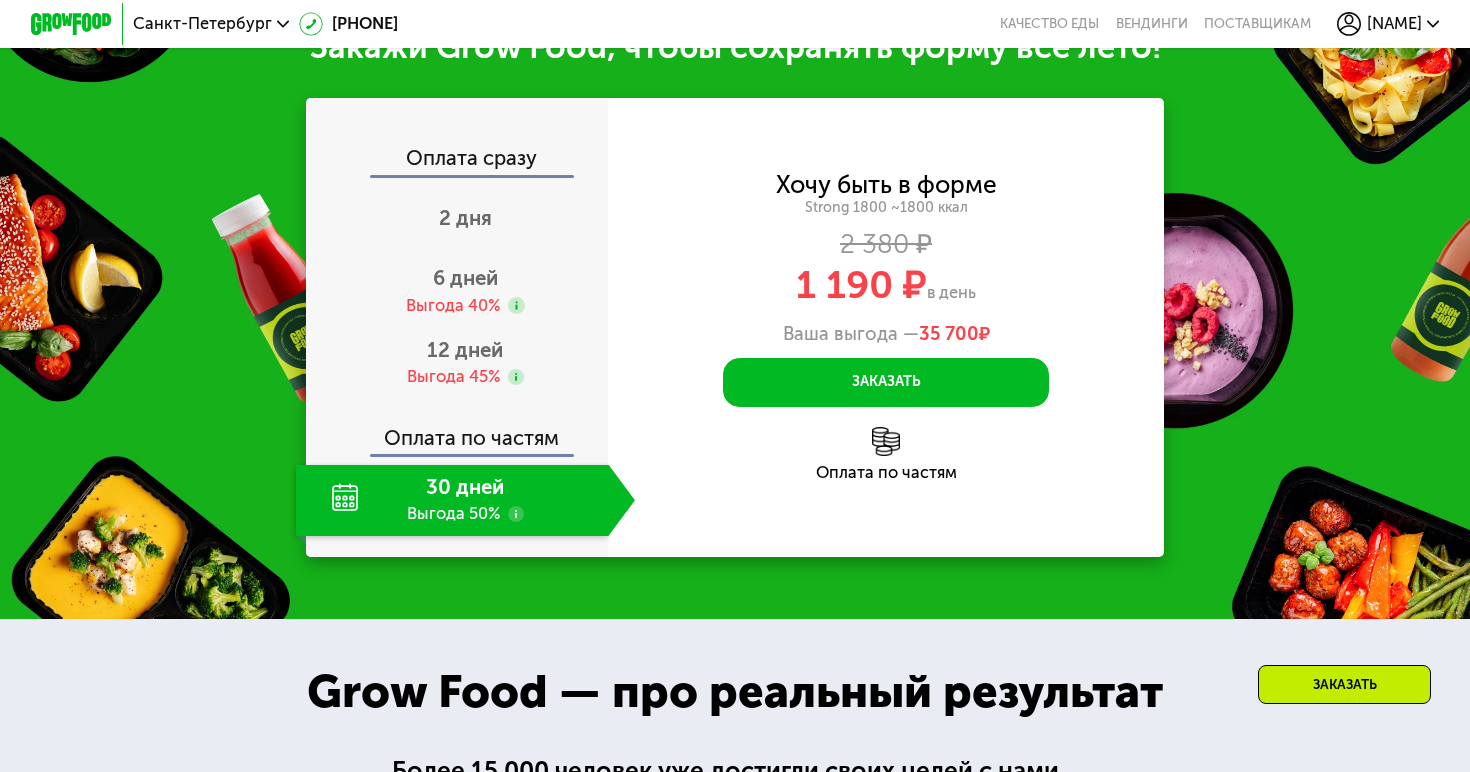 scroll, scrollTop: 2417, scrollLeft: 0, axis: vertical 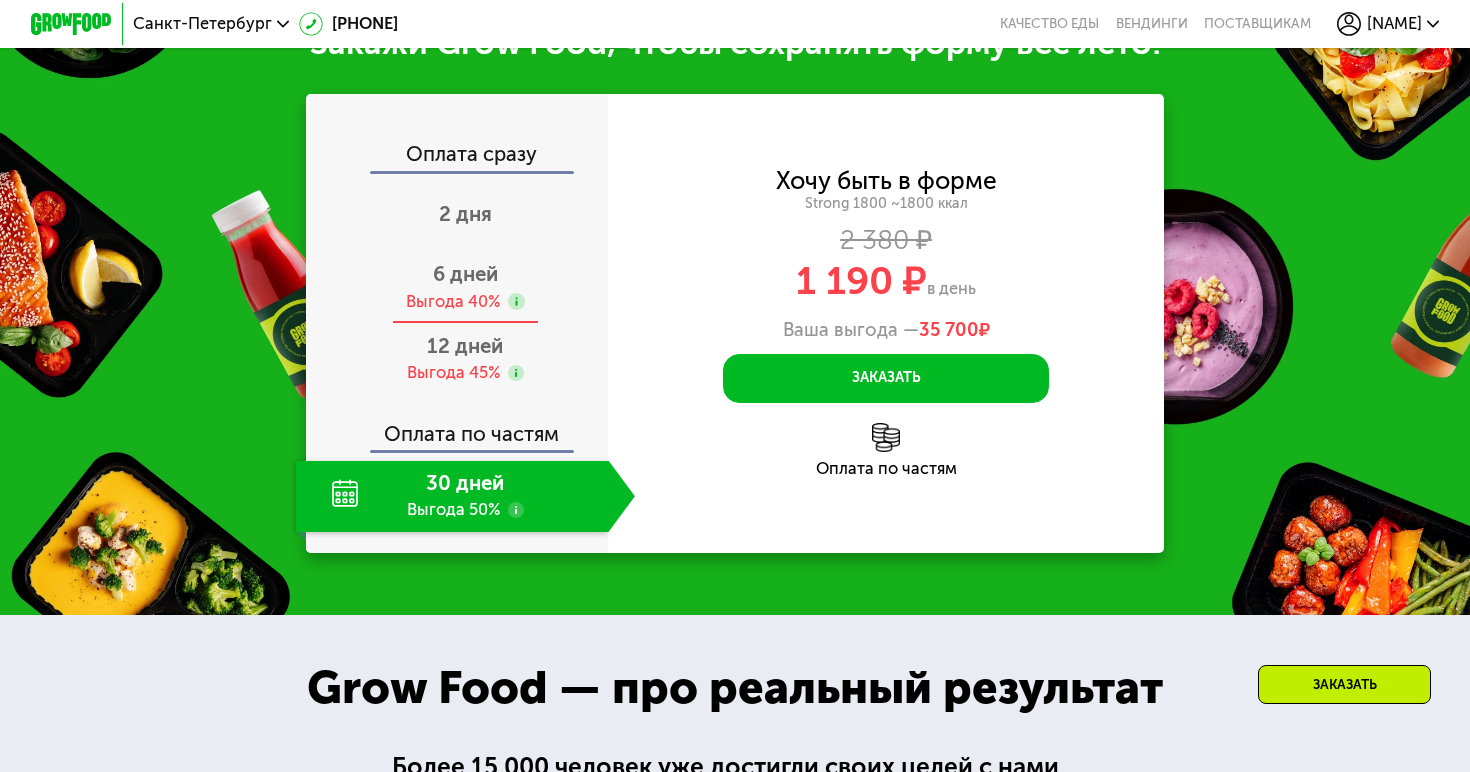click on "Выгода 40%" at bounding box center [453, 302] 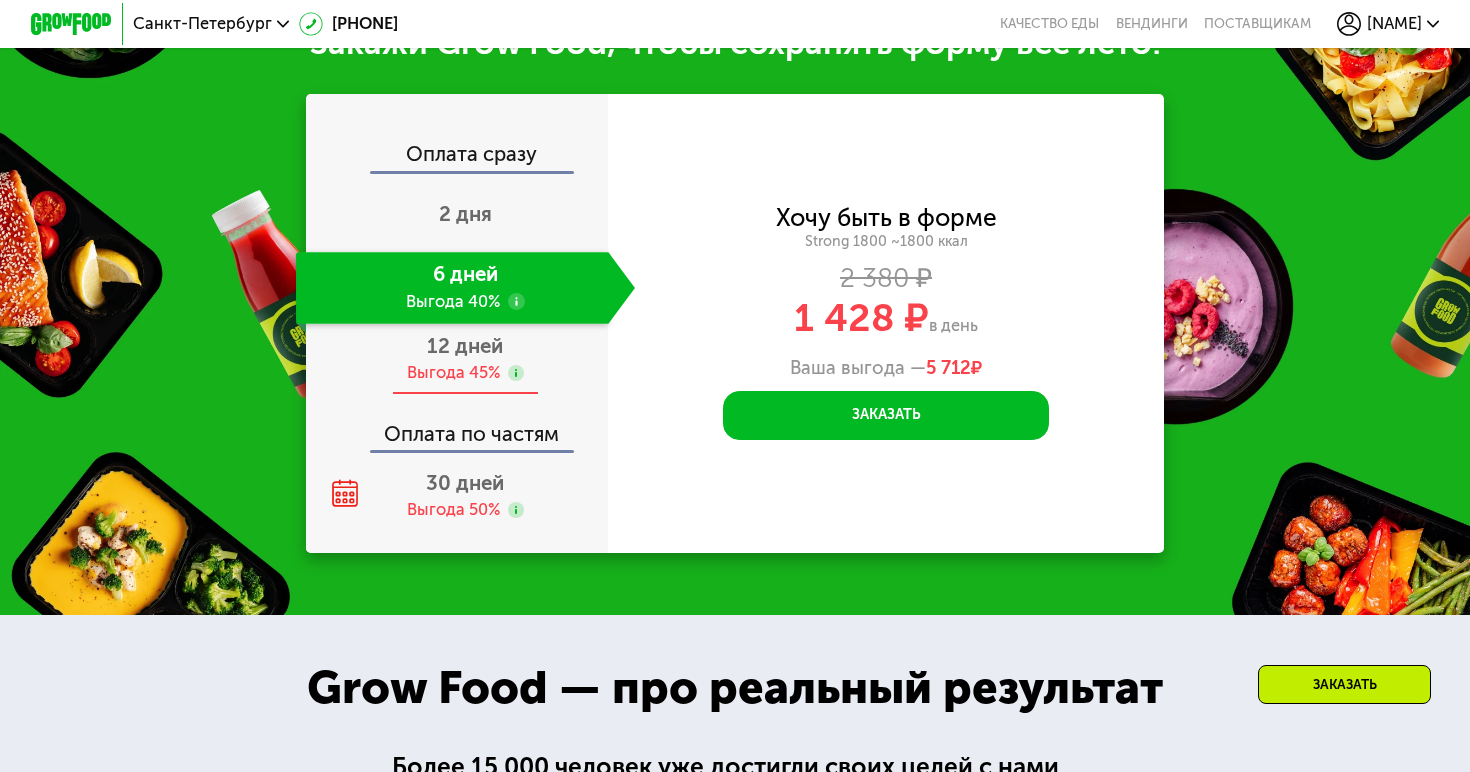 click on "12 дней" at bounding box center [465, 346] 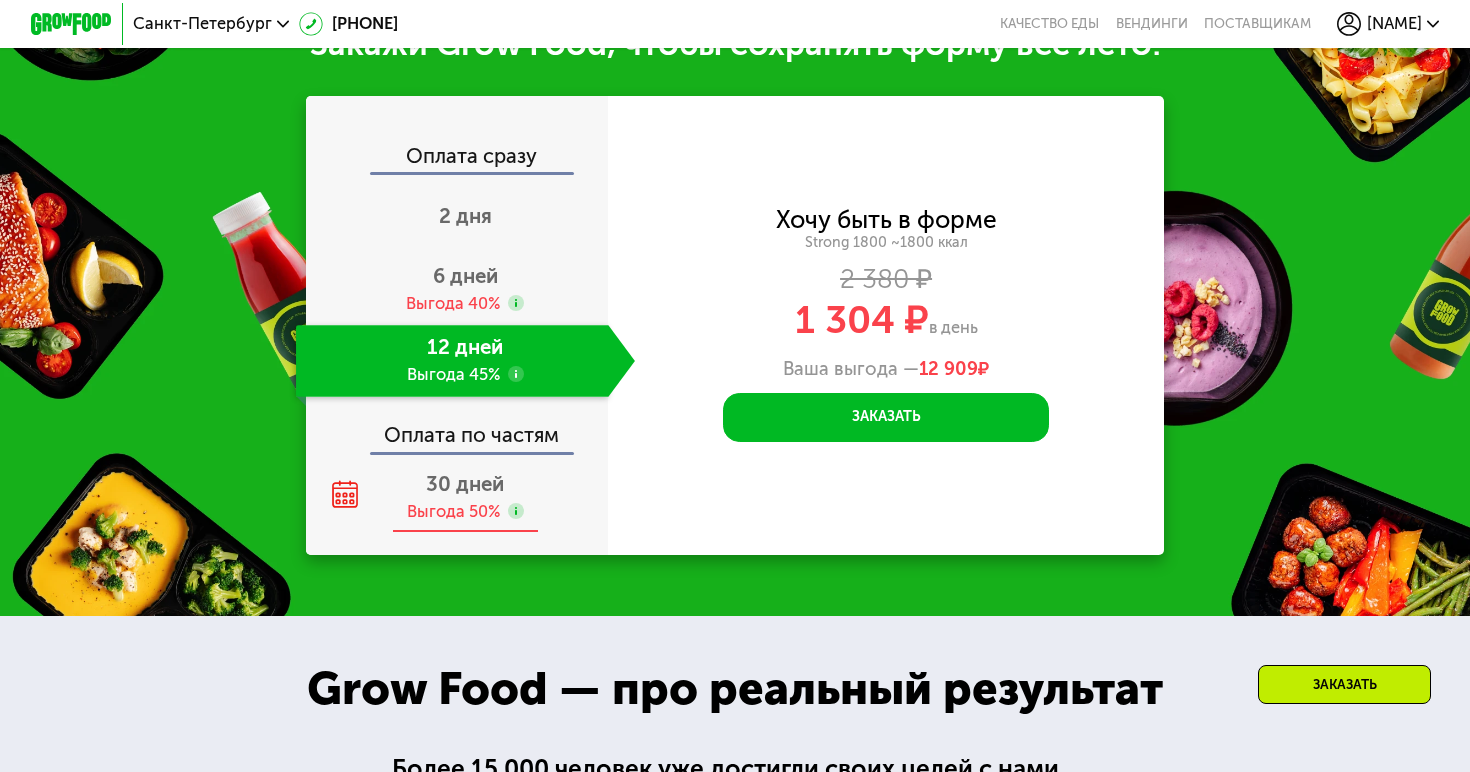 click on "30 дней" at bounding box center (465, 484) 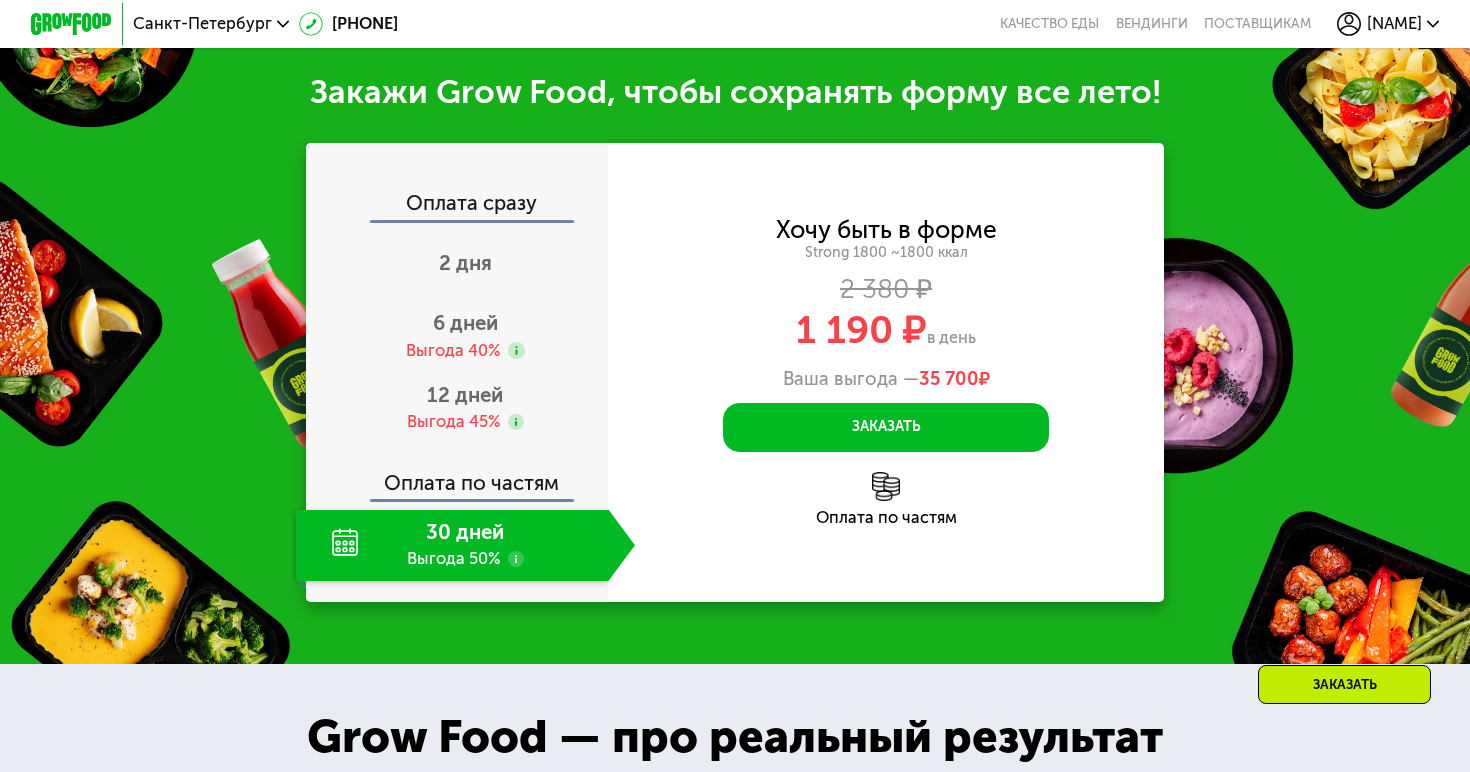 scroll, scrollTop: 2417, scrollLeft: 0, axis: vertical 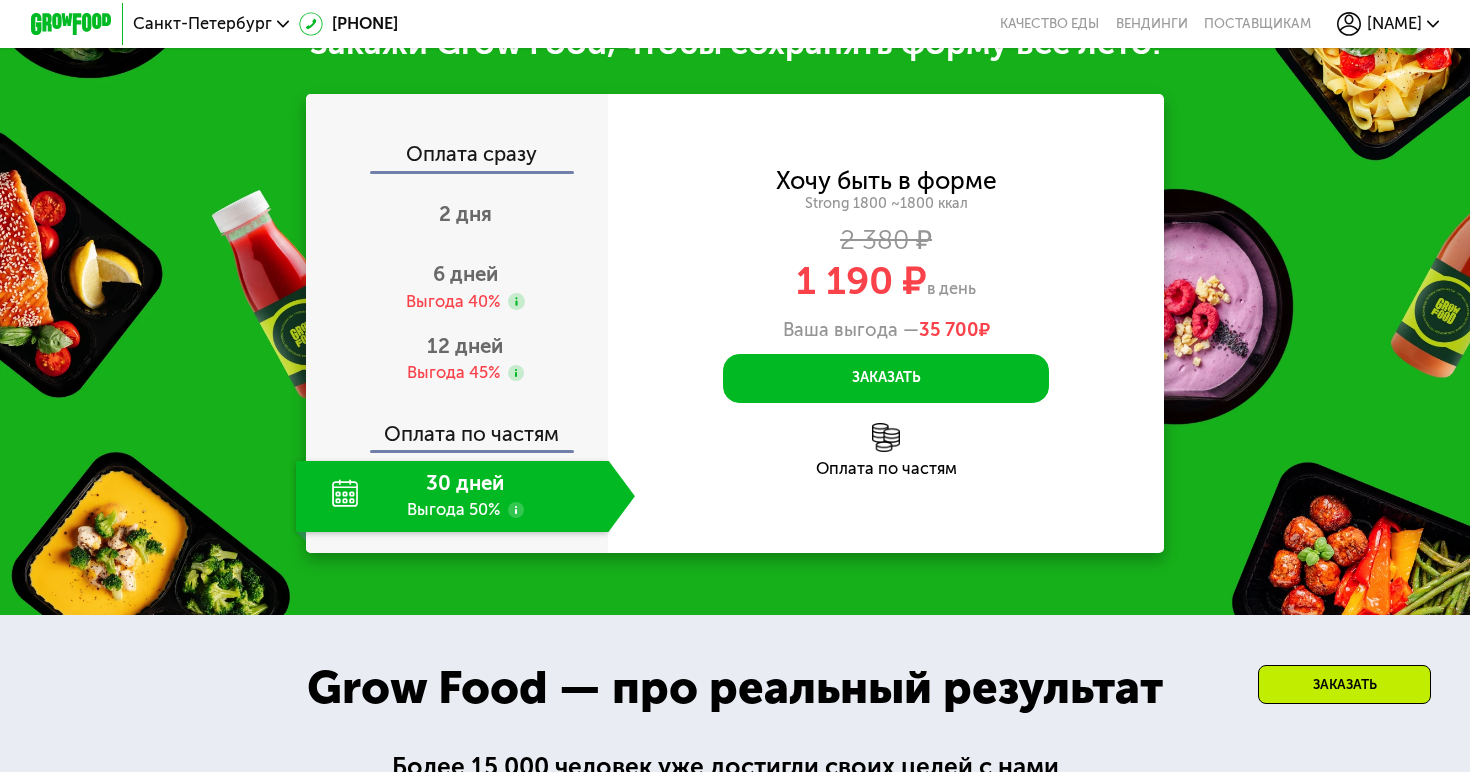 click at bounding box center (886, 437) 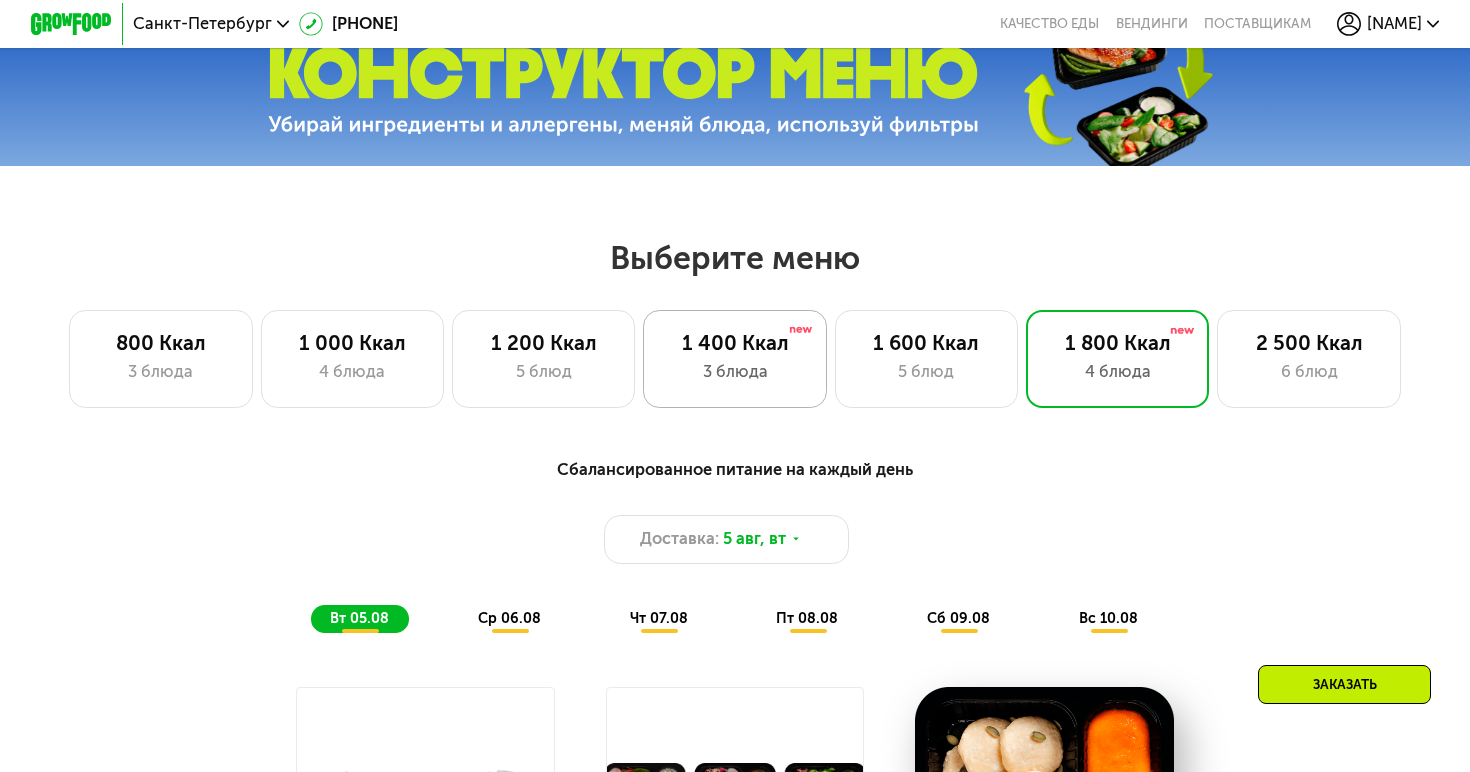 scroll, scrollTop: 614, scrollLeft: 0, axis: vertical 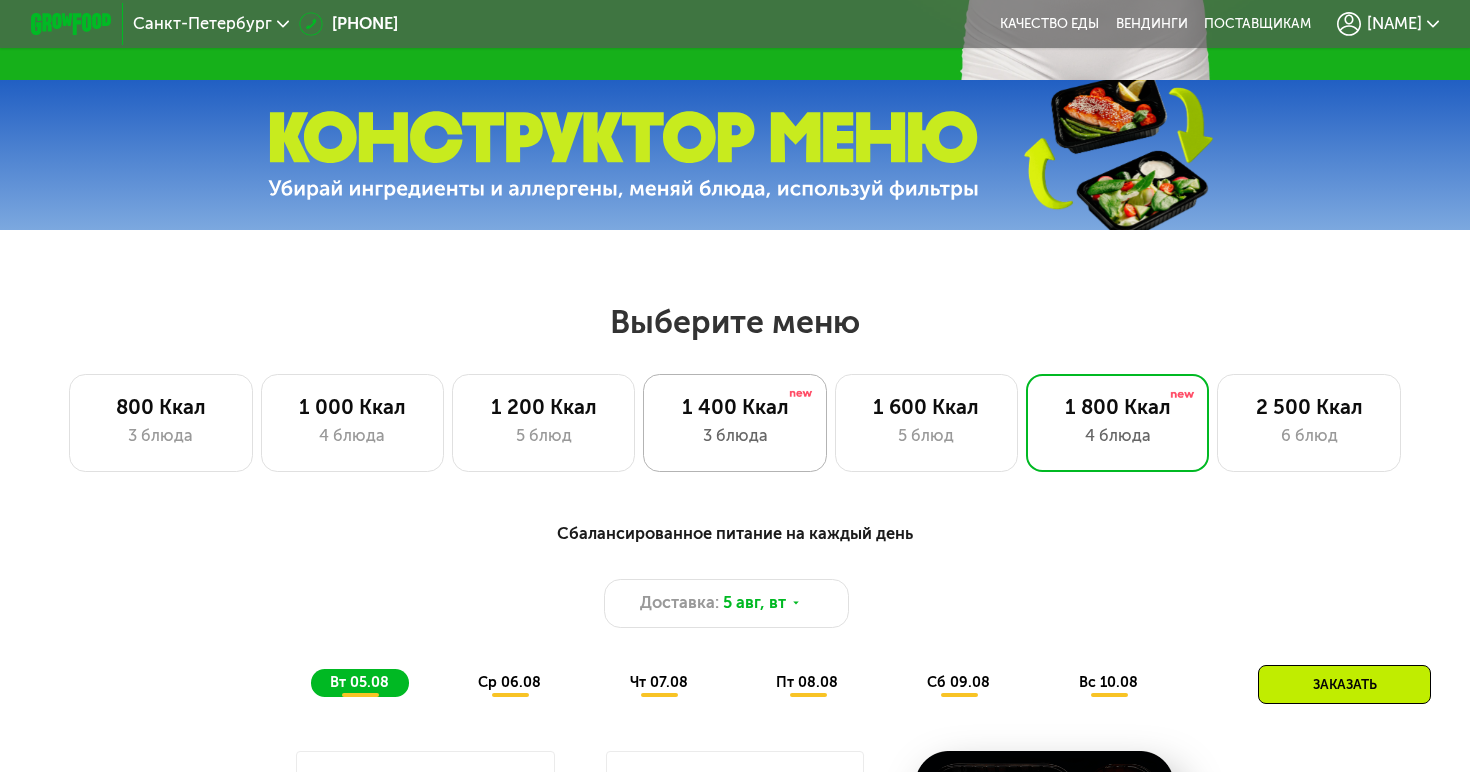 click on "1 400 Ккал" at bounding box center [735, 407] 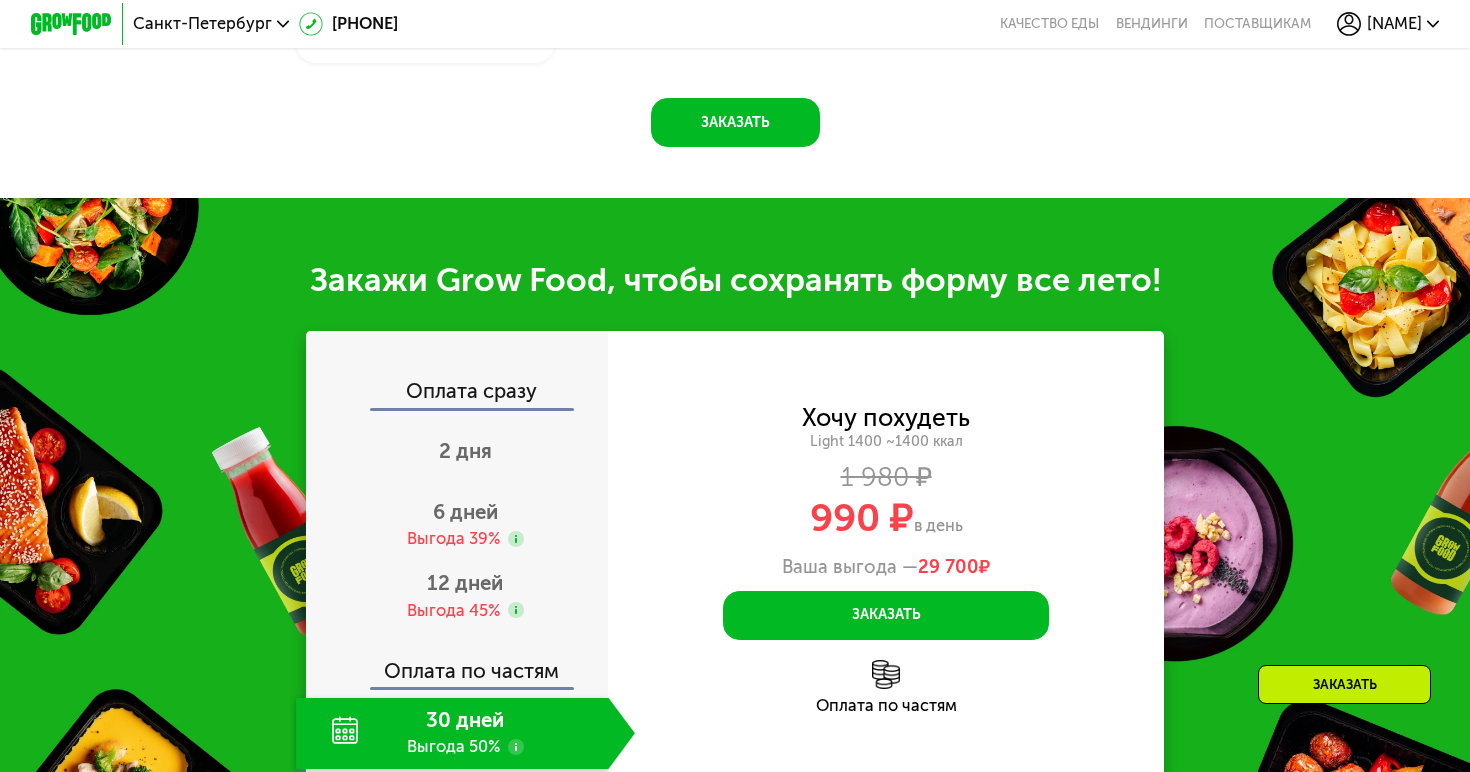 scroll, scrollTop: 1879, scrollLeft: 0, axis: vertical 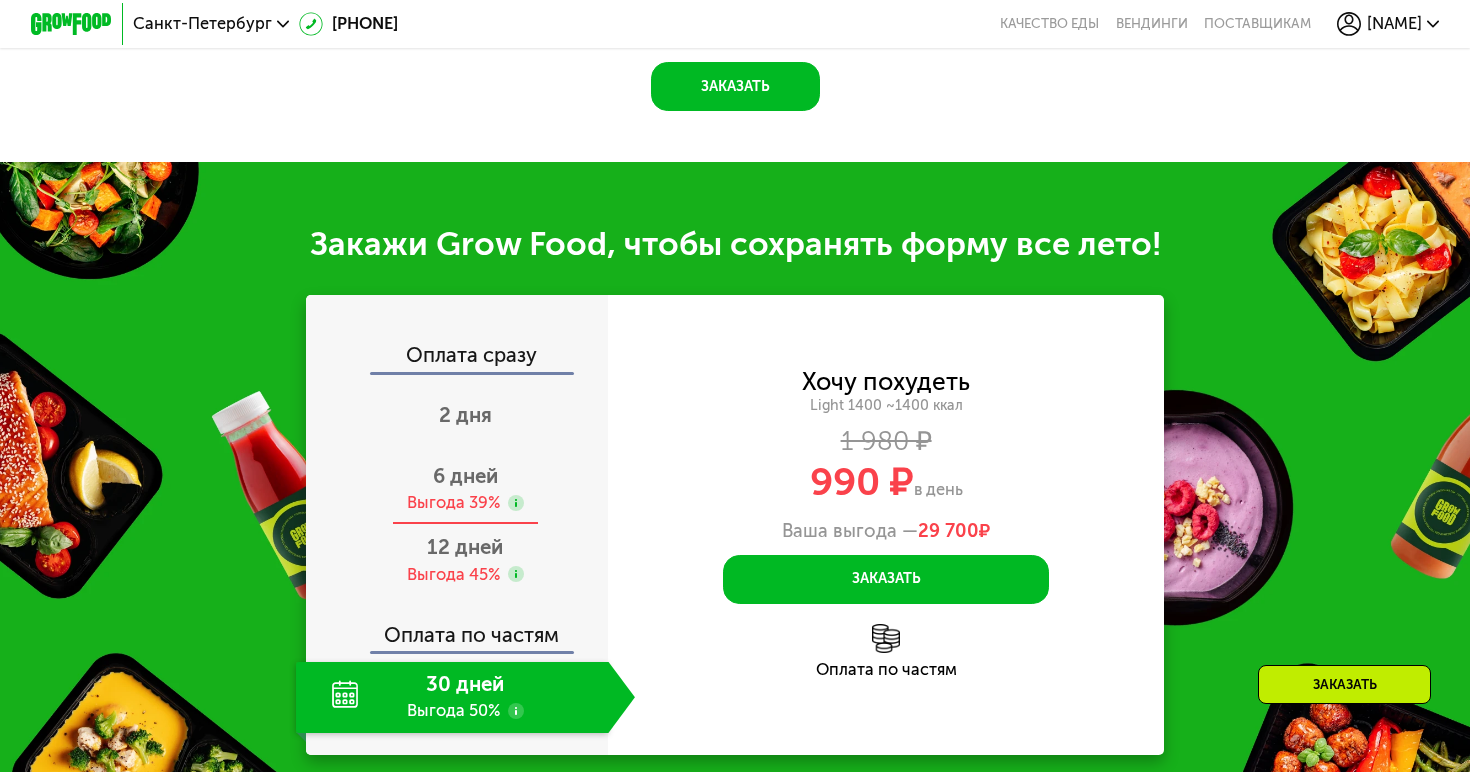 click on "Выгода 39%" at bounding box center [453, 503] 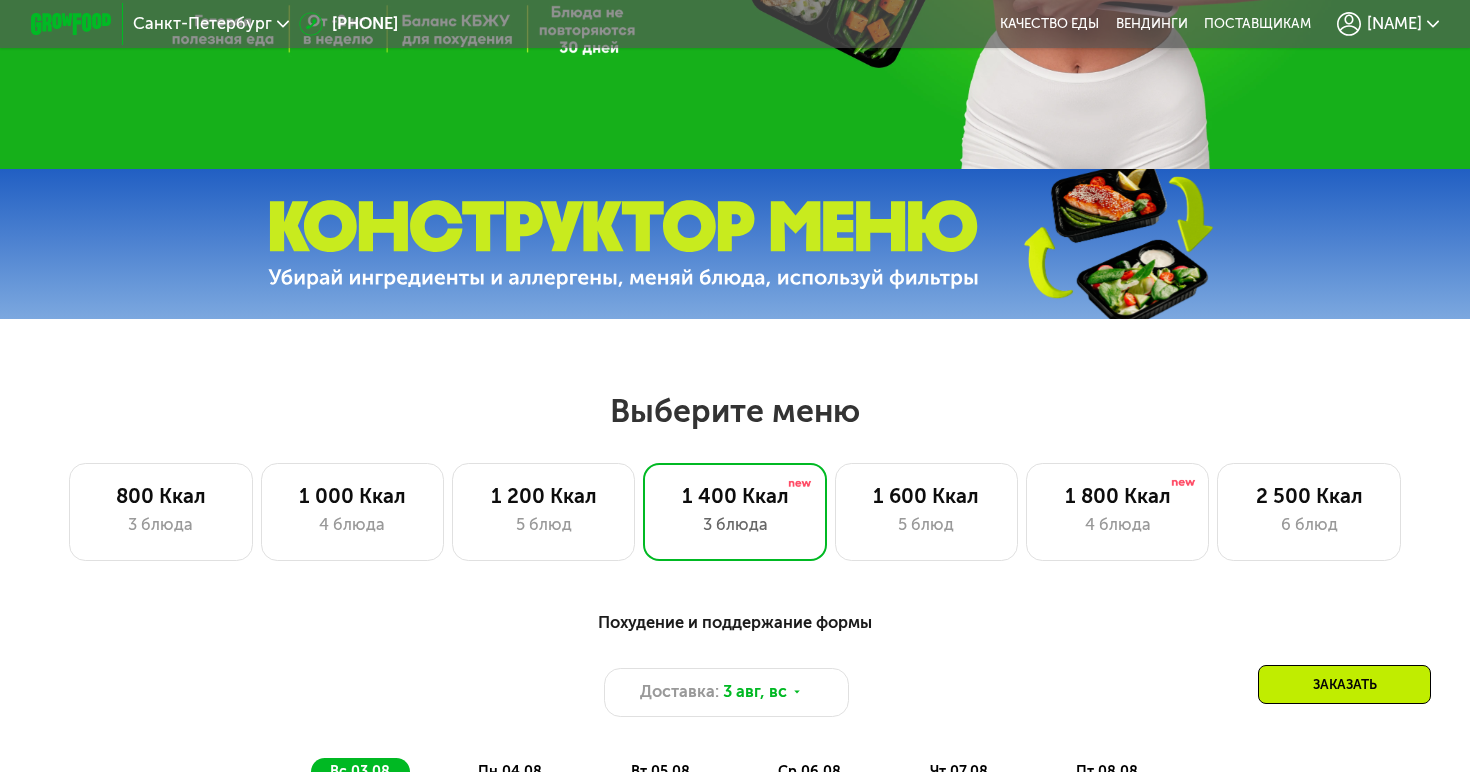 scroll, scrollTop: 626, scrollLeft: 0, axis: vertical 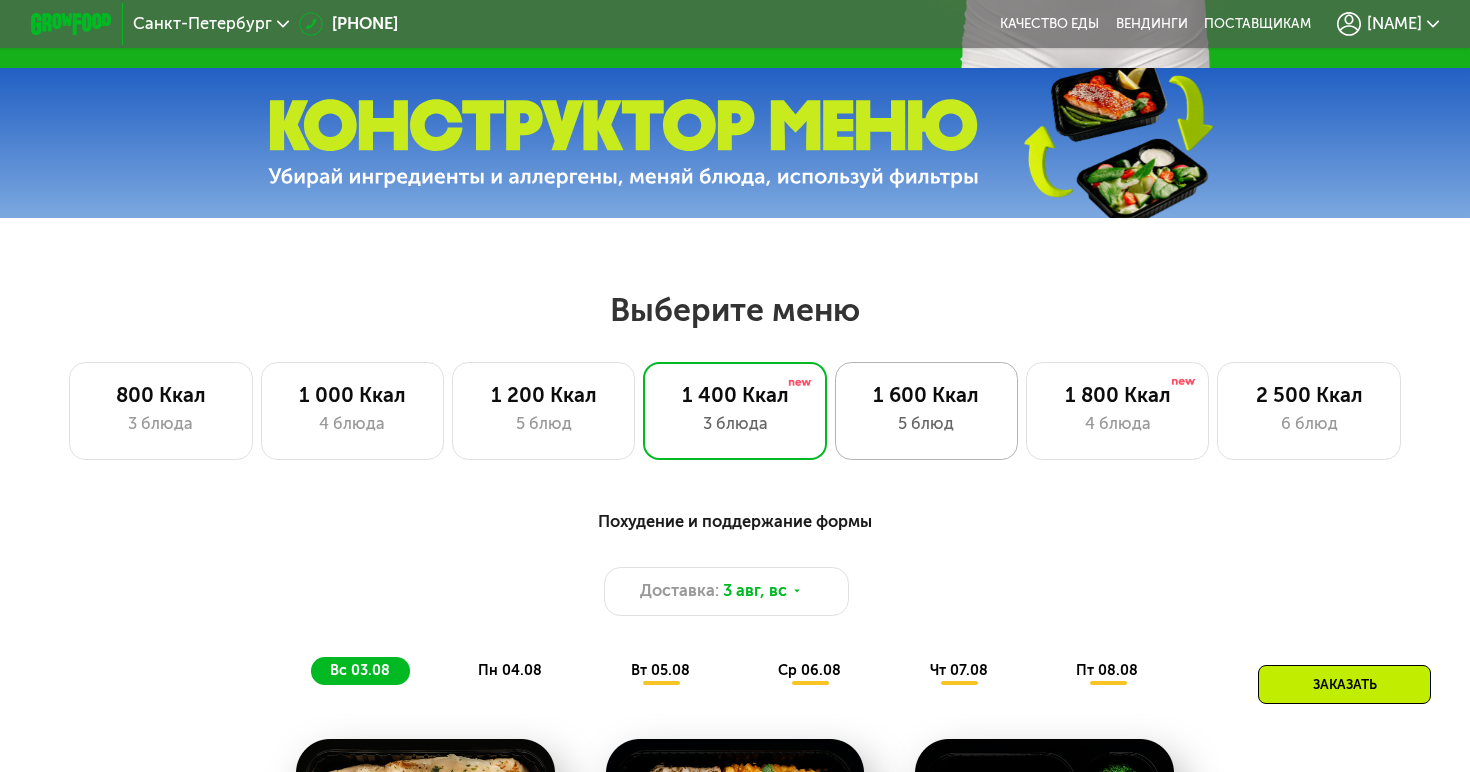 click on "1 600 Ккал" at bounding box center [926, 395] 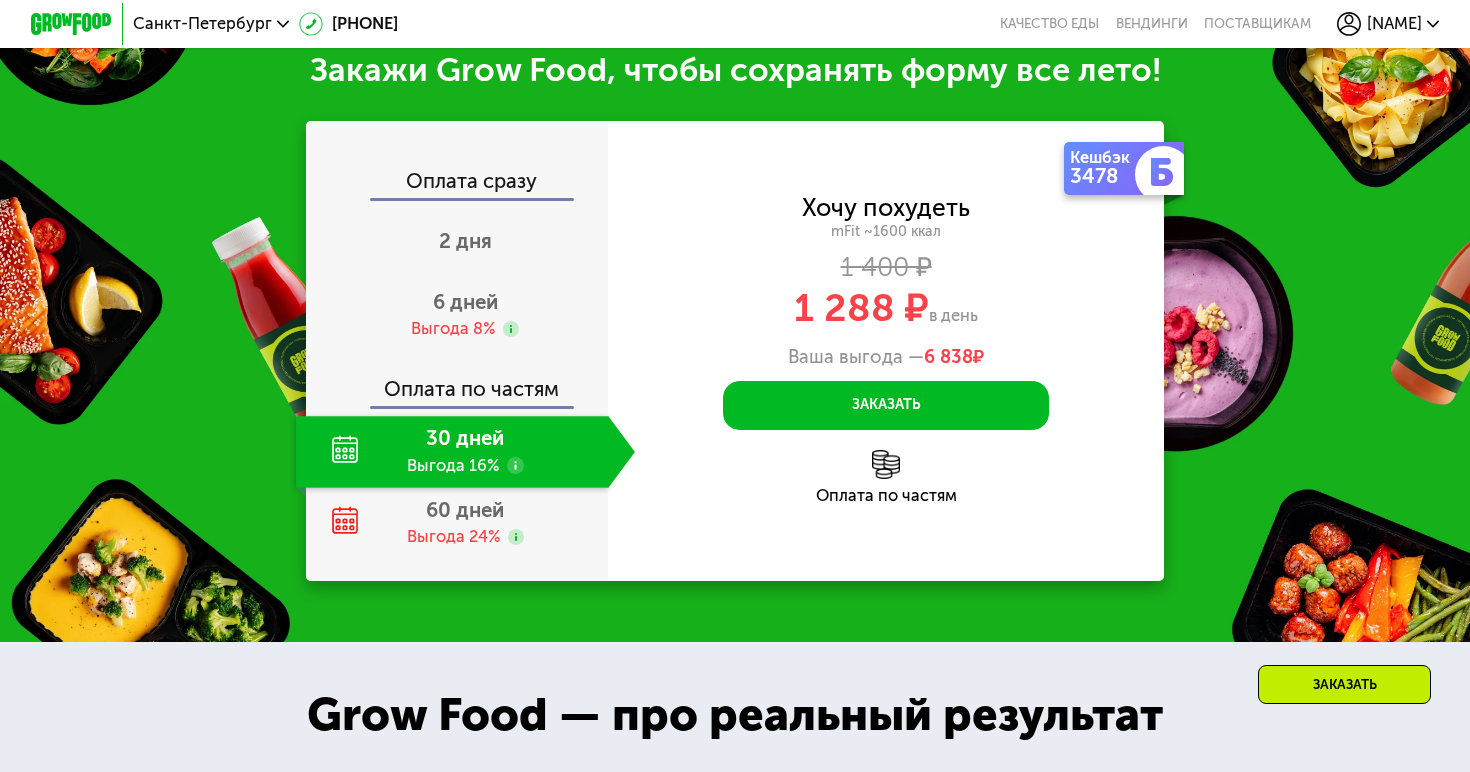 scroll, scrollTop: 2150, scrollLeft: 0, axis: vertical 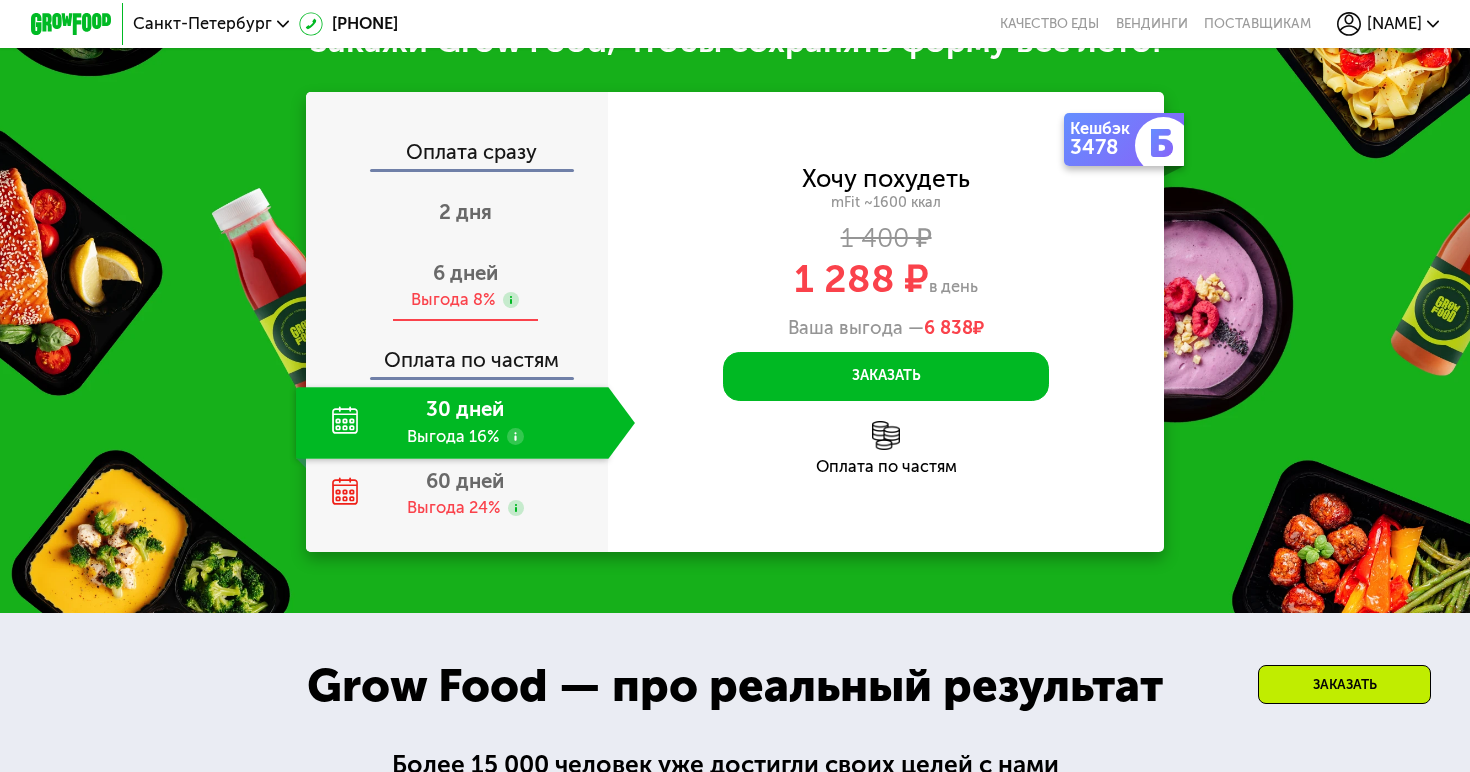 click on "Выгода 8%" at bounding box center [453, 300] 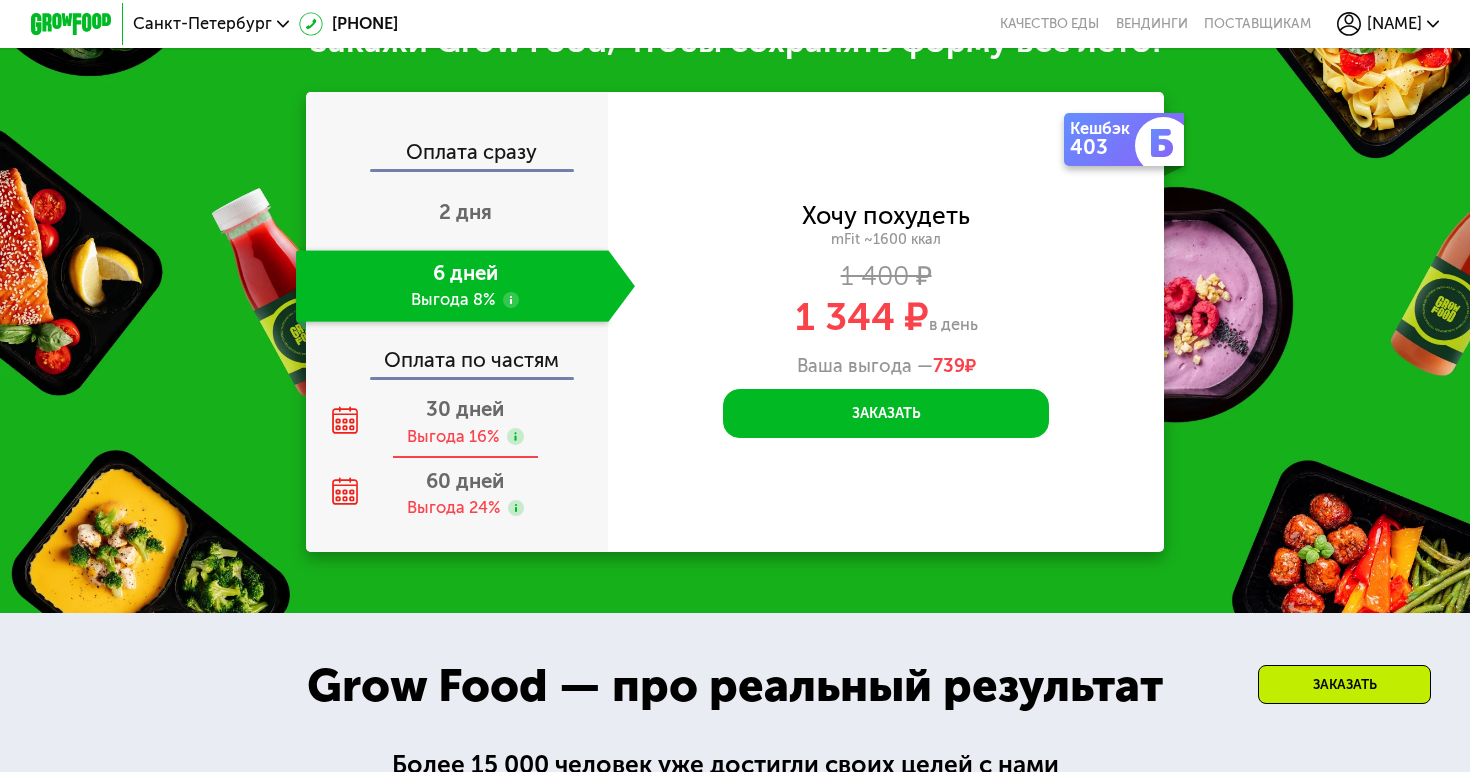 click on "Выгода 16%" at bounding box center (453, 437) 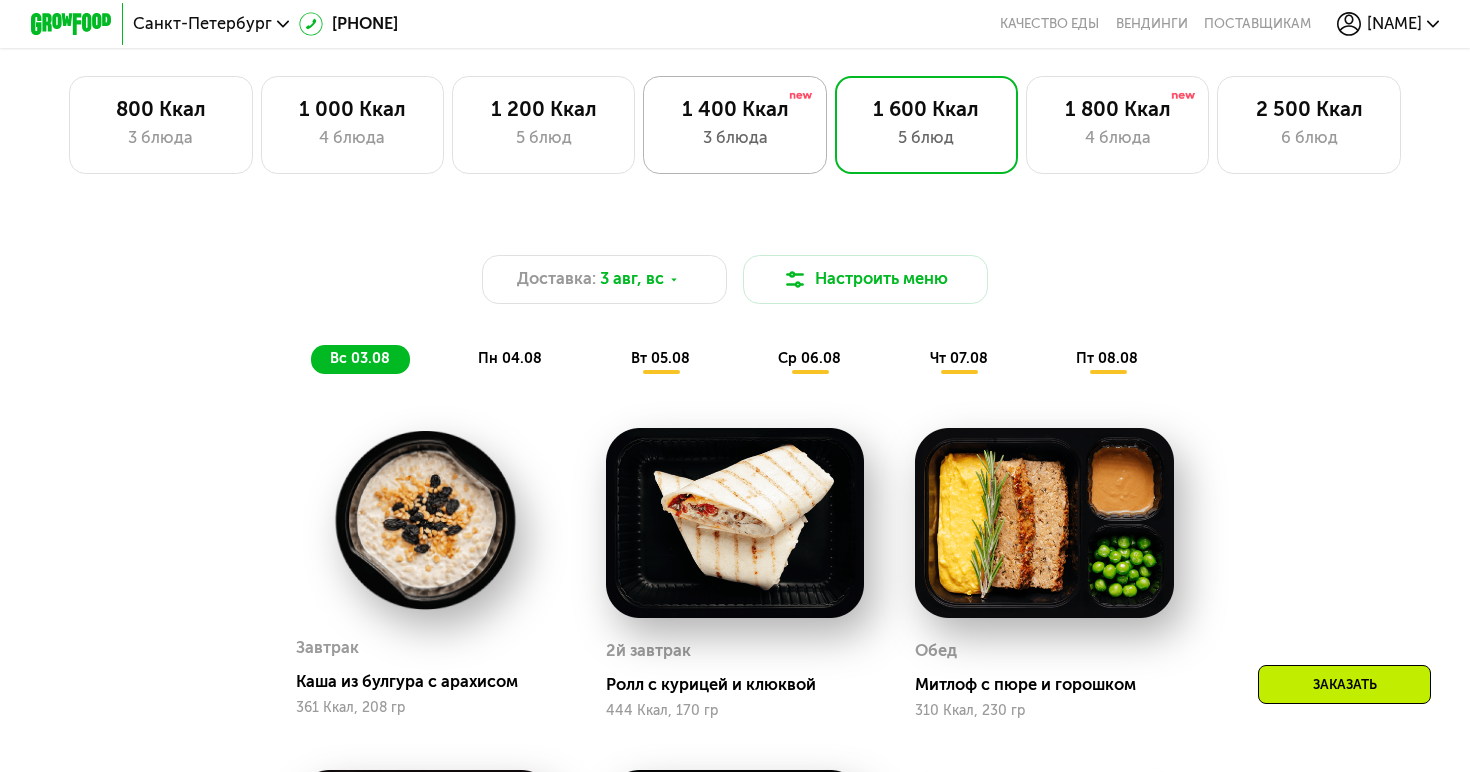 click on "3 блюда" at bounding box center (735, 138) 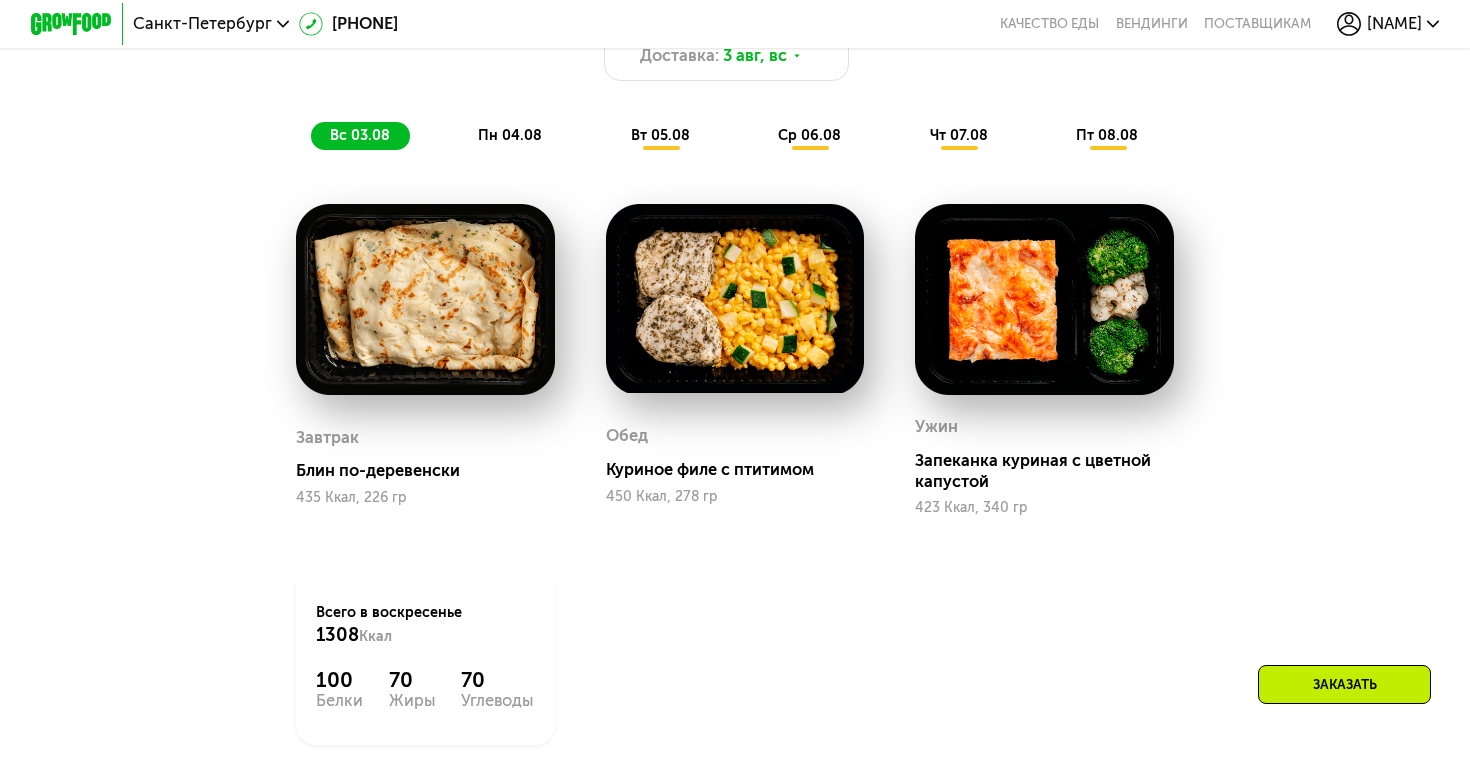 scroll, scrollTop: 1056, scrollLeft: 0, axis: vertical 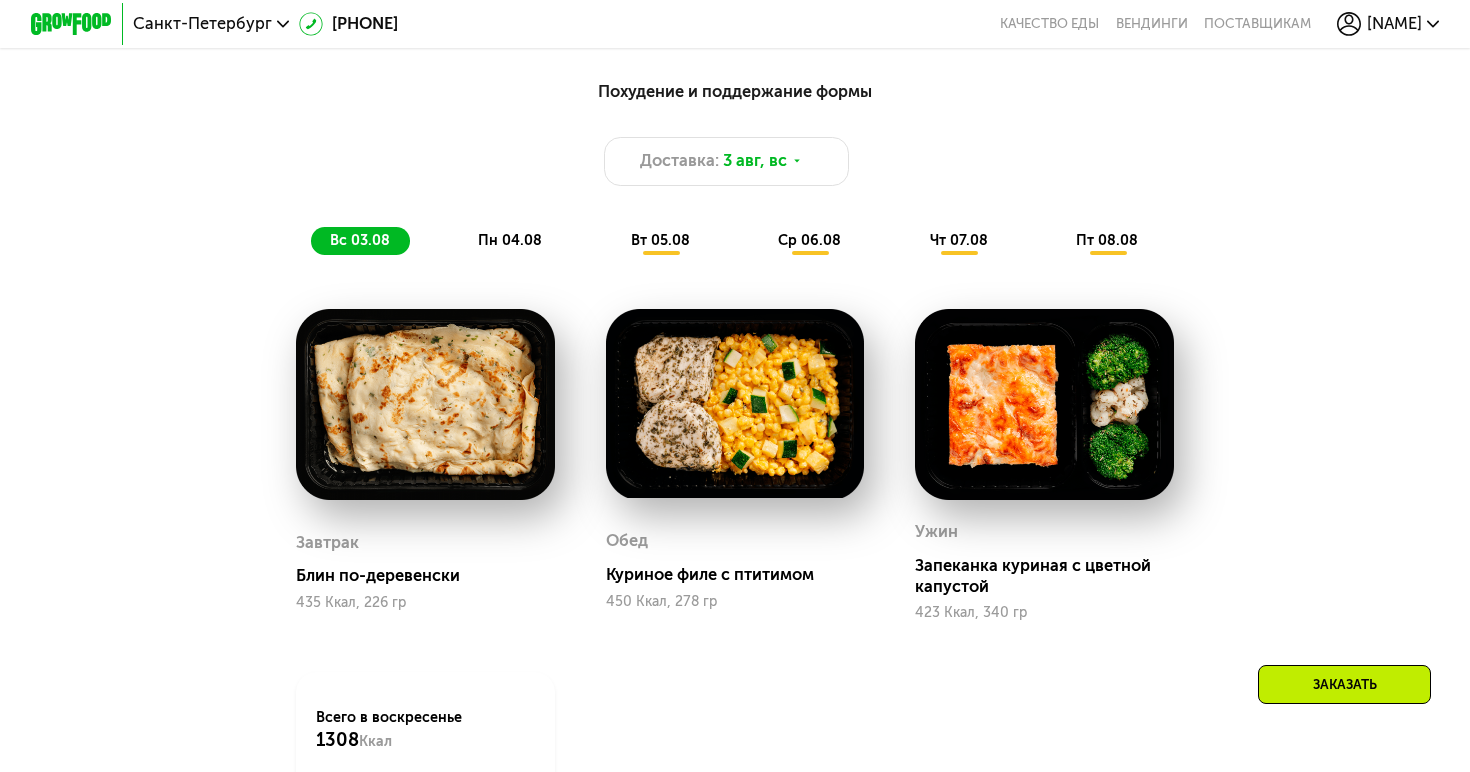 click on "пн 04.08" at bounding box center (510, 240) 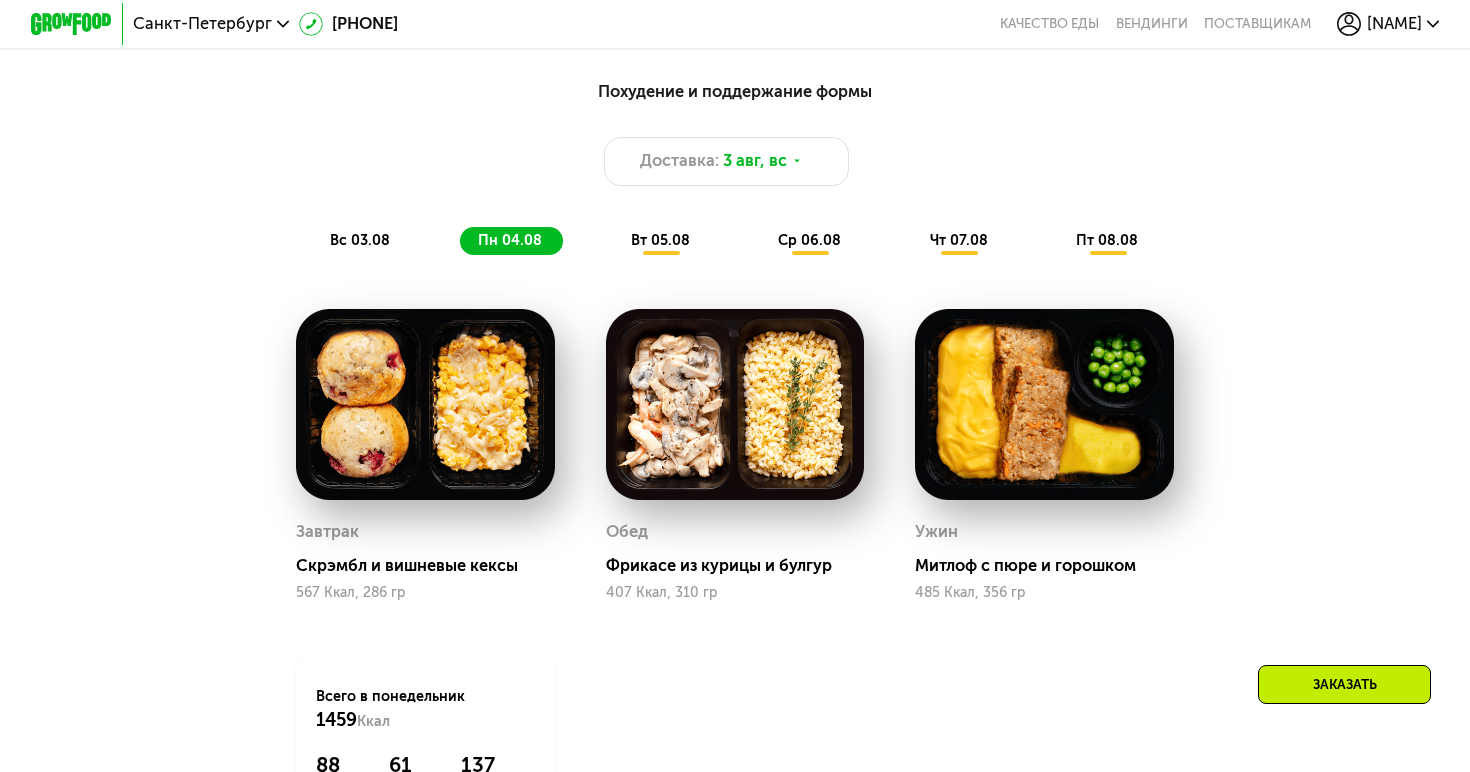 click on "вт 05.08" at bounding box center (660, 240) 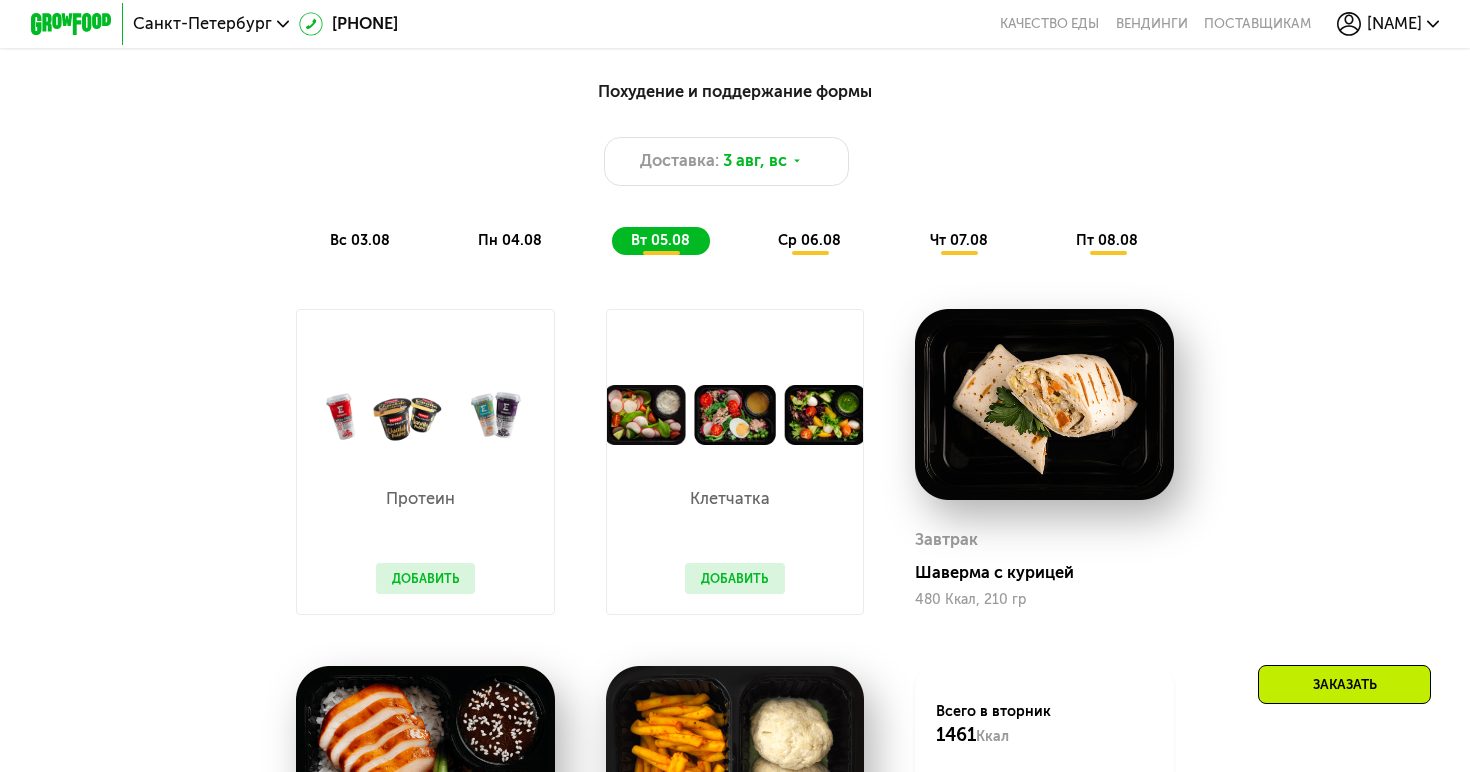 click on "вс 03.08" at bounding box center (360, 240) 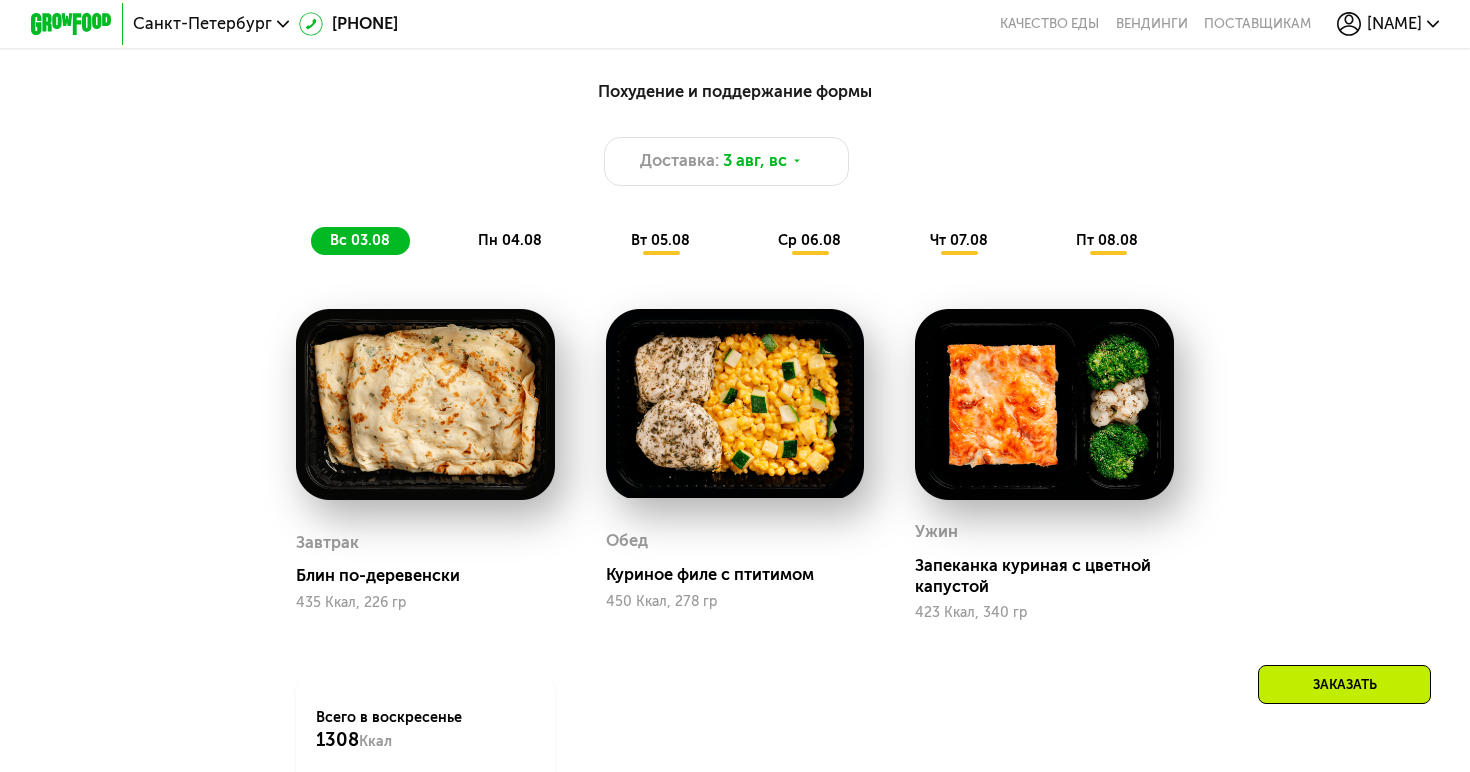 click on "пн 04.08" 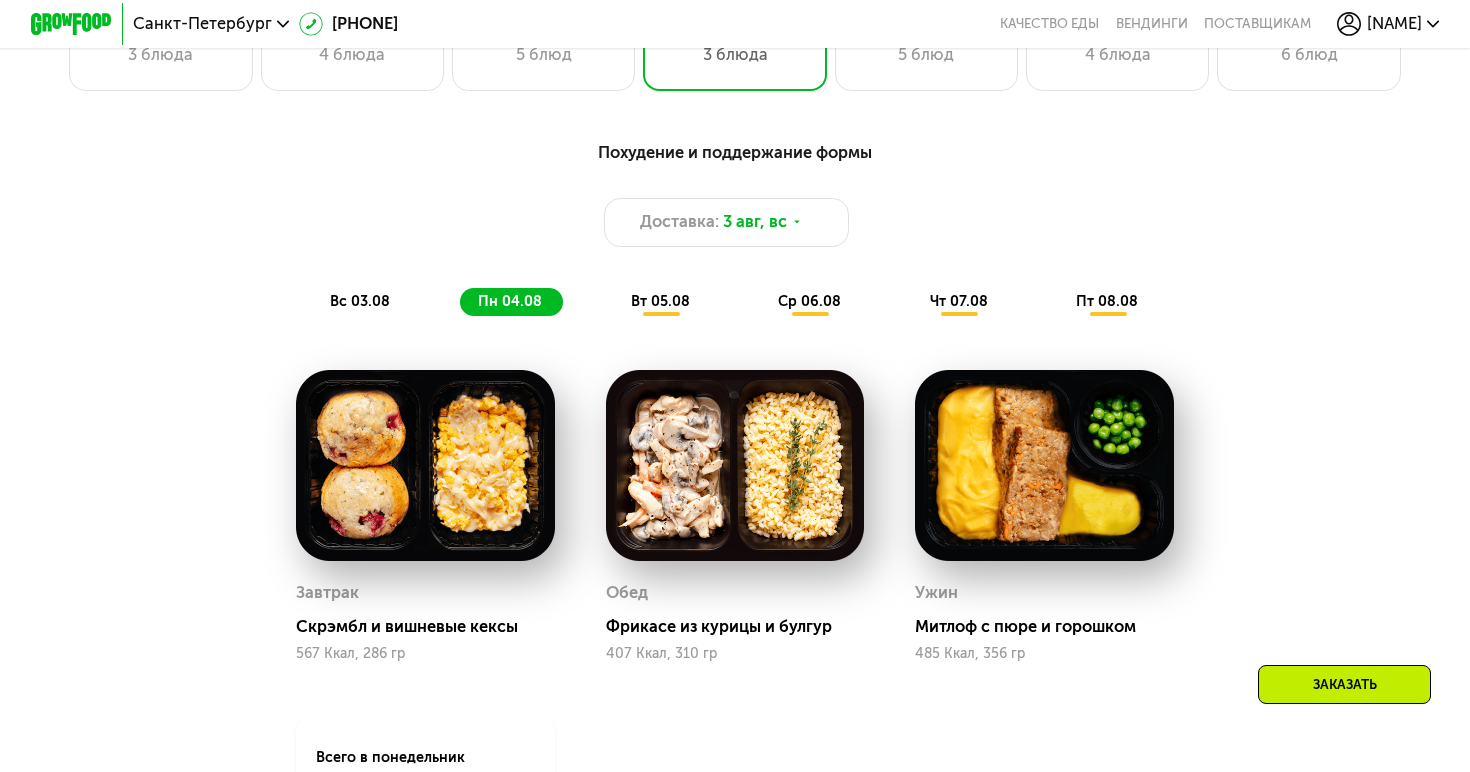 scroll, scrollTop: 764, scrollLeft: 0, axis: vertical 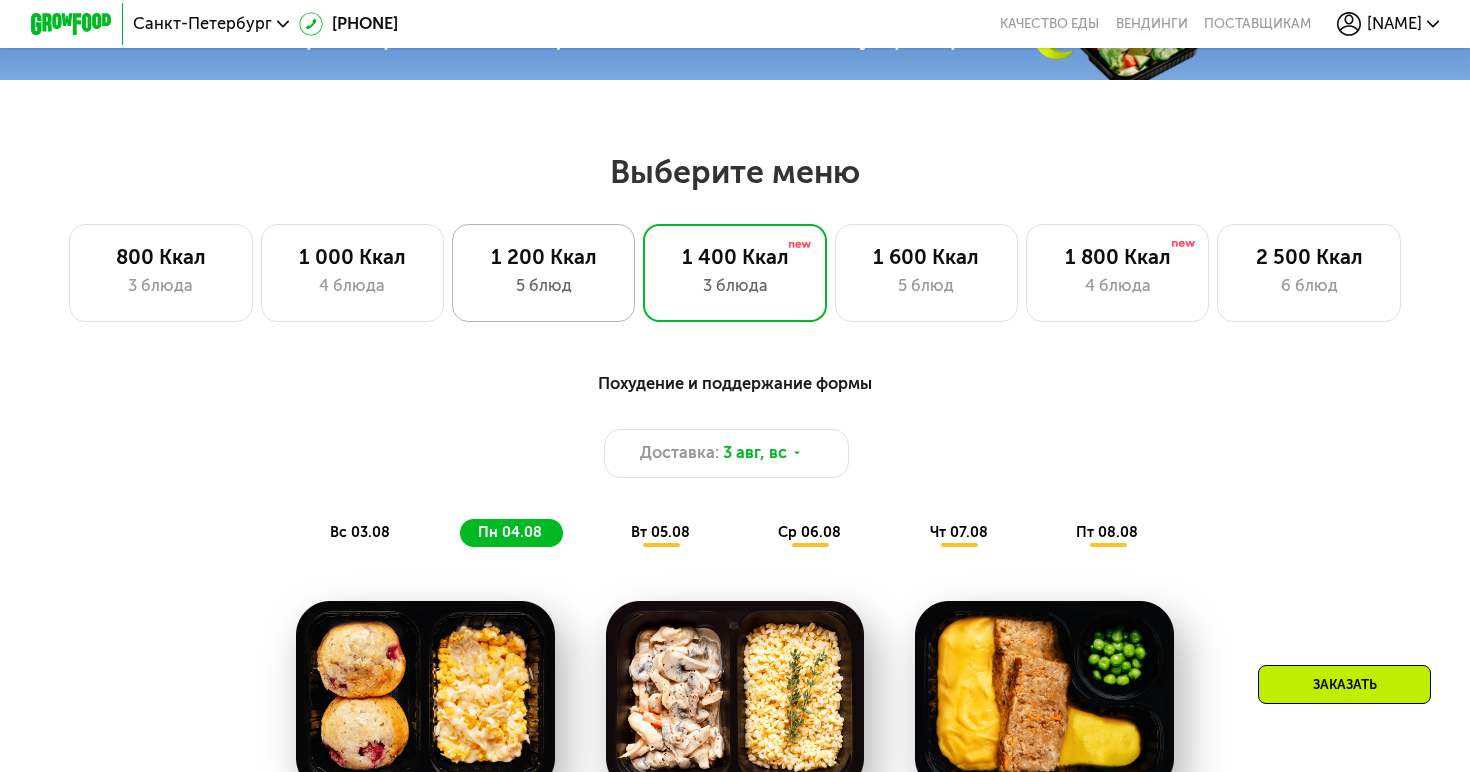 click on "1 200 Ккал 5 блюд" 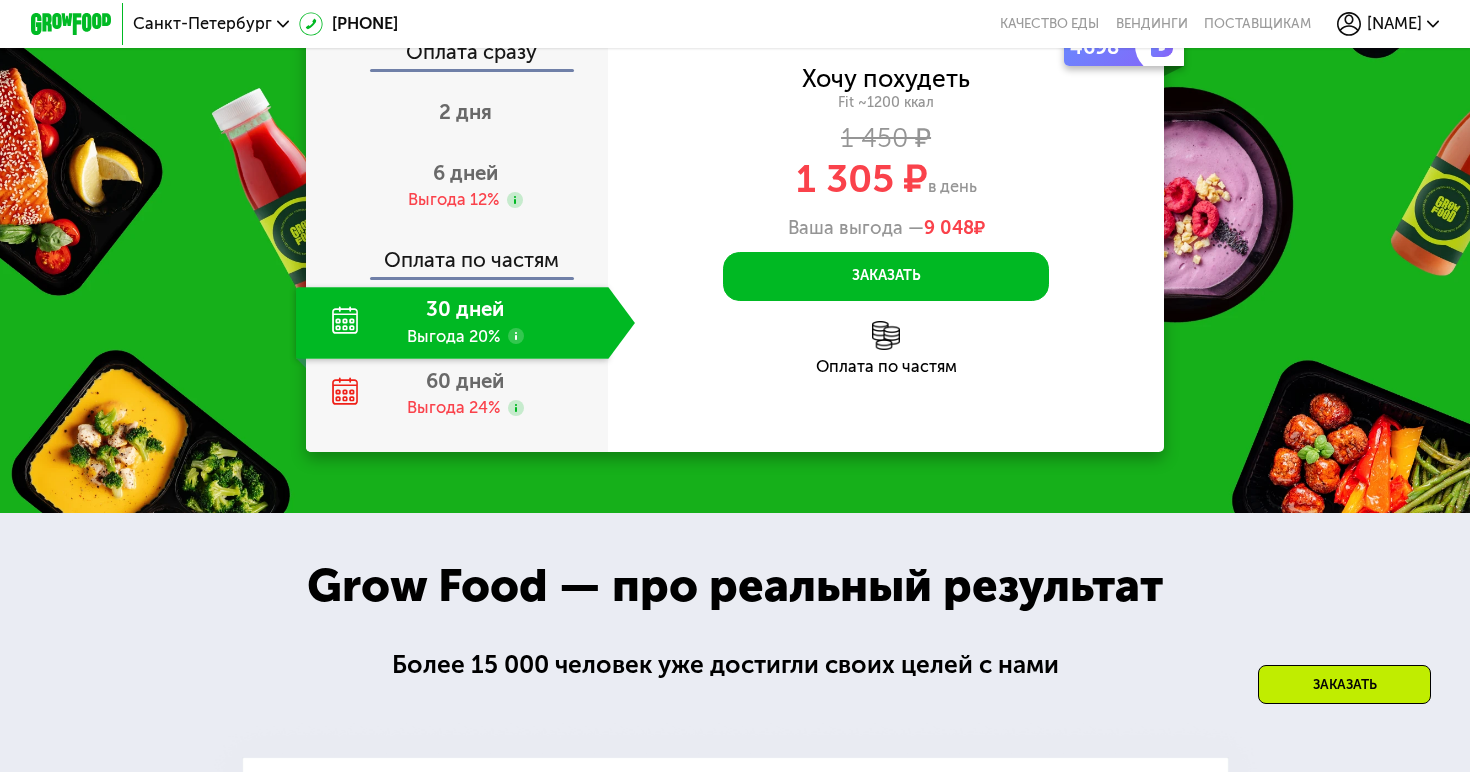 scroll, scrollTop: 2257, scrollLeft: 0, axis: vertical 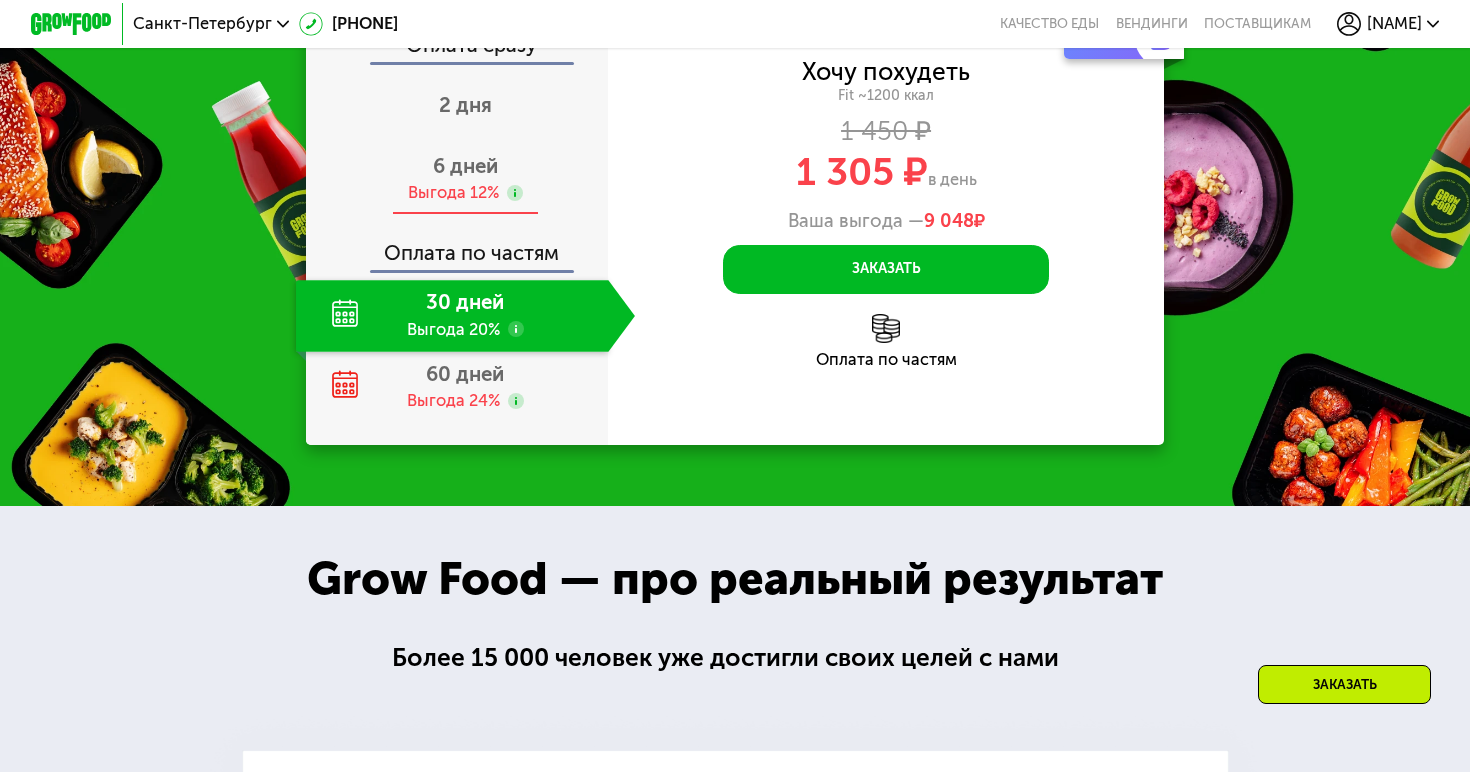 click on "6 дней" at bounding box center (465, 166) 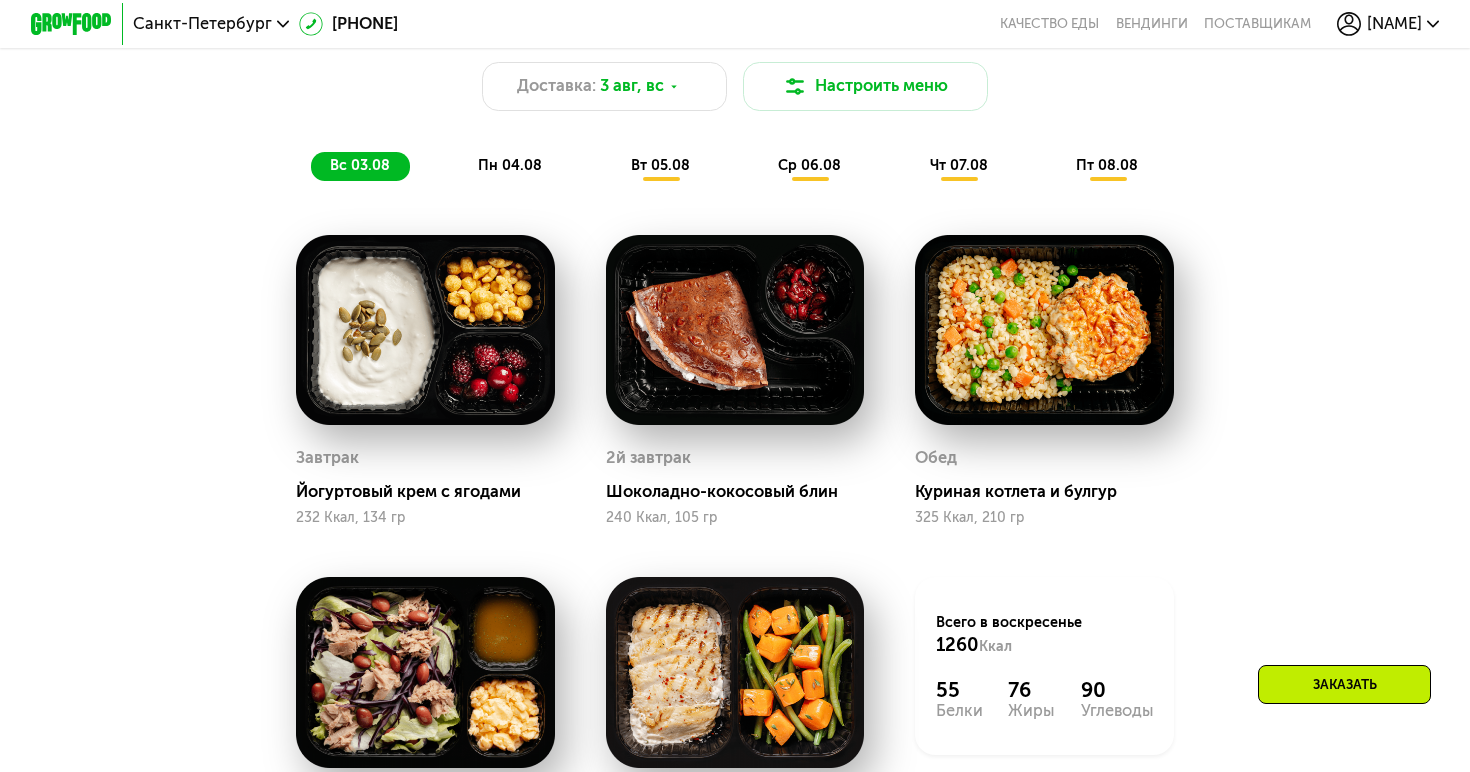scroll, scrollTop: 948, scrollLeft: 0, axis: vertical 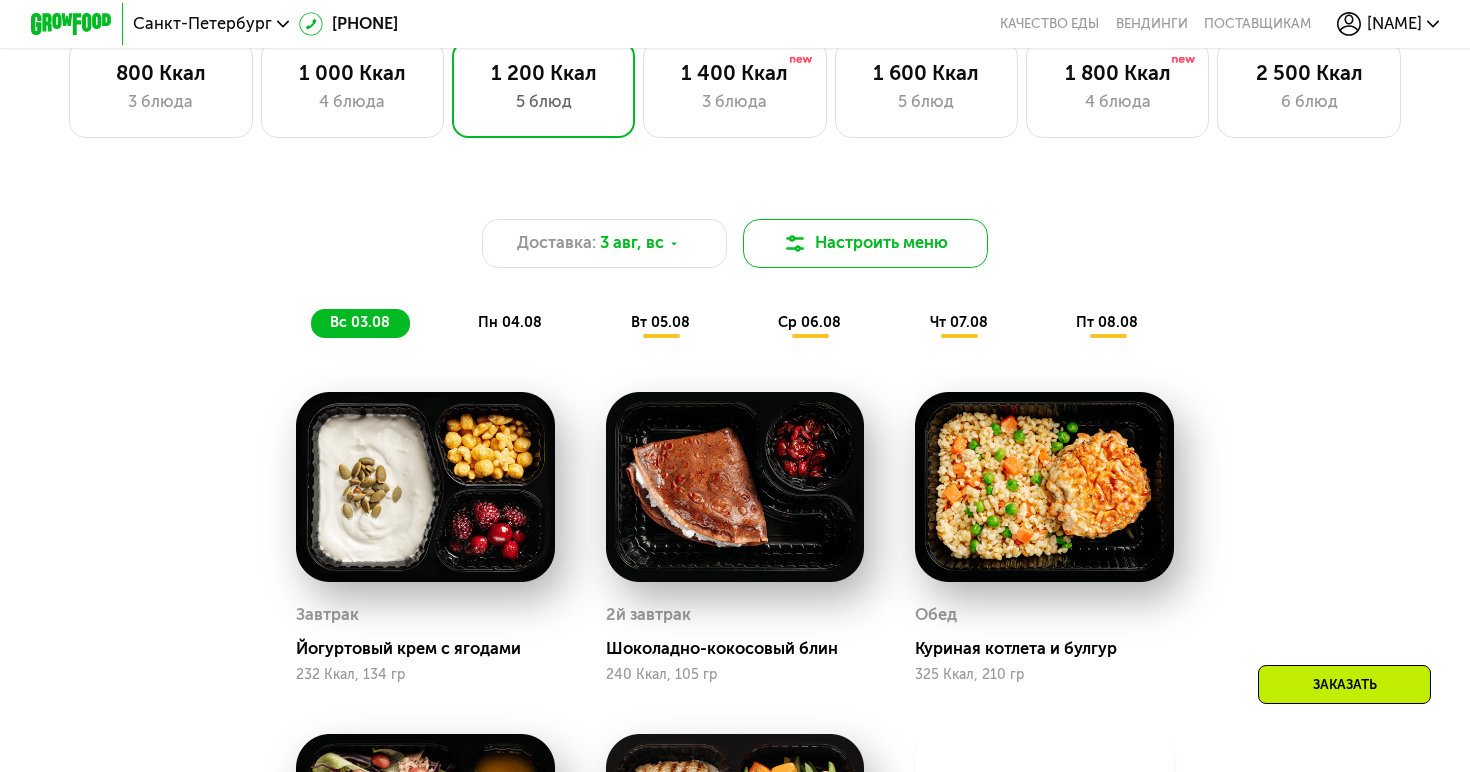 click on "Настроить меню" at bounding box center (865, 243) 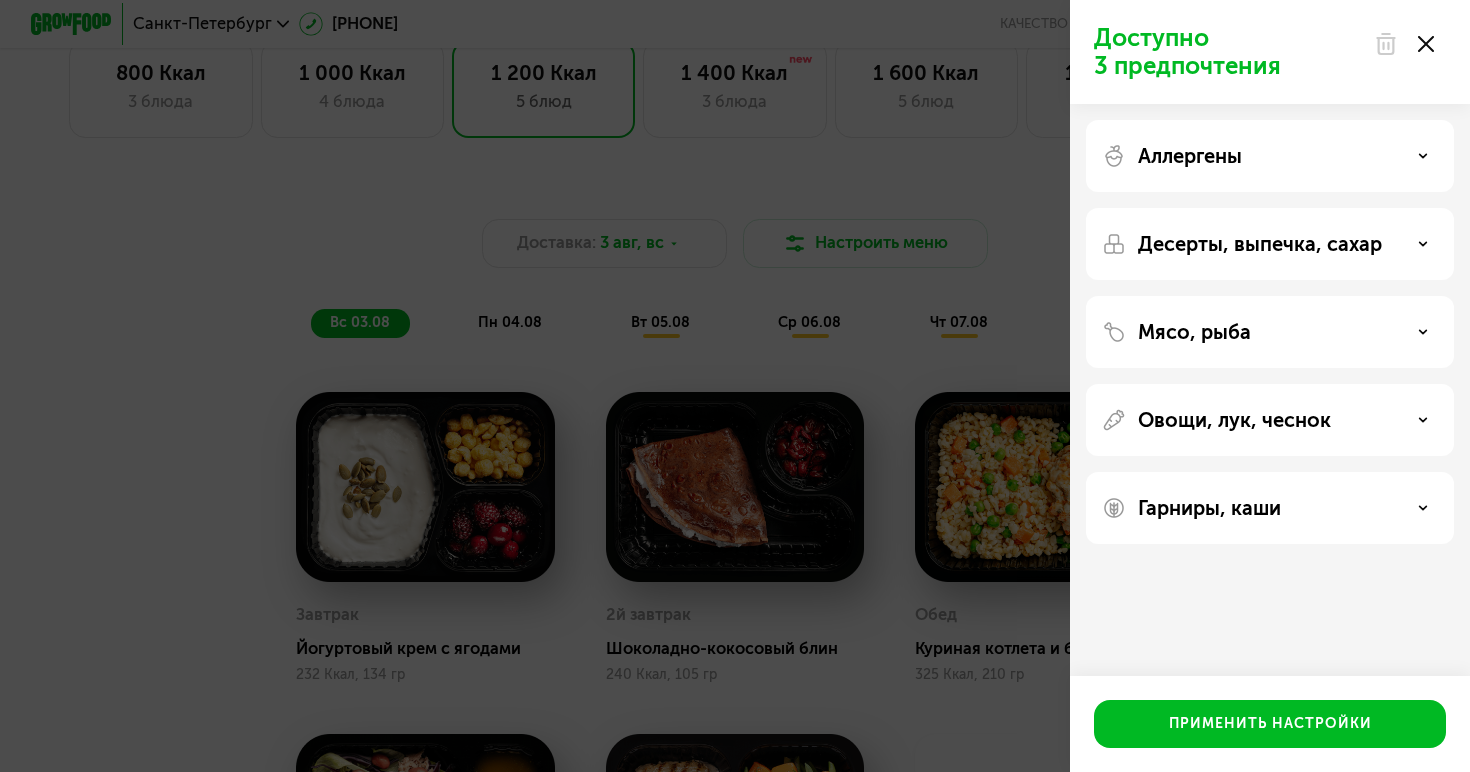 click on "Десерты, выпечка, сахар" at bounding box center [1260, 244] 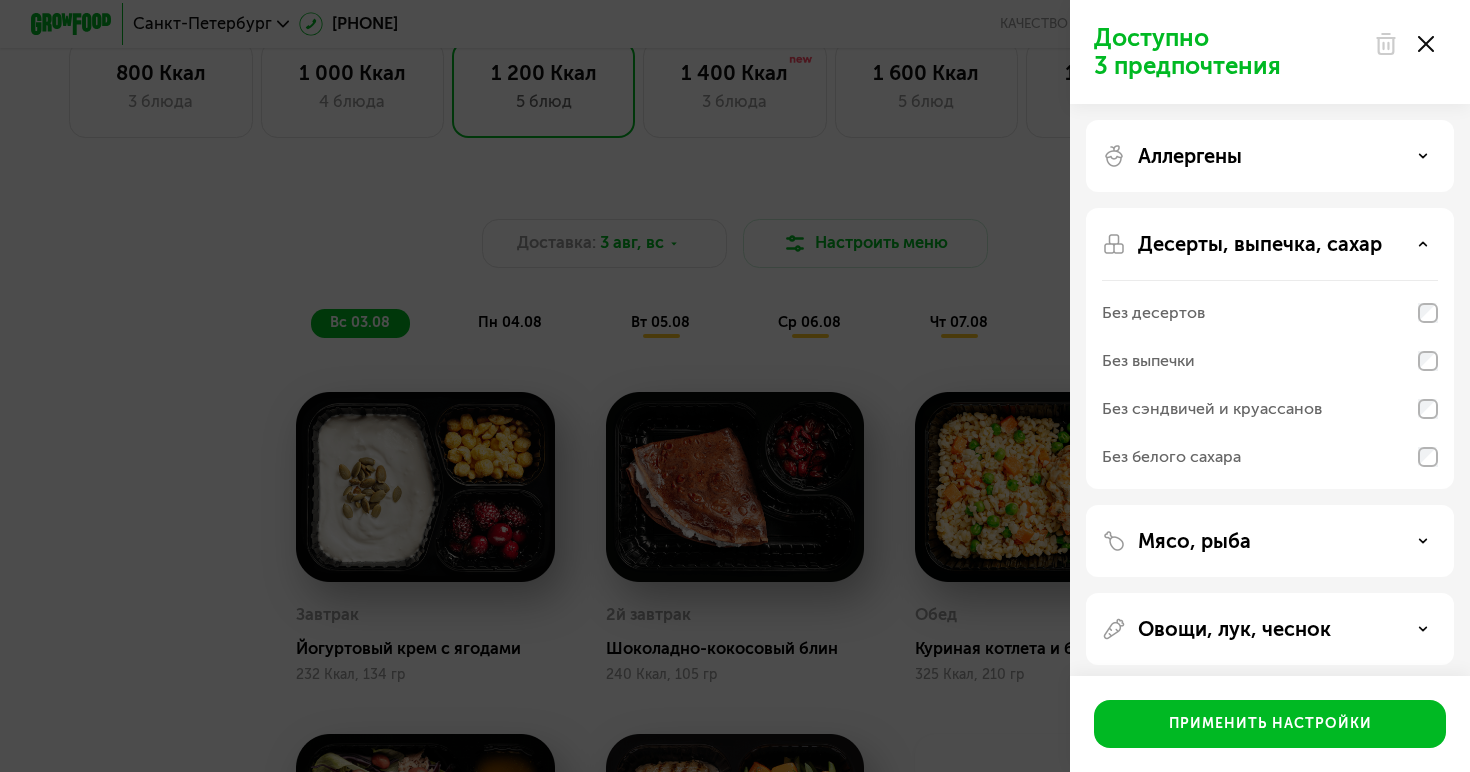 click on "Мясо, рыба" at bounding box center [1194, 541] 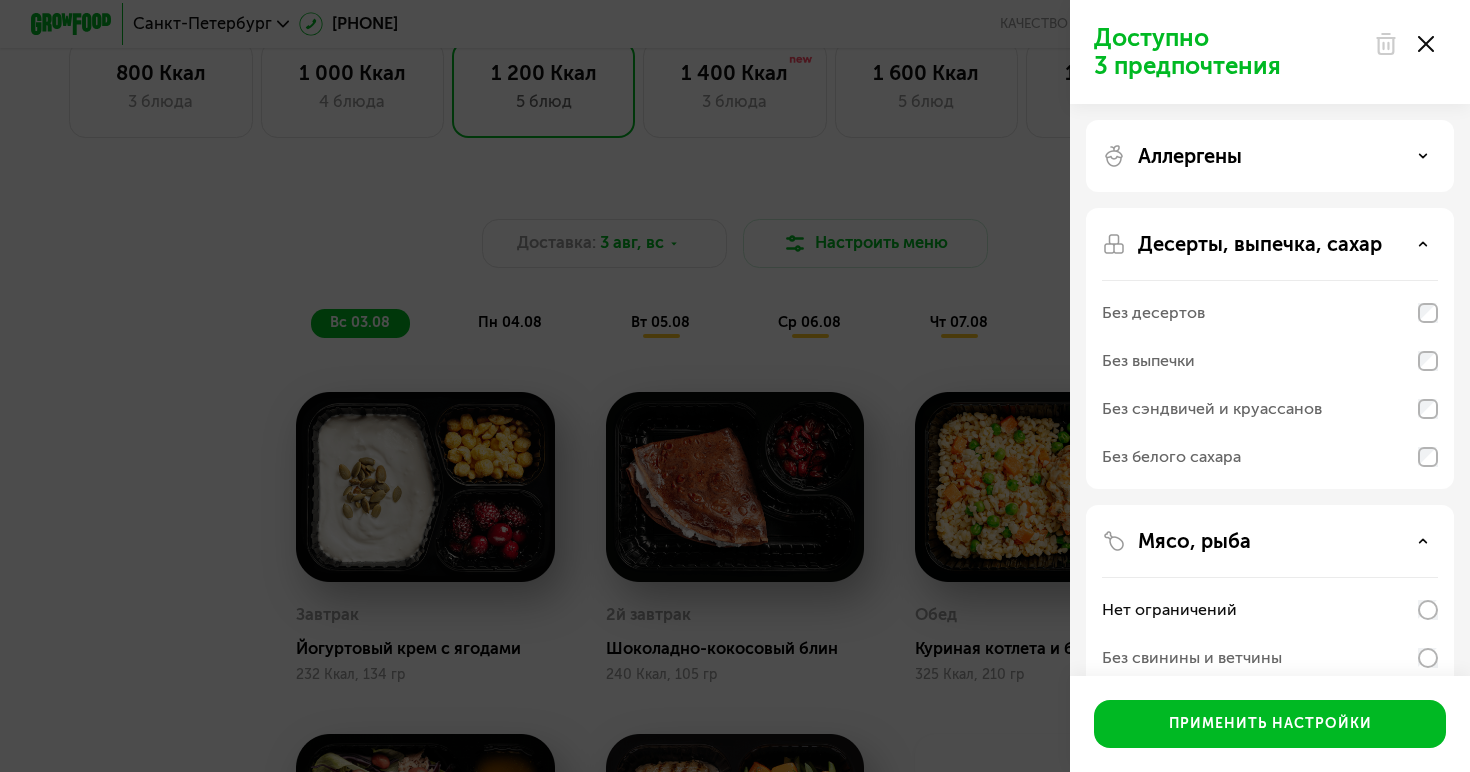 scroll, scrollTop: 180, scrollLeft: 0, axis: vertical 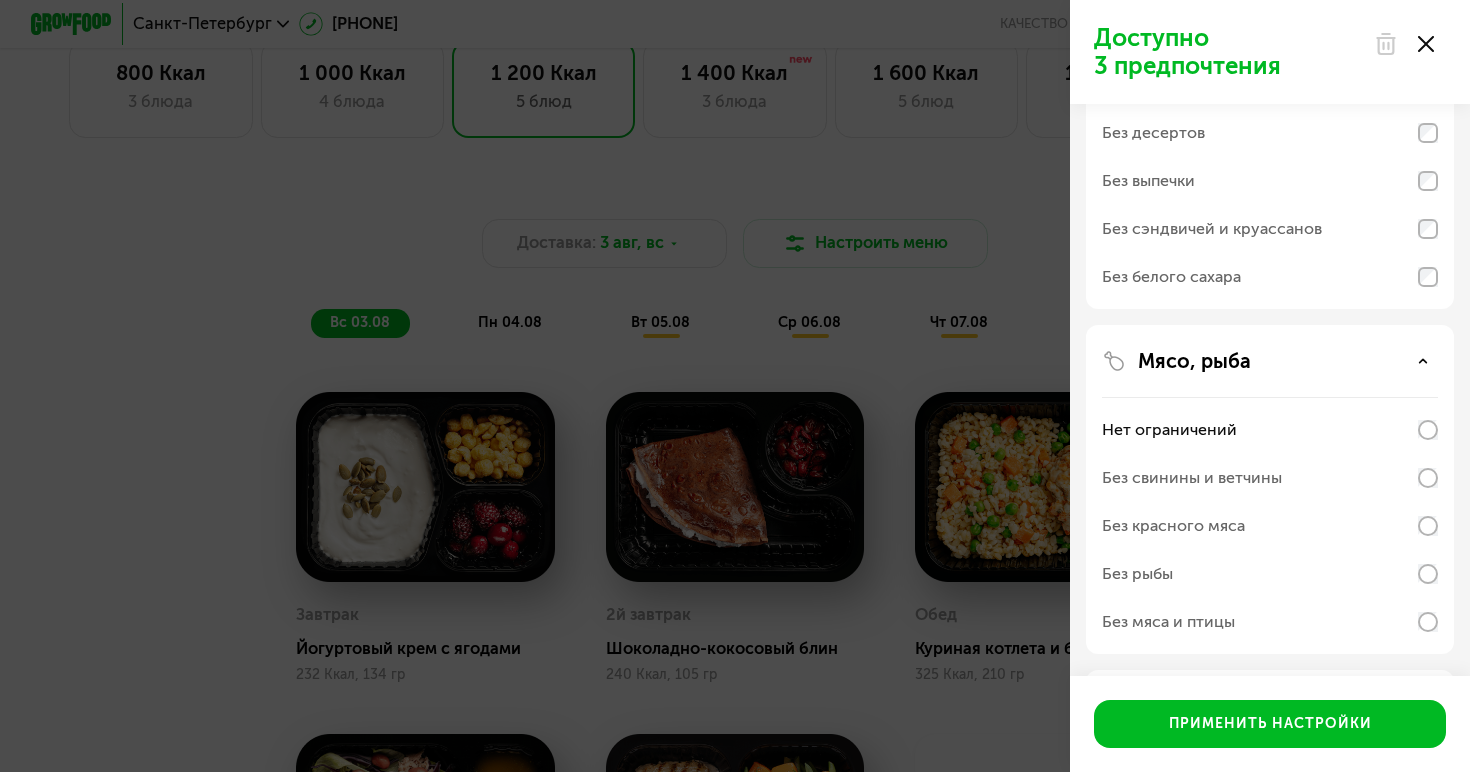 click on "Без свинины и ветчины" 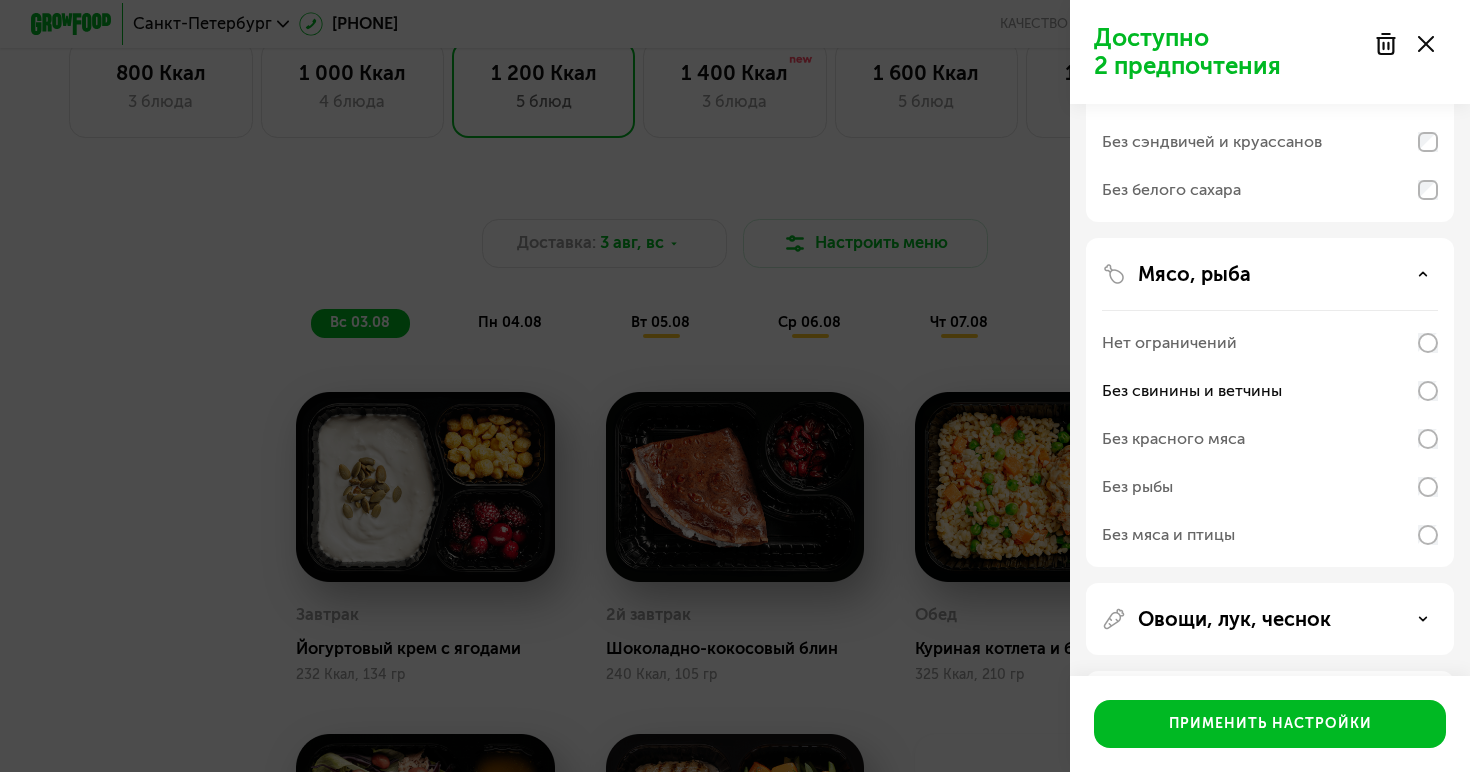 scroll, scrollTop: 319, scrollLeft: 0, axis: vertical 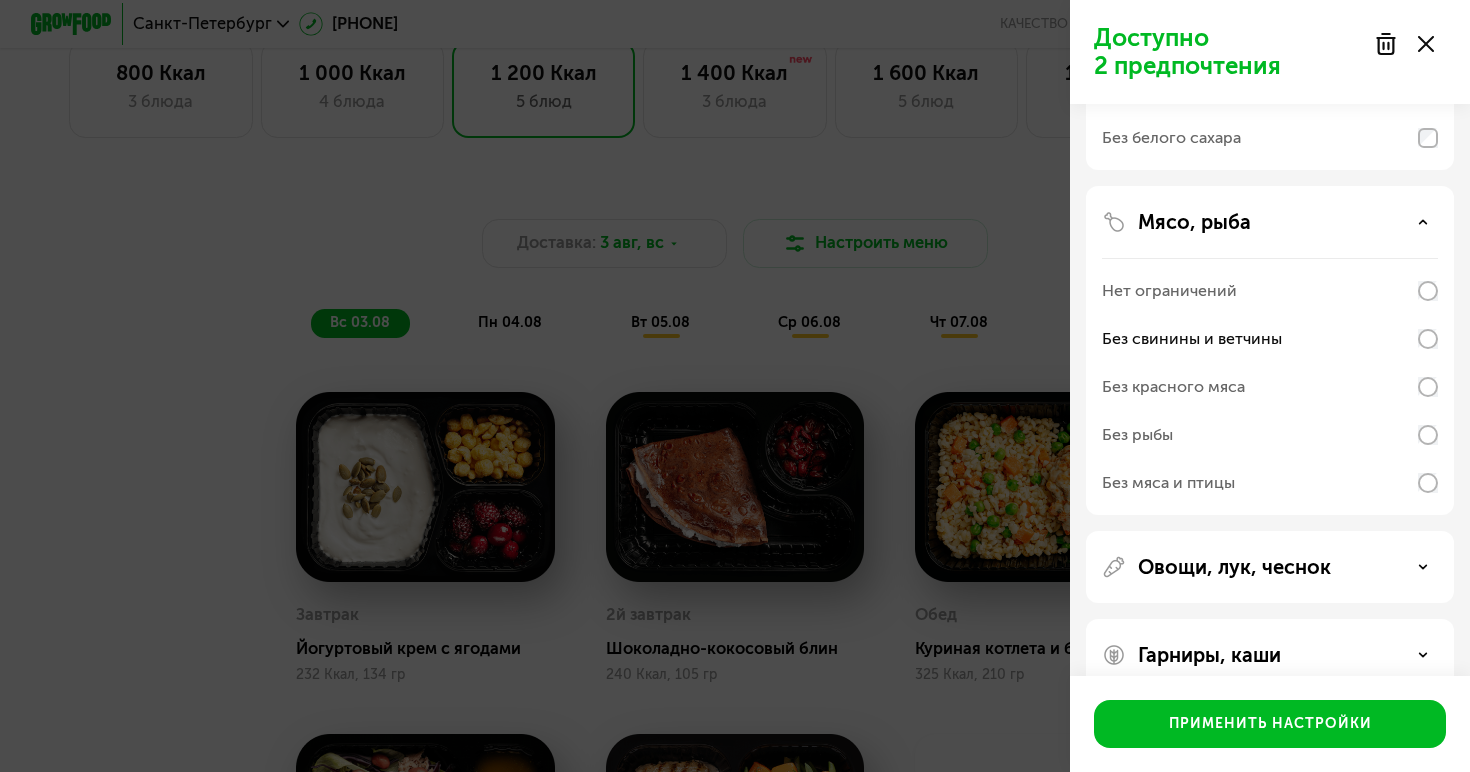 click on "Овощи, лук, чеснок" 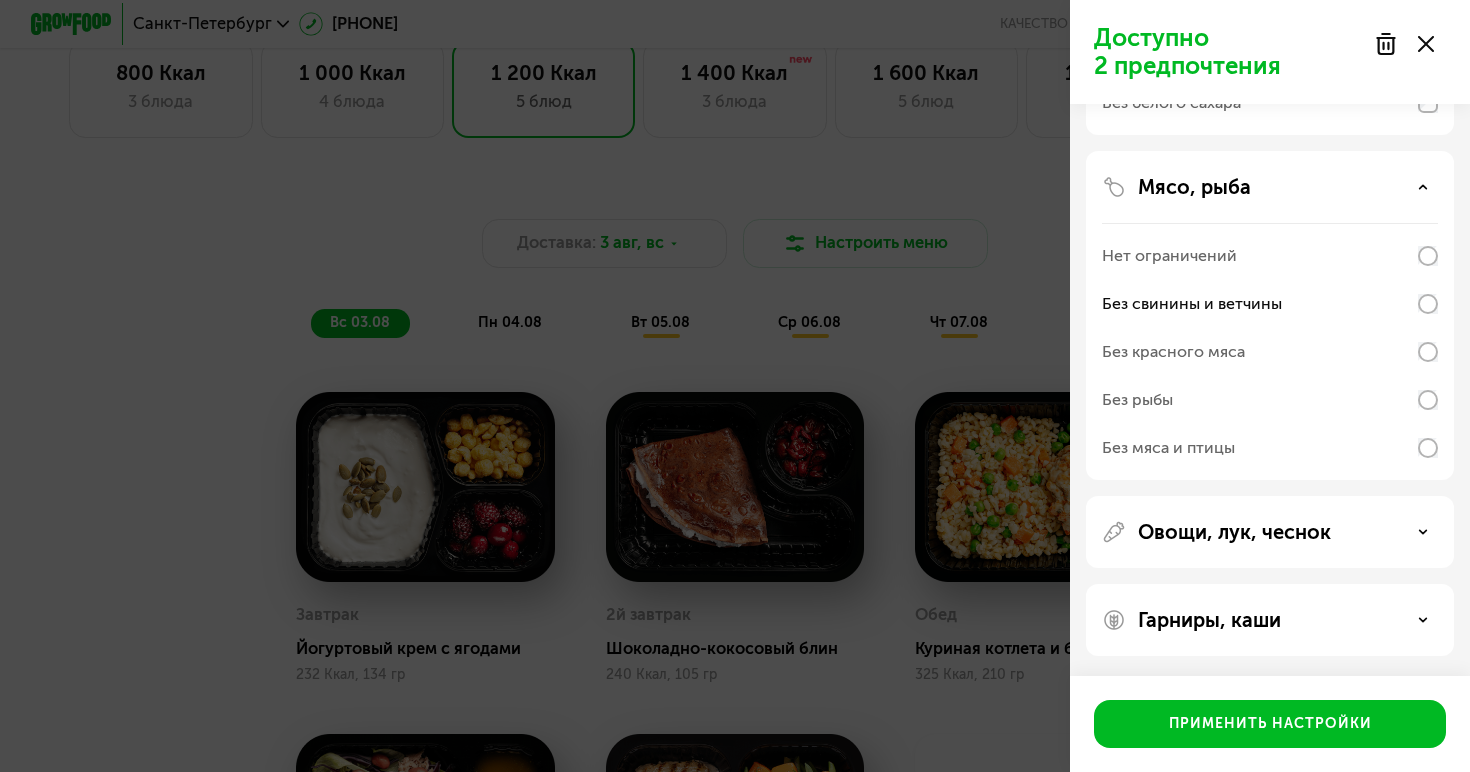 click on "Гарниры, каши" at bounding box center (1209, 620) 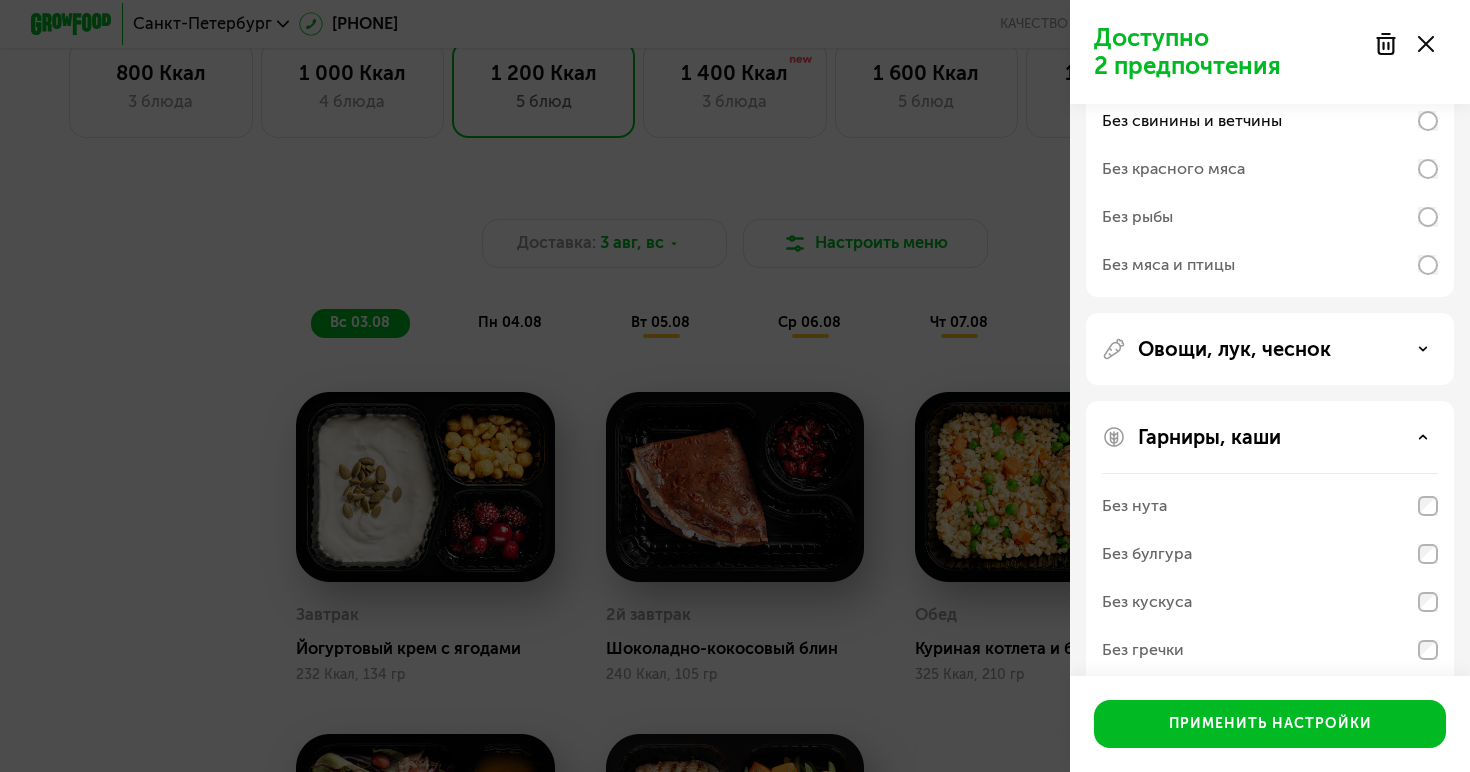 scroll, scrollTop: 611, scrollLeft: 0, axis: vertical 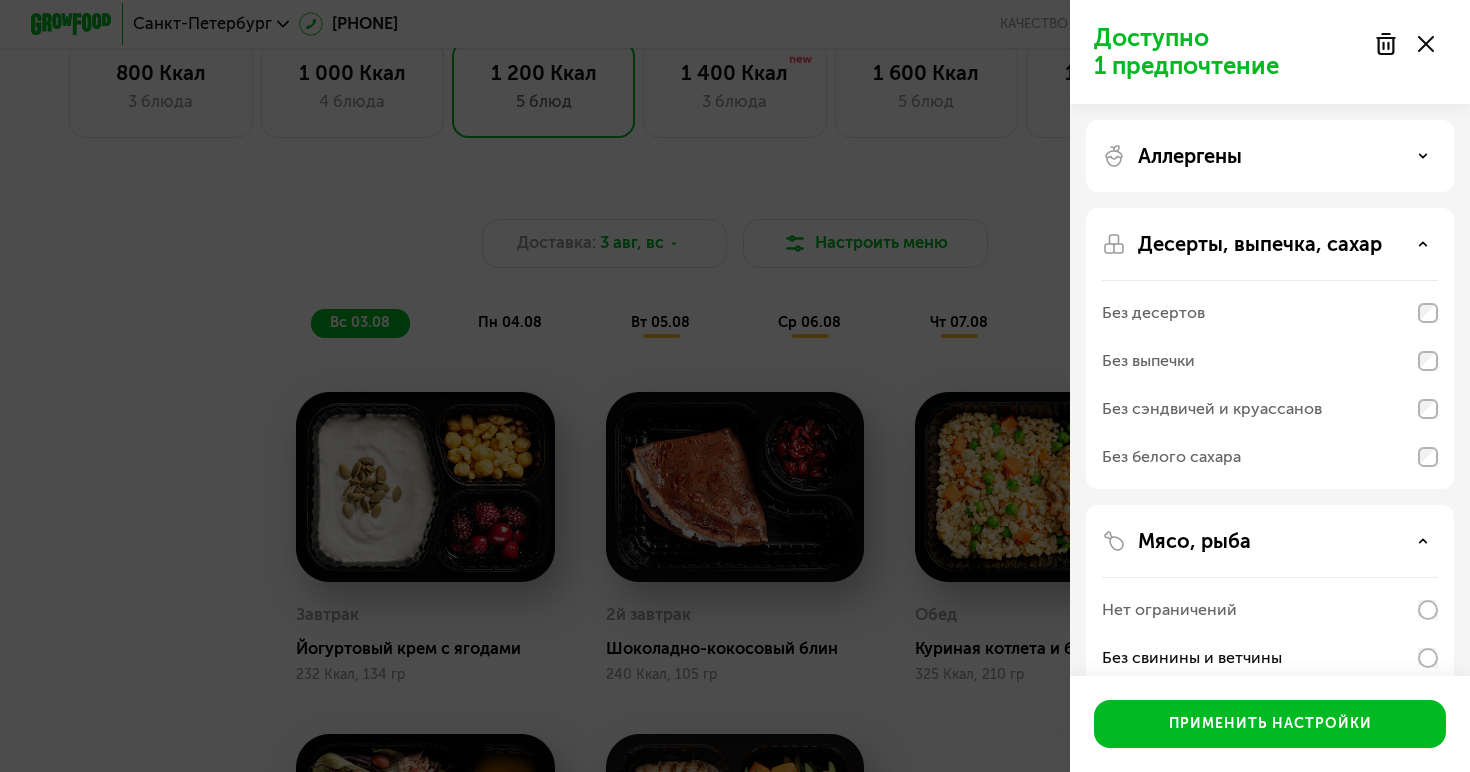 click on "Аллергены" at bounding box center [1270, 156] 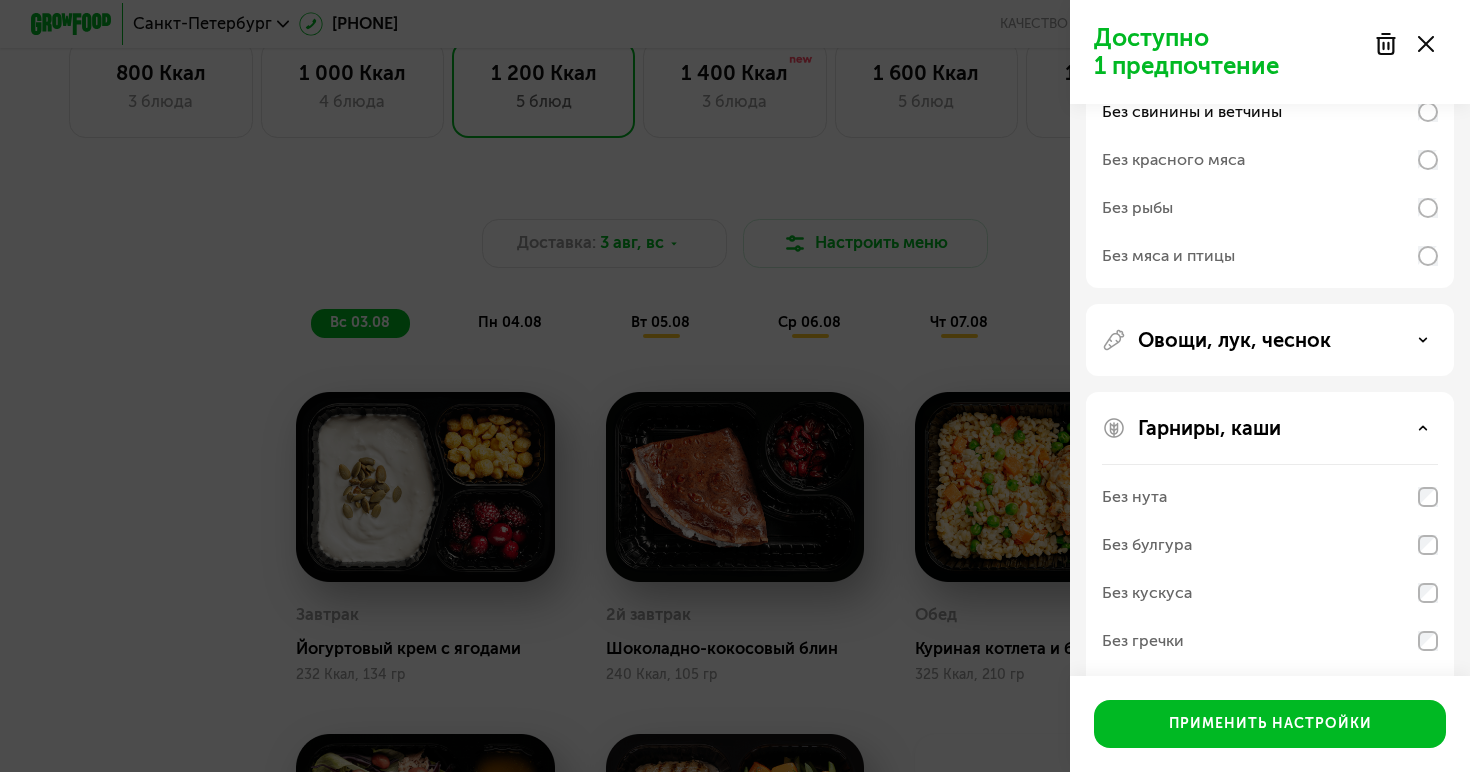 scroll, scrollTop: 916, scrollLeft: 0, axis: vertical 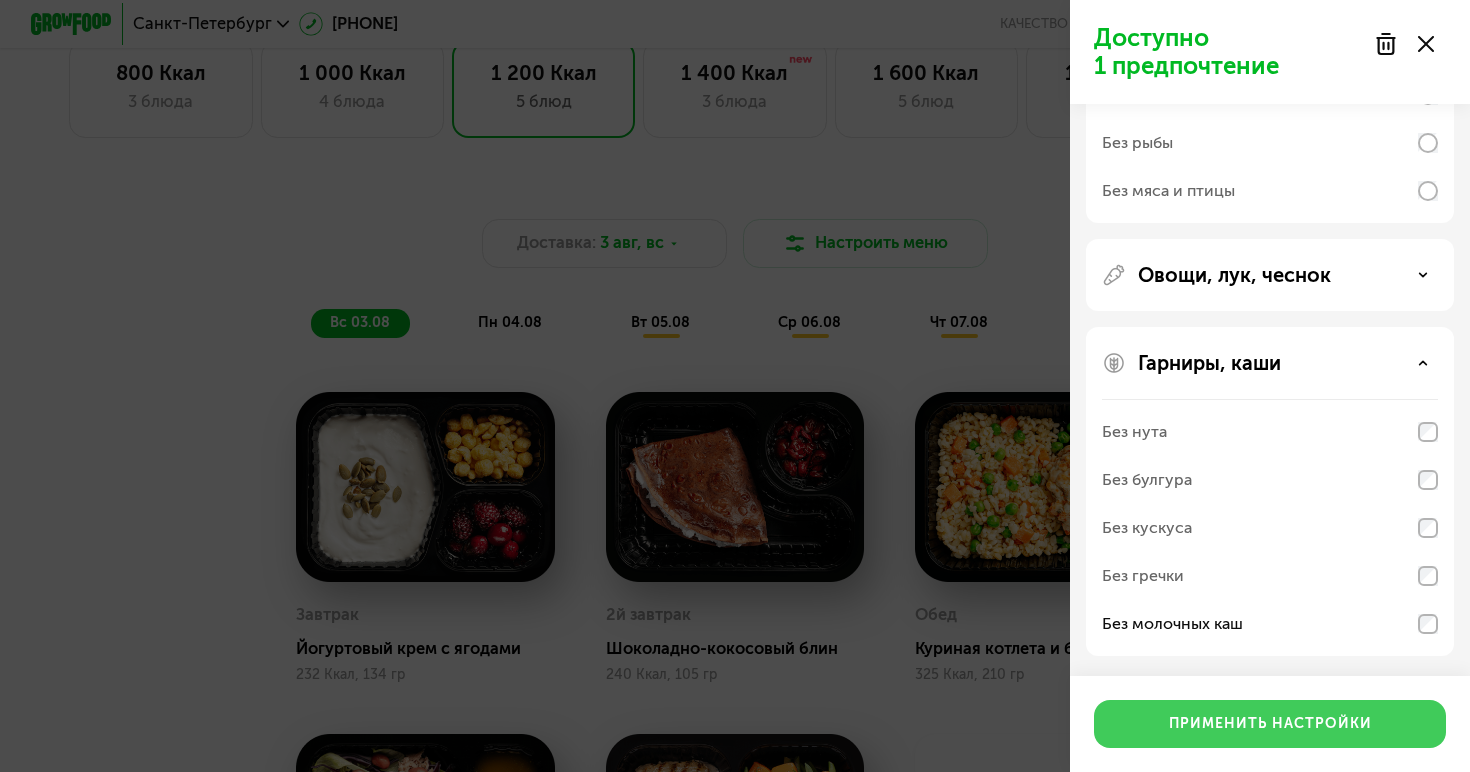 click on "Применить настройки" at bounding box center [1270, 724] 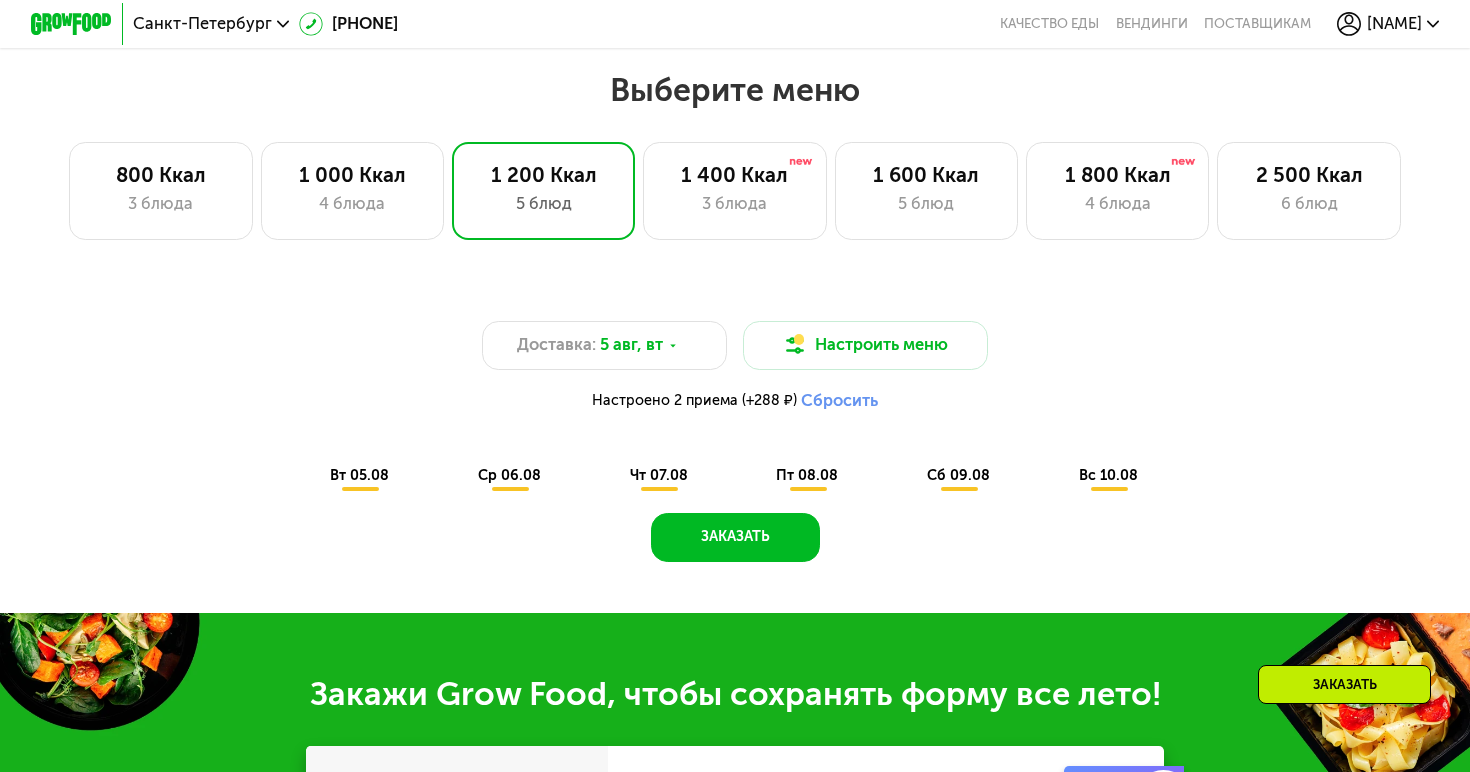 scroll, scrollTop: 804, scrollLeft: 0, axis: vertical 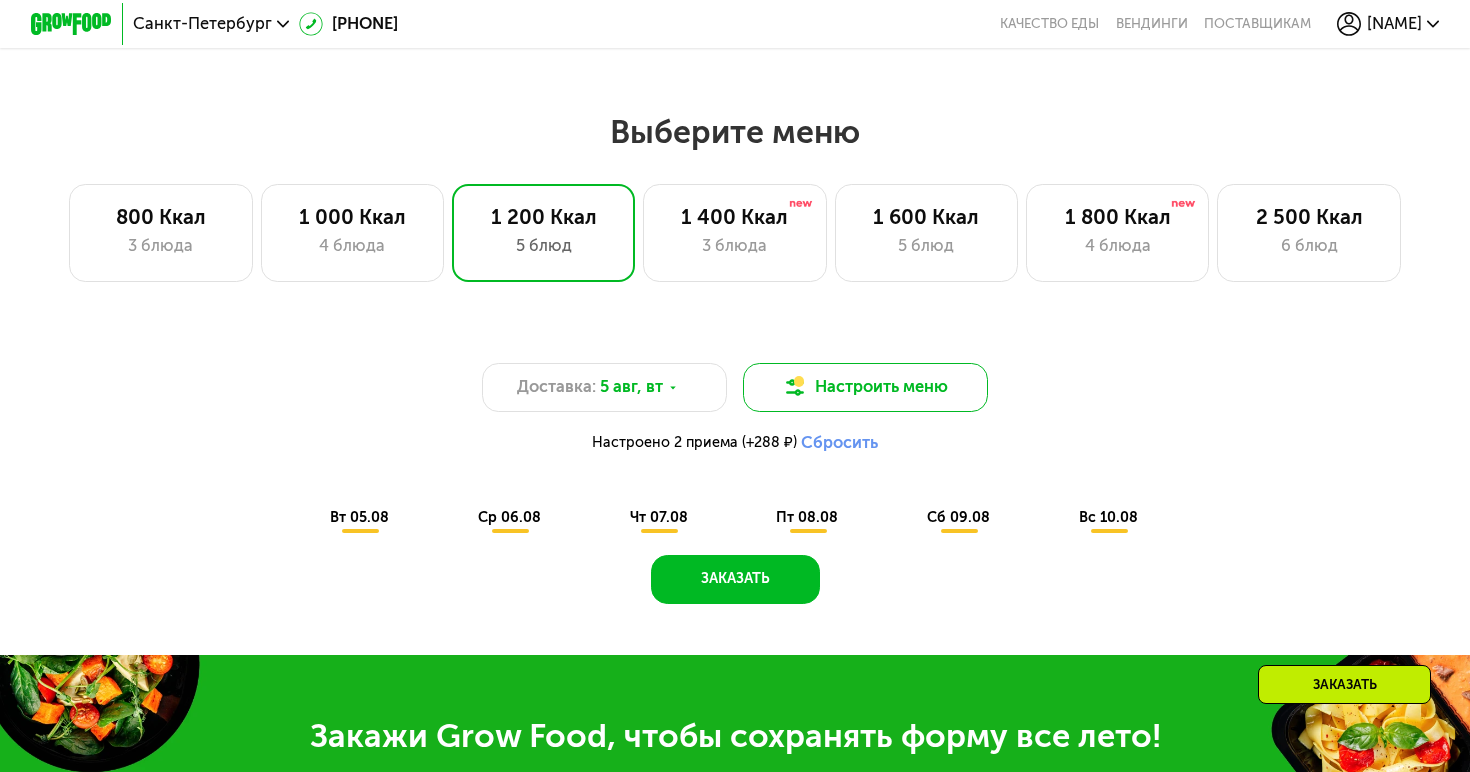 click on "Настроить меню" at bounding box center [865, 387] 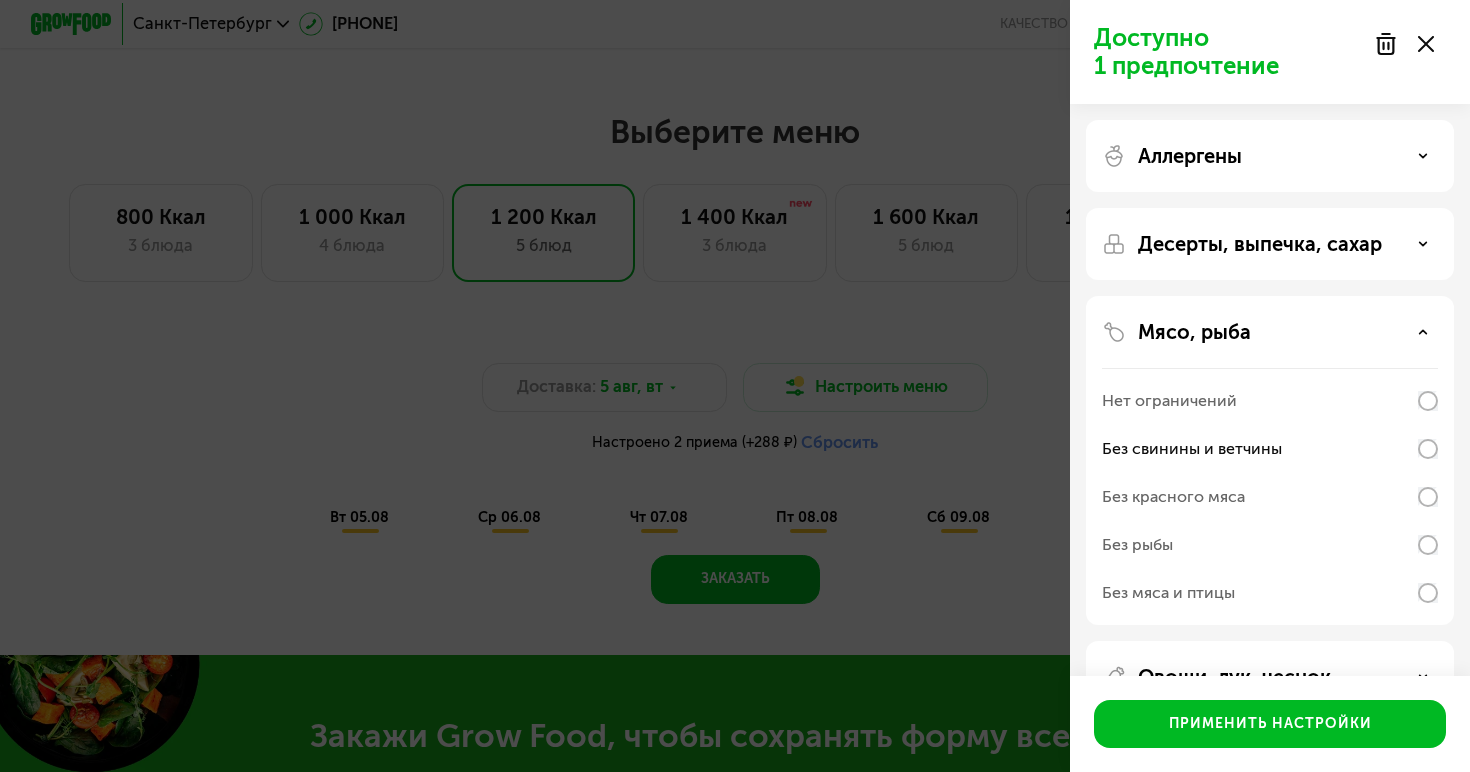 click on "Аллергены" at bounding box center (1190, 156) 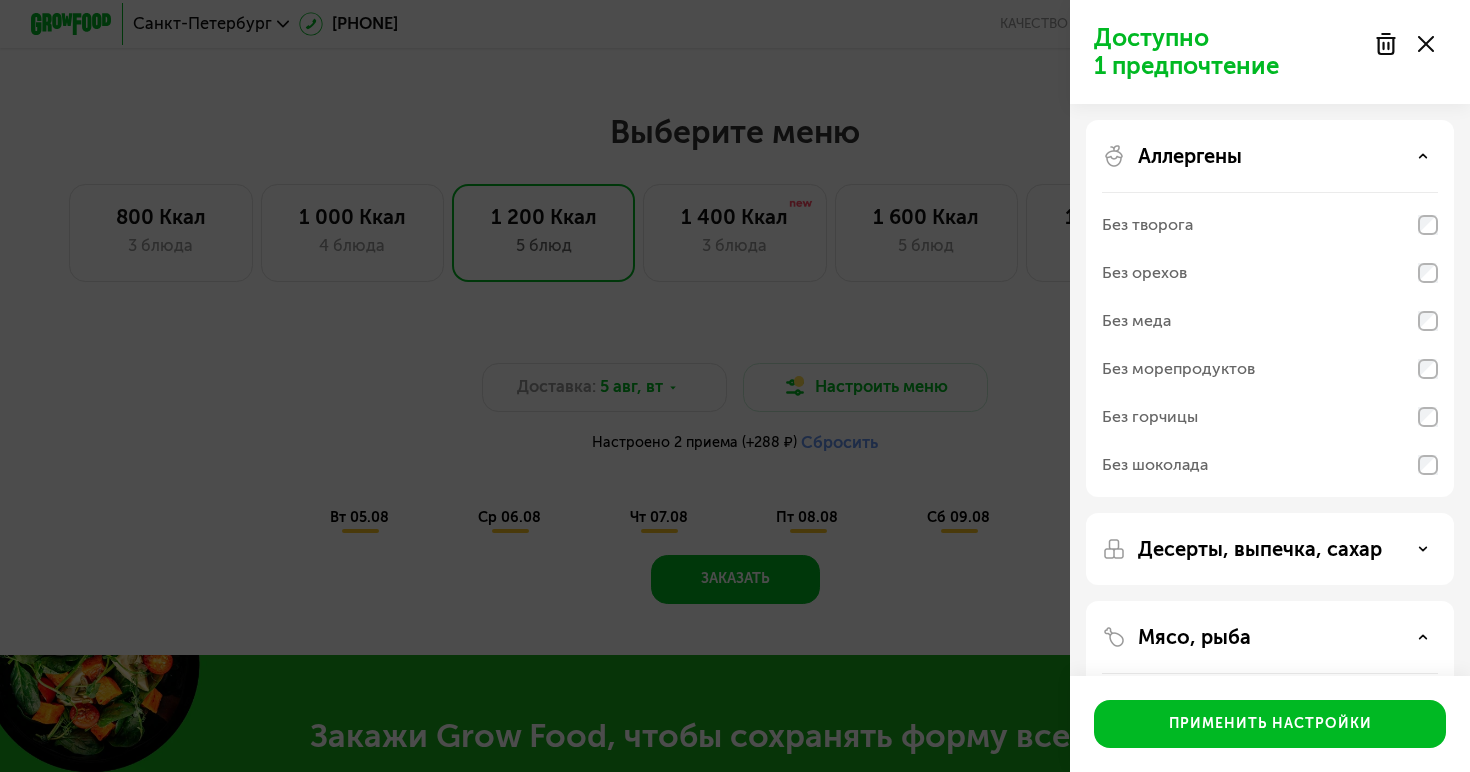 click on "Аллергены" at bounding box center [1190, 156] 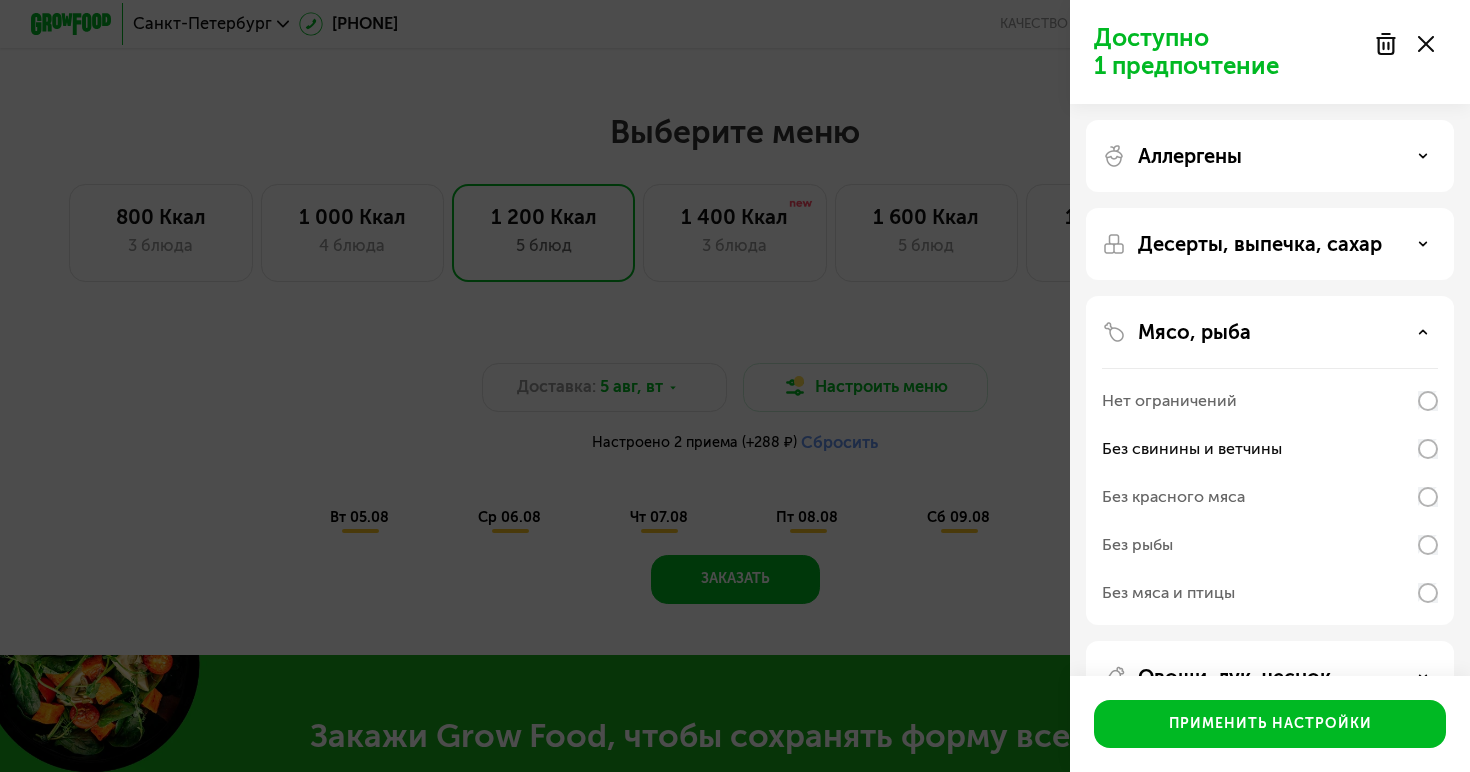 click on "Десерты, выпечка, сахар" at bounding box center (1260, 244) 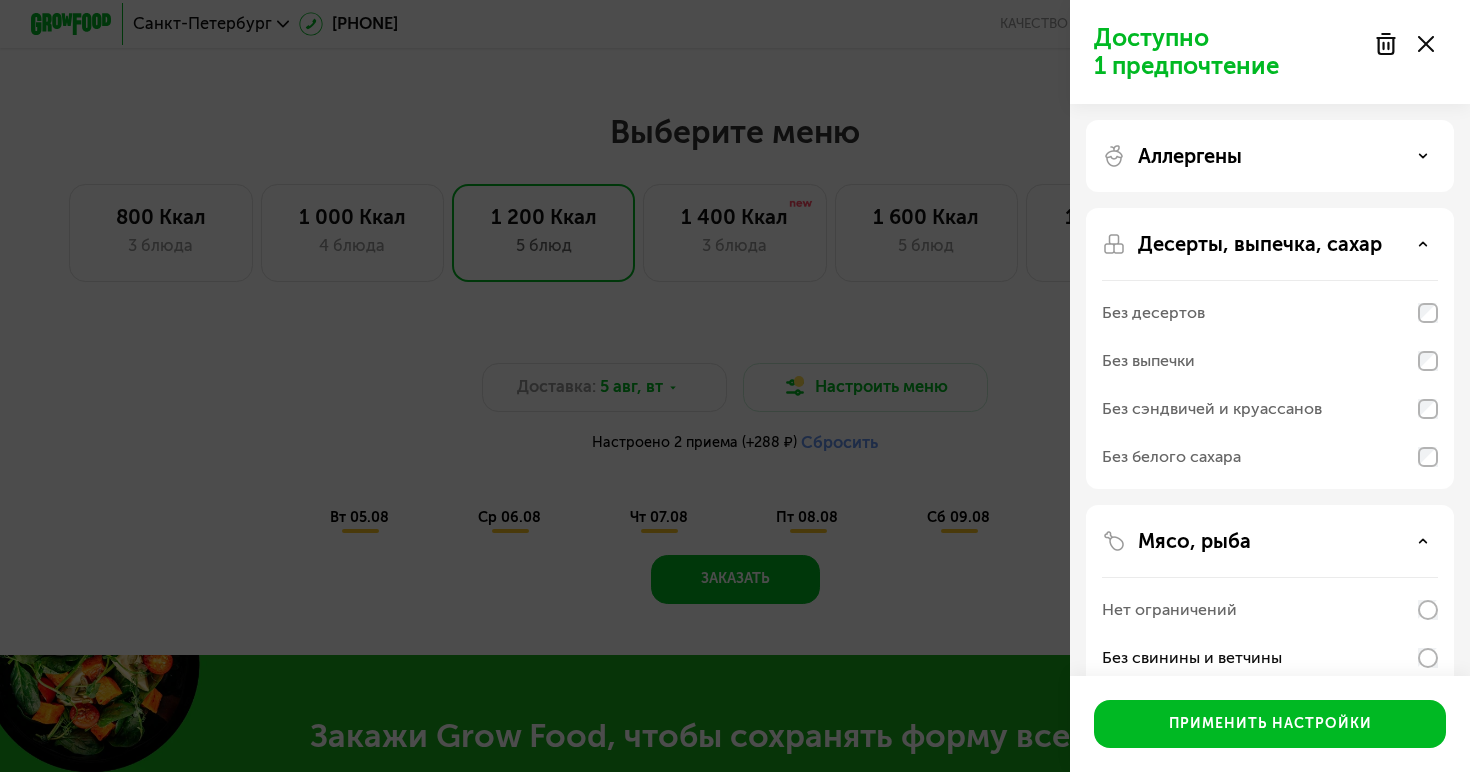 click on "Десерты, выпечка, сахар" at bounding box center (1260, 244) 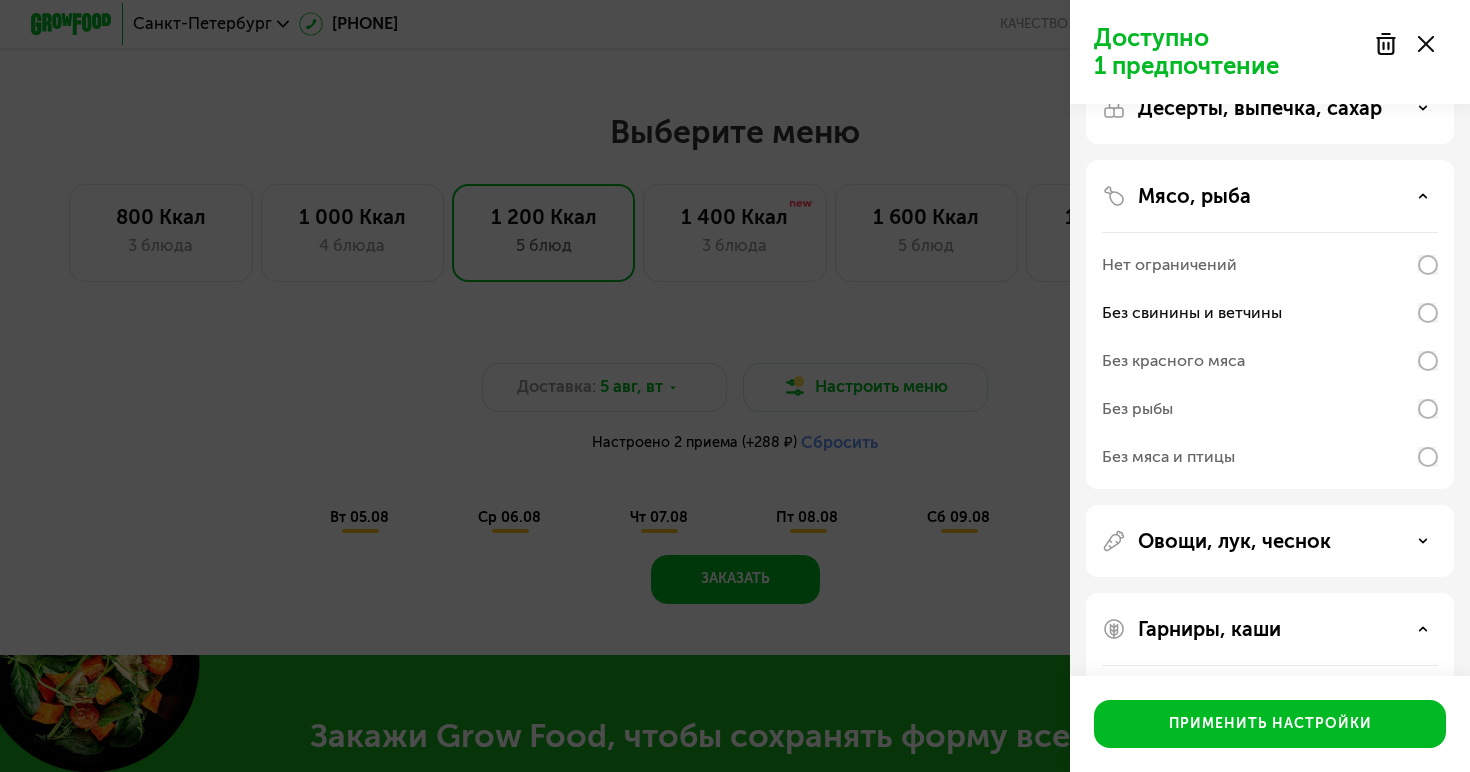 scroll, scrollTop: 160, scrollLeft: 0, axis: vertical 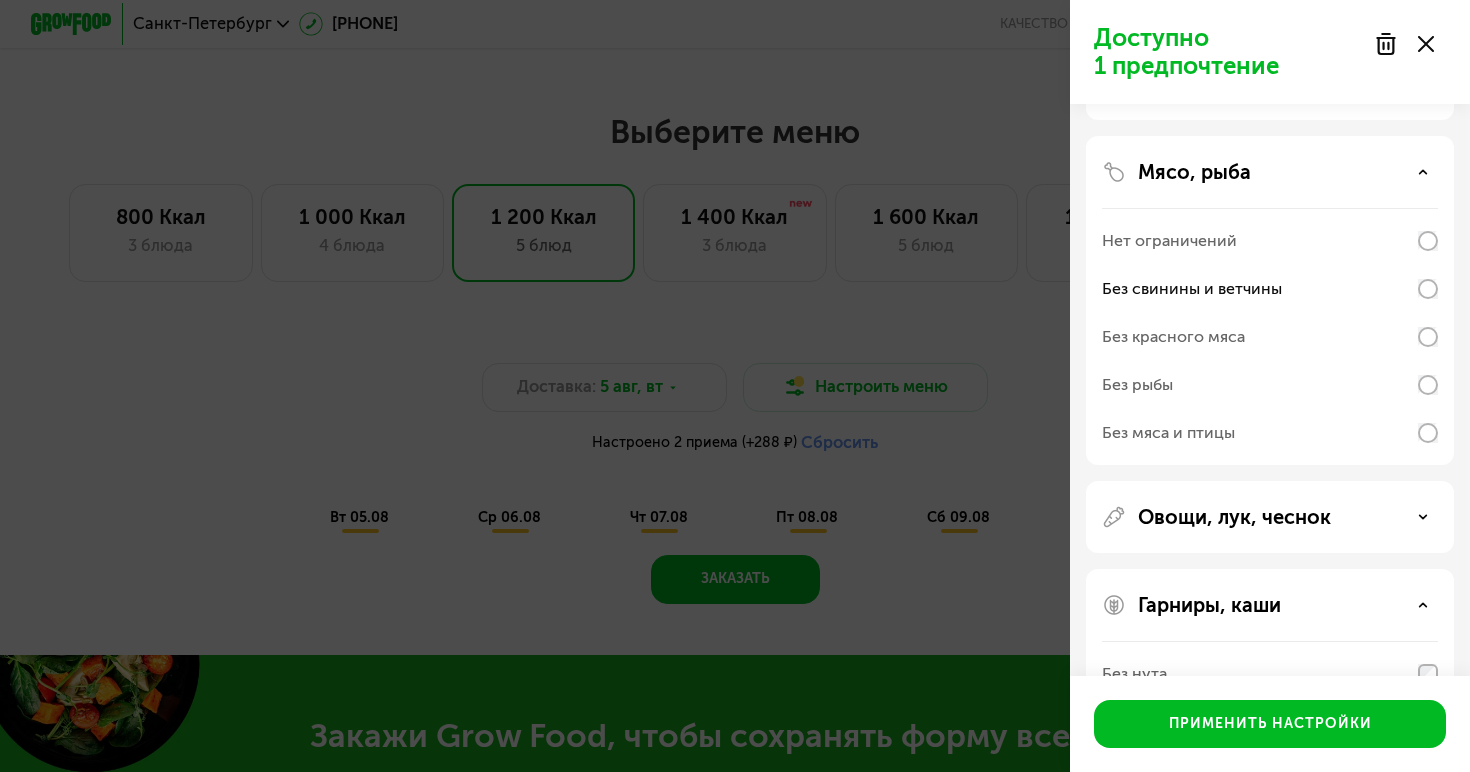 click on "Овощи, лук, чеснок" at bounding box center [1234, 517] 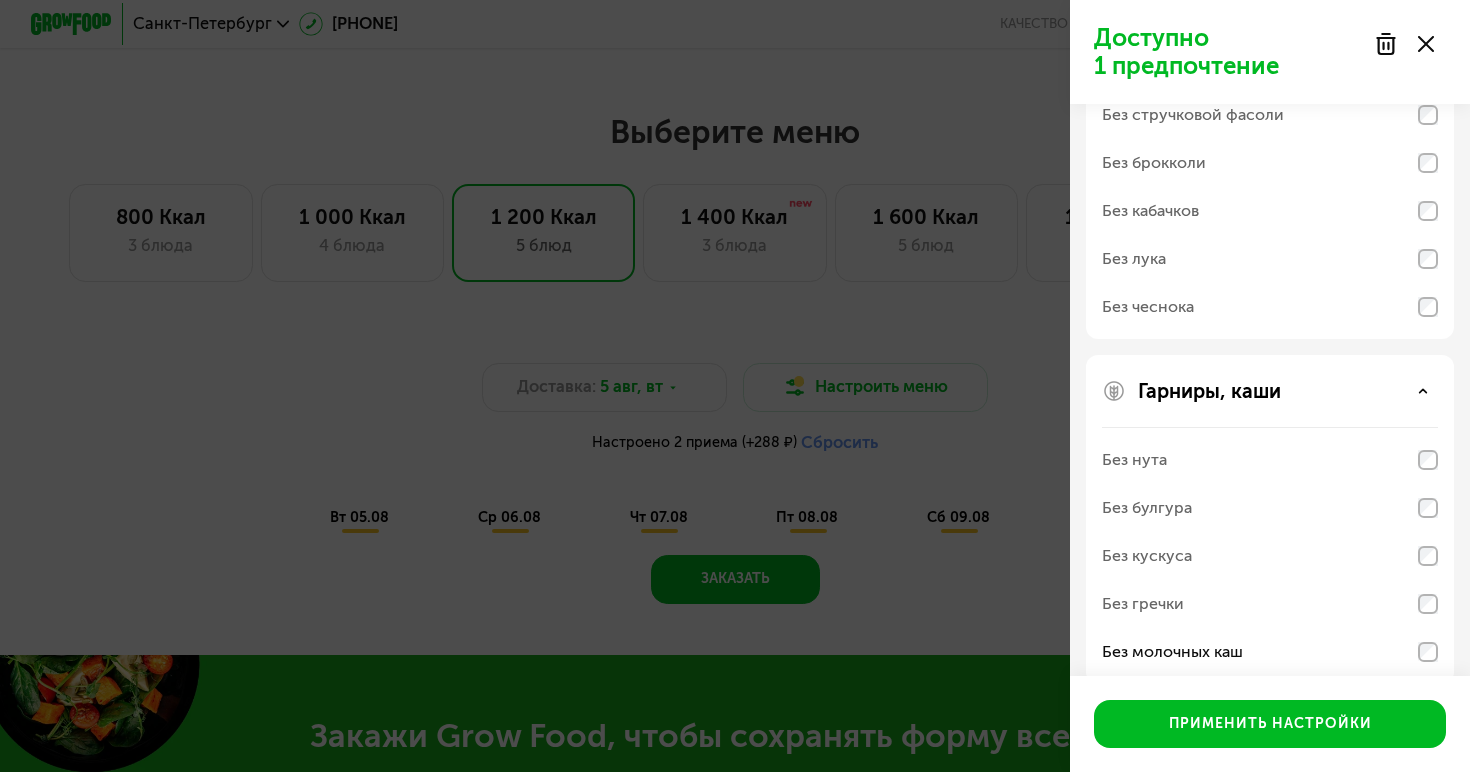 scroll, scrollTop: 755, scrollLeft: 0, axis: vertical 